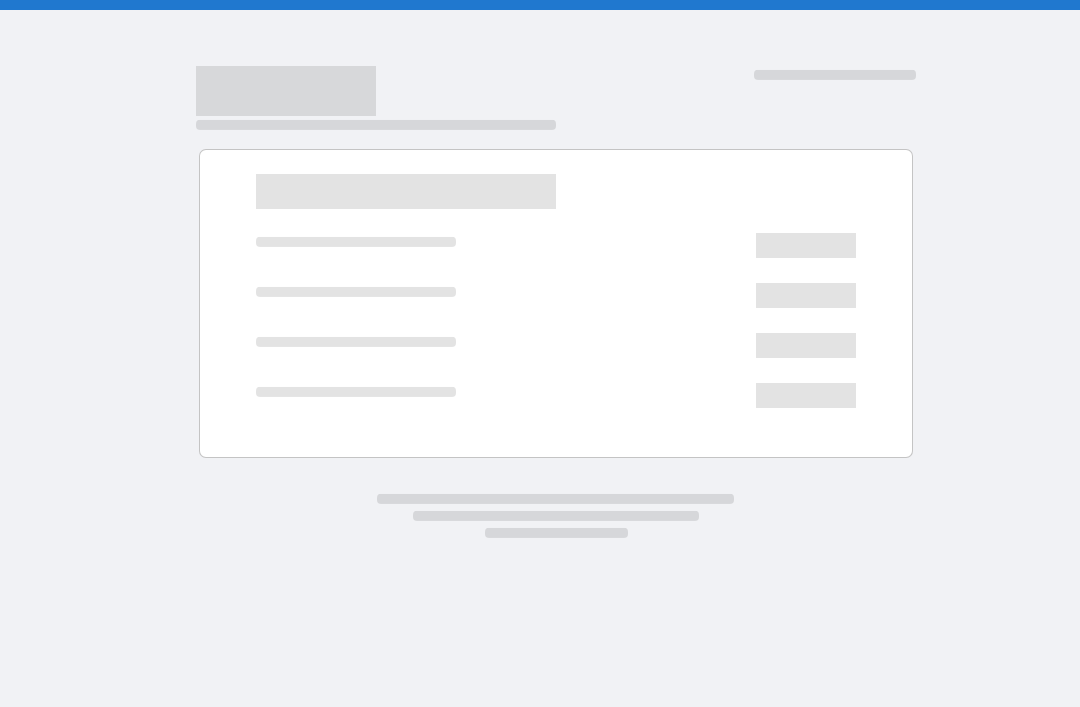 scroll, scrollTop: 0, scrollLeft: 0, axis: both 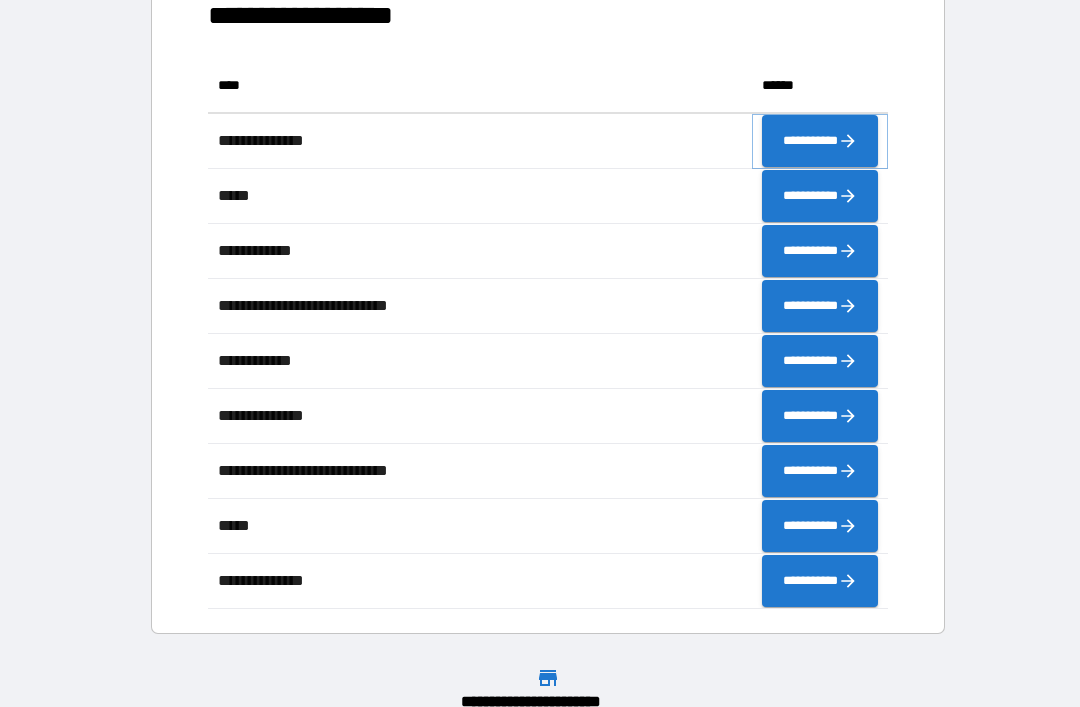 click on "**********" at bounding box center (820, 141) 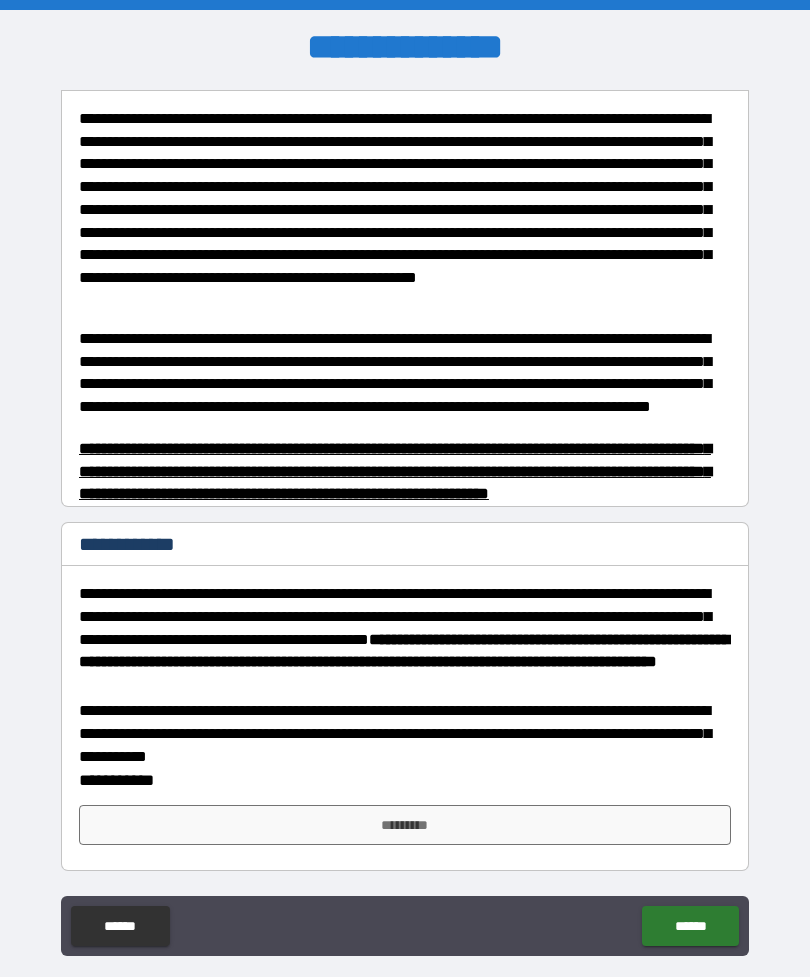 scroll, scrollTop: 471, scrollLeft: 0, axis: vertical 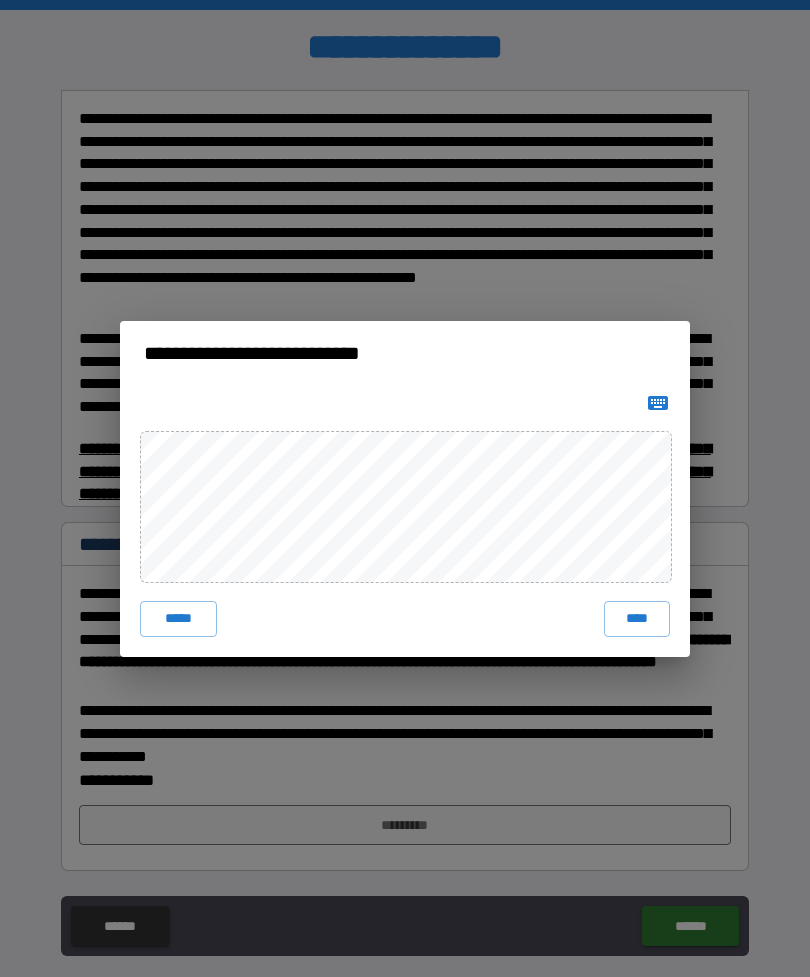 click on "****" at bounding box center (637, 619) 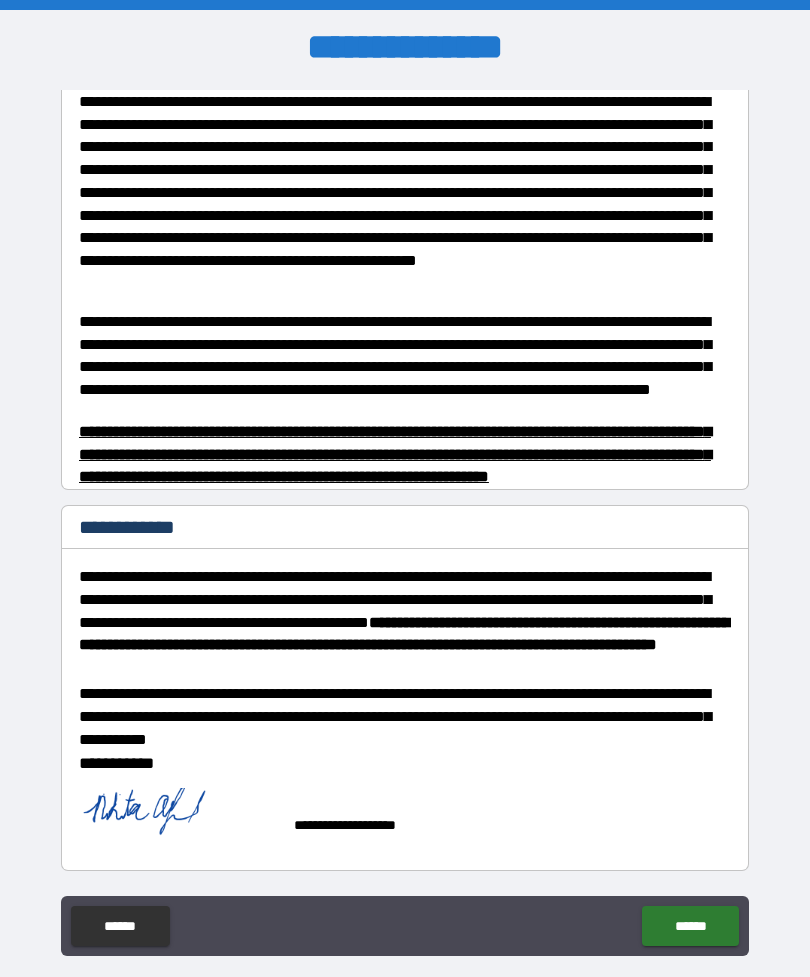 scroll, scrollTop: 461, scrollLeft: 0, axis: vertical 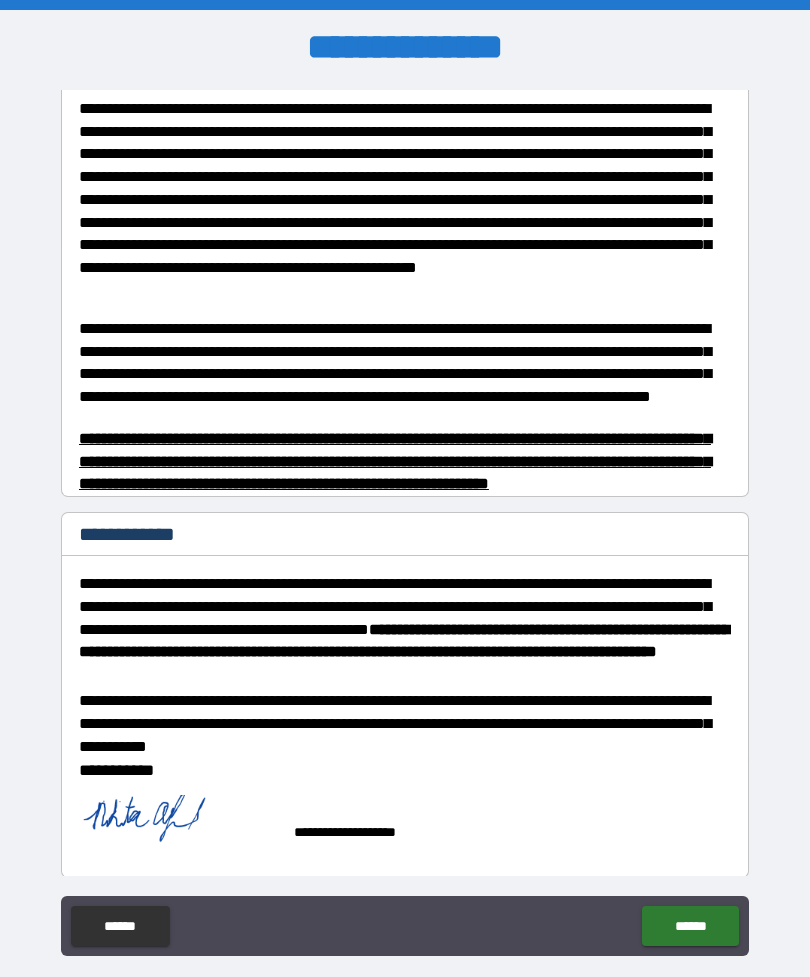 click on "******" at bounding box center (690, 926) 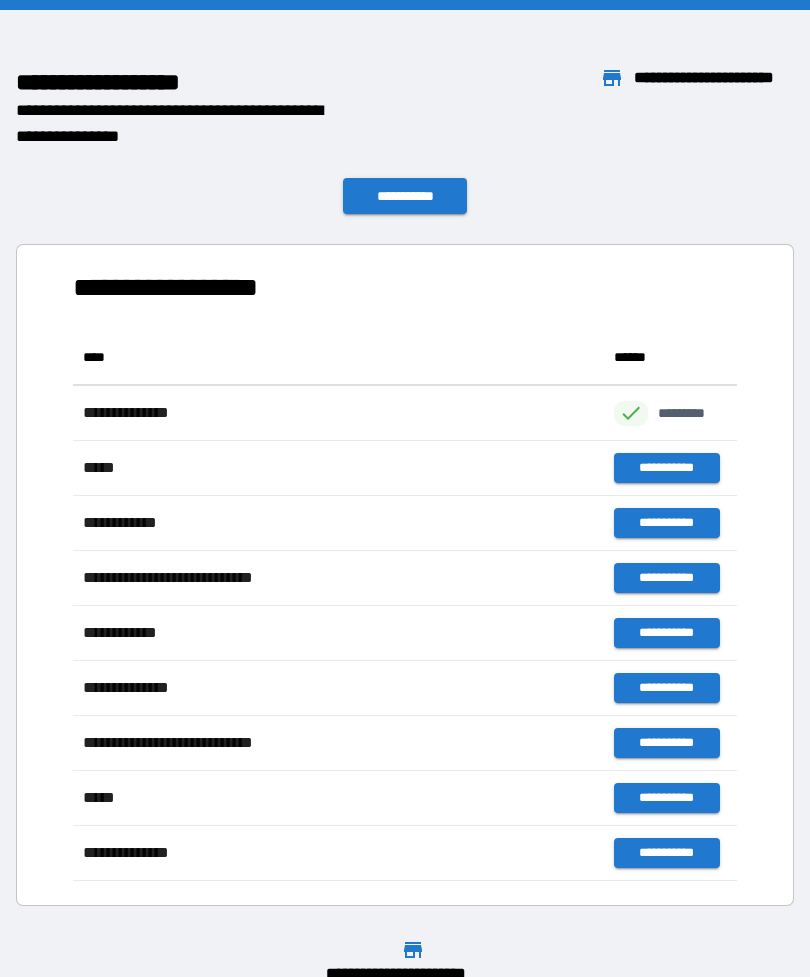 scroll, scrollTop: 1, scrollLeft: 1, axis: both 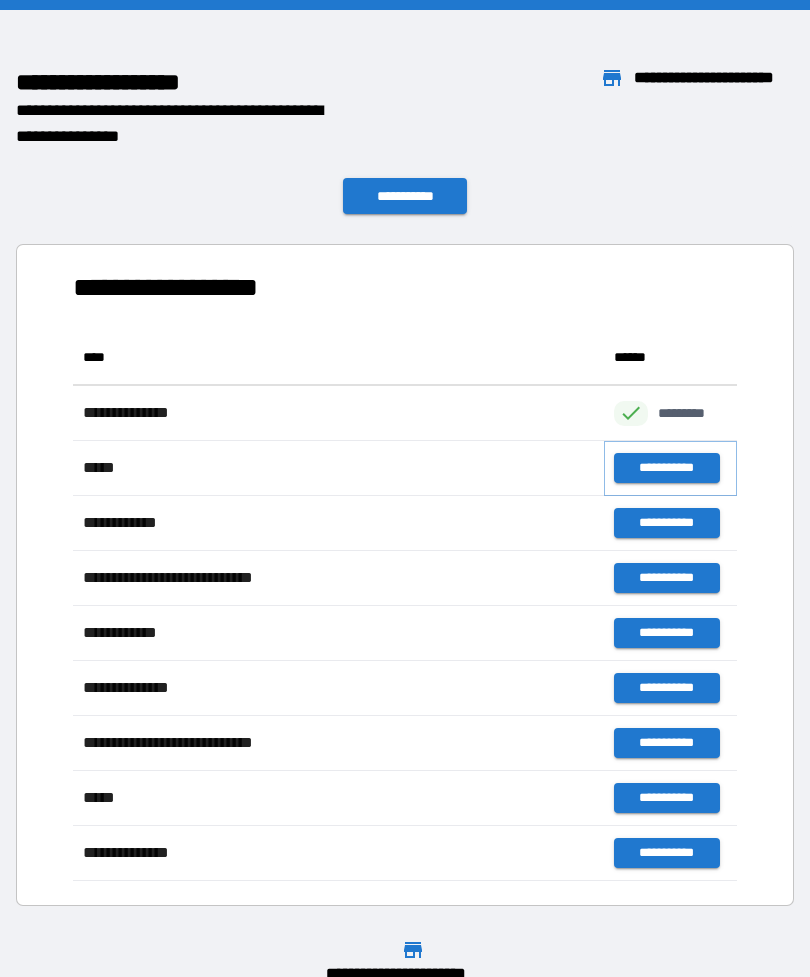 click on "**********" at bounding box center [666, 468] 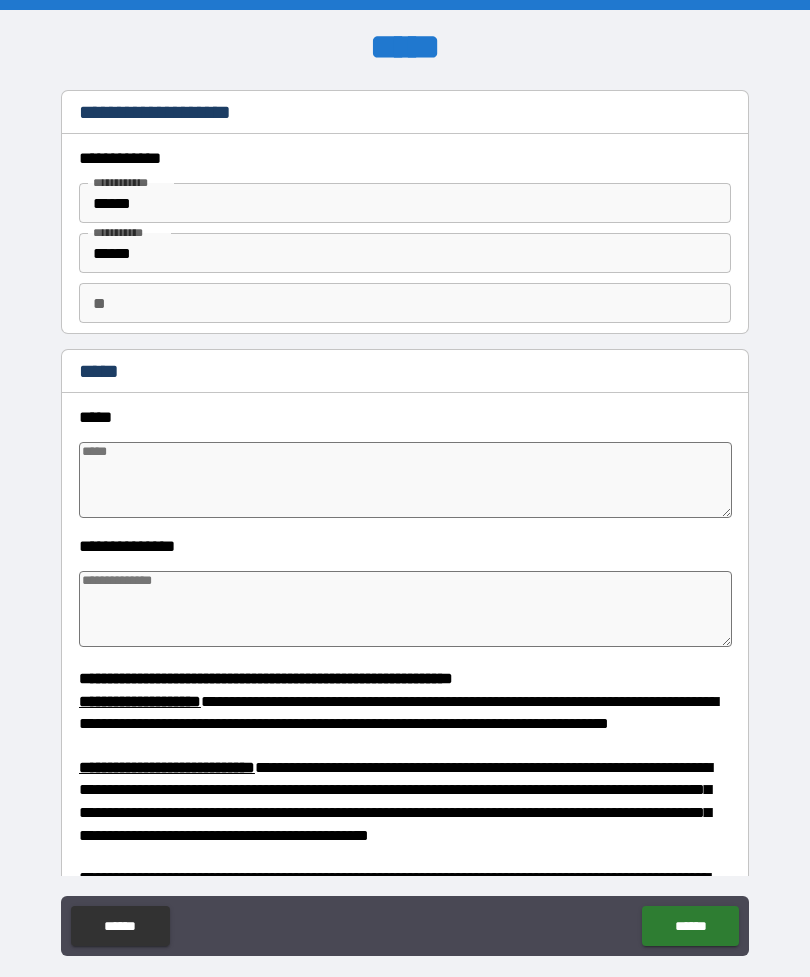 type on "*" 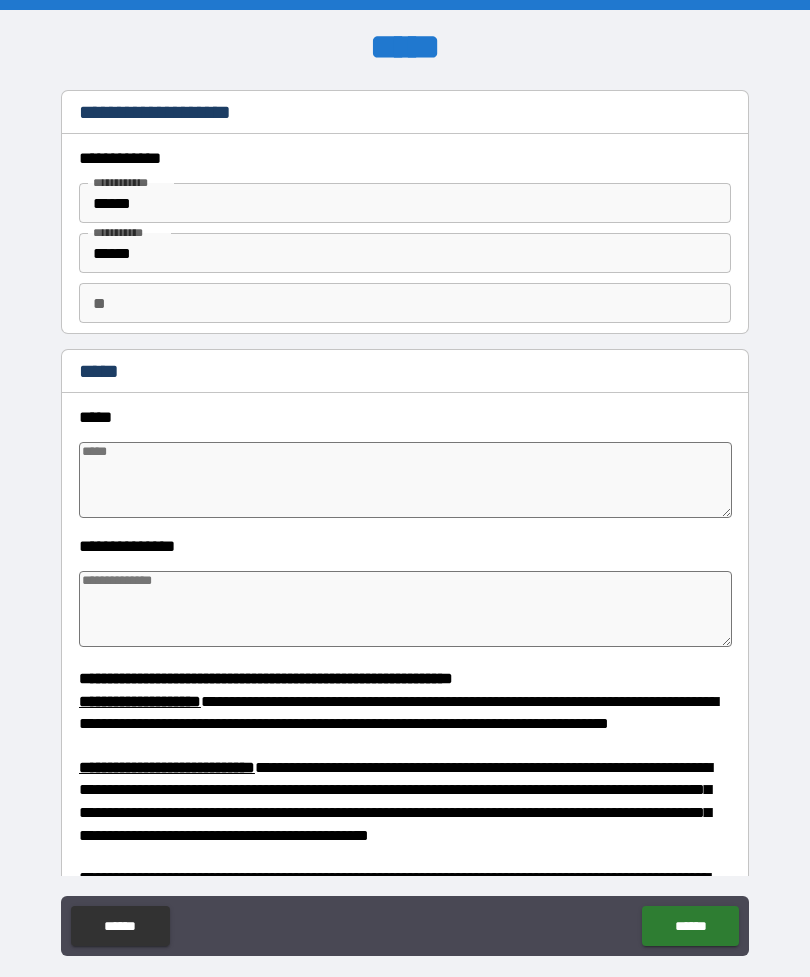 type on "*" 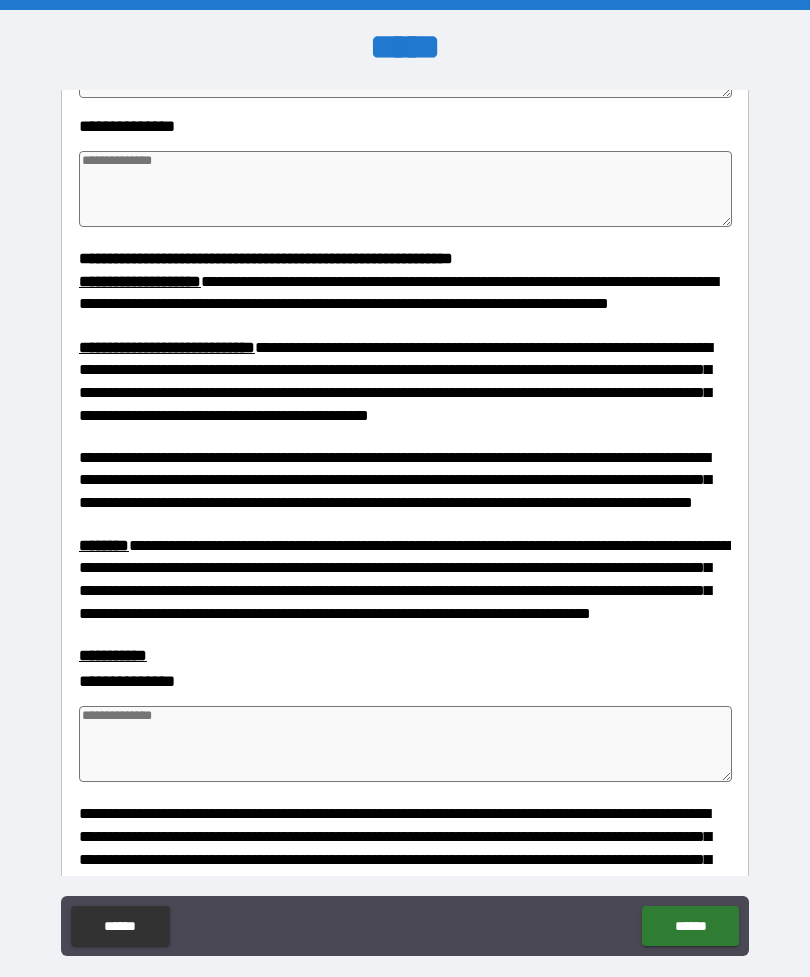 scroll, scrollTop: 424, scrollLeft: 0, axis: vertical 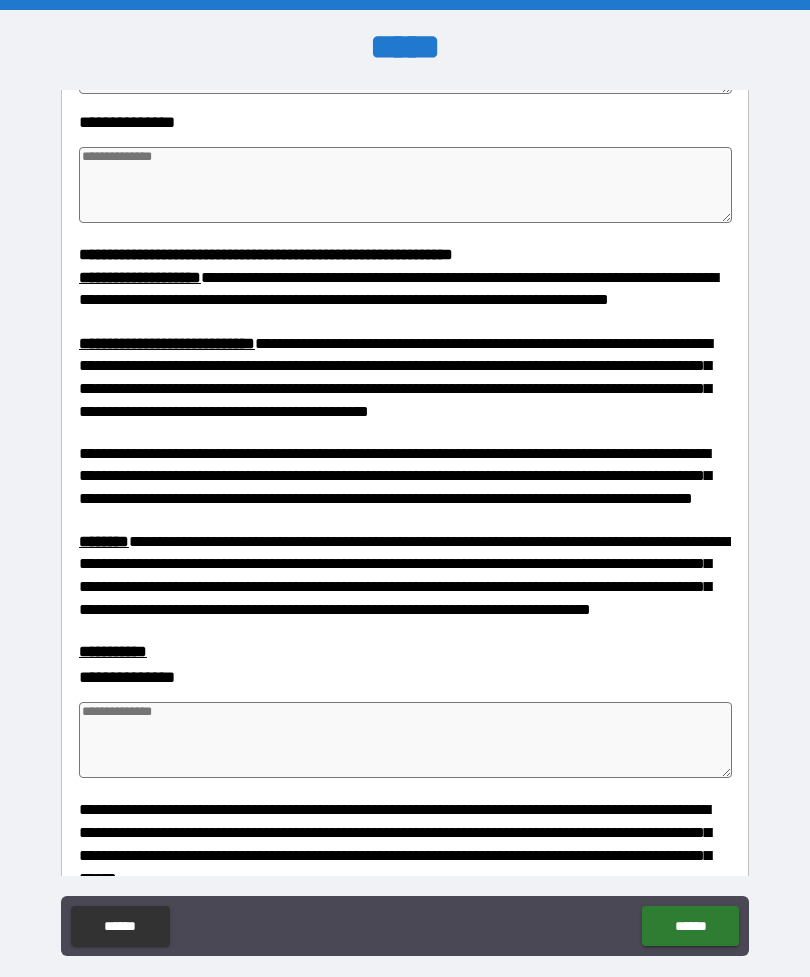 click at bounding box center (405, 740) 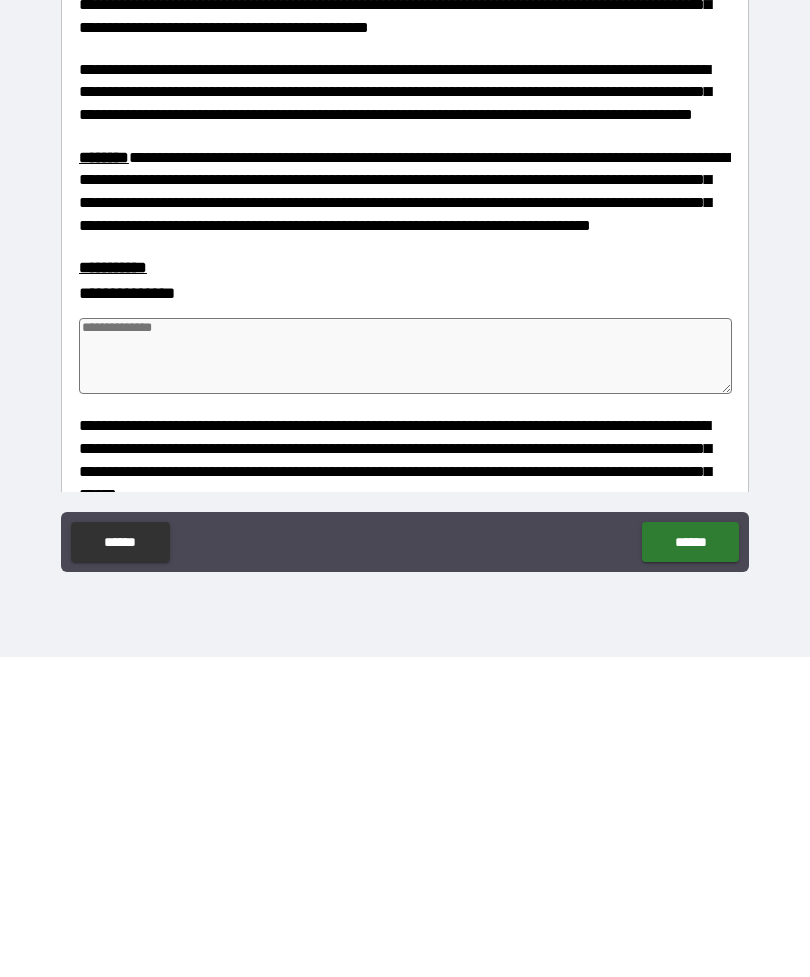 type on "*" 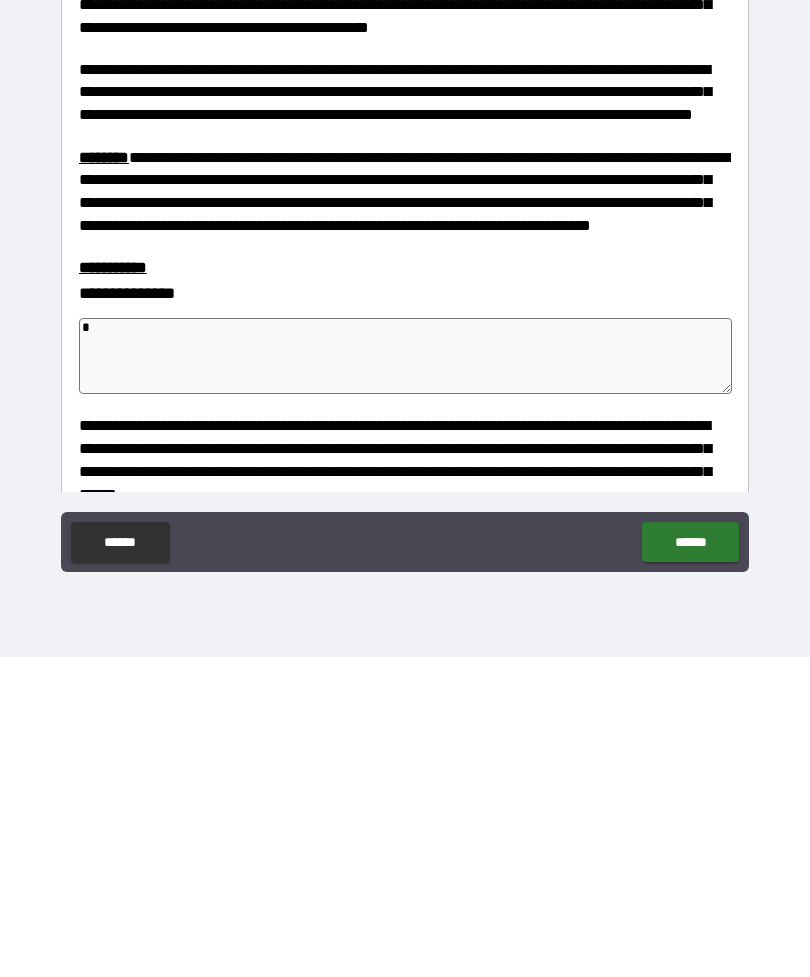type on "*" 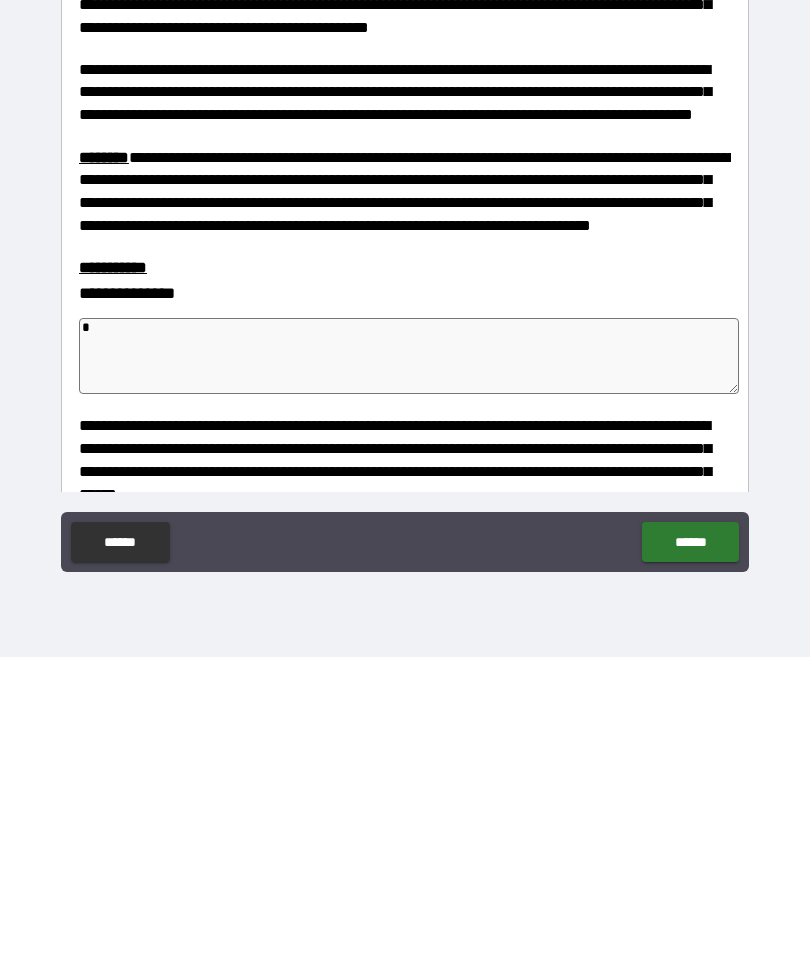 type on "*" 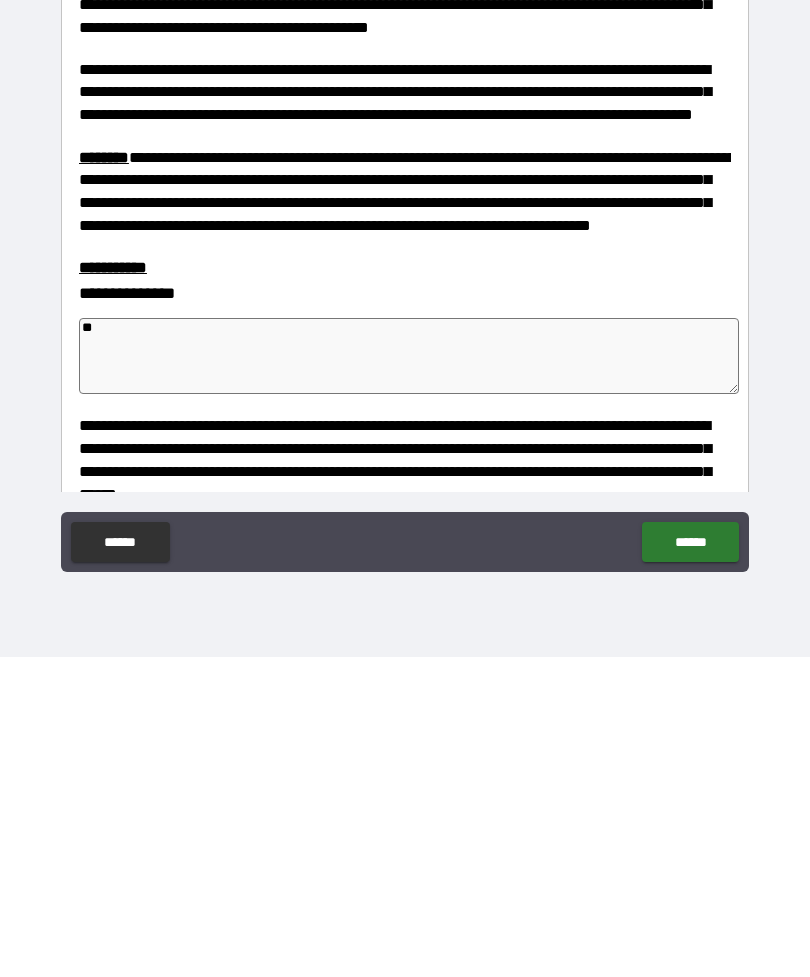type on "*" 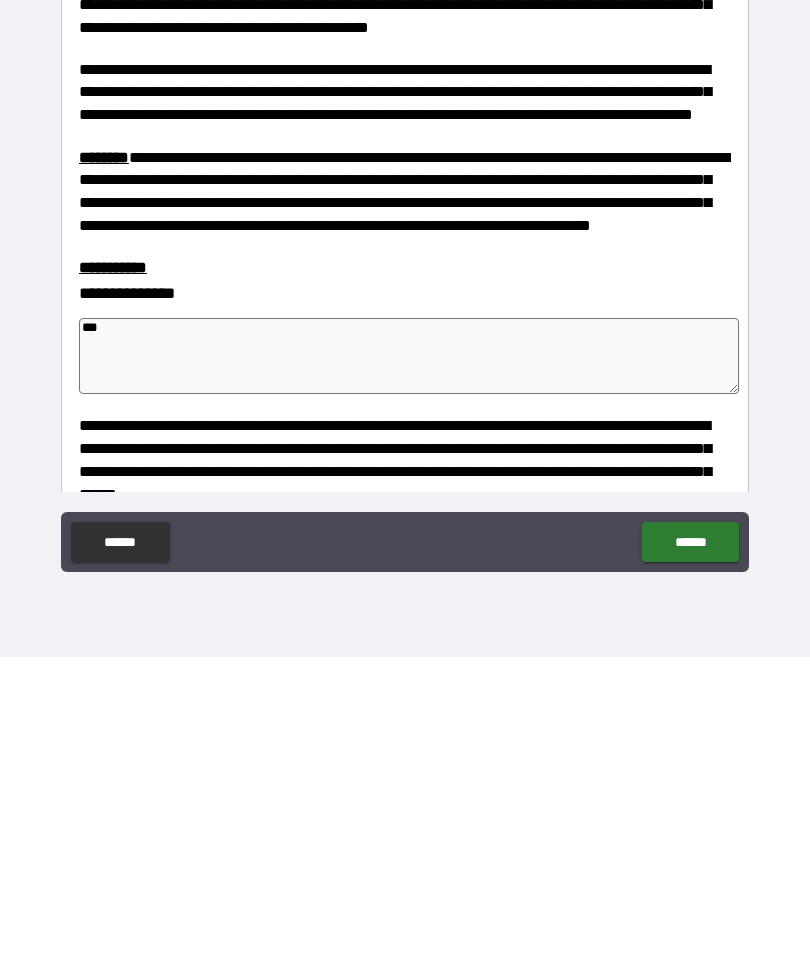 type on "*" 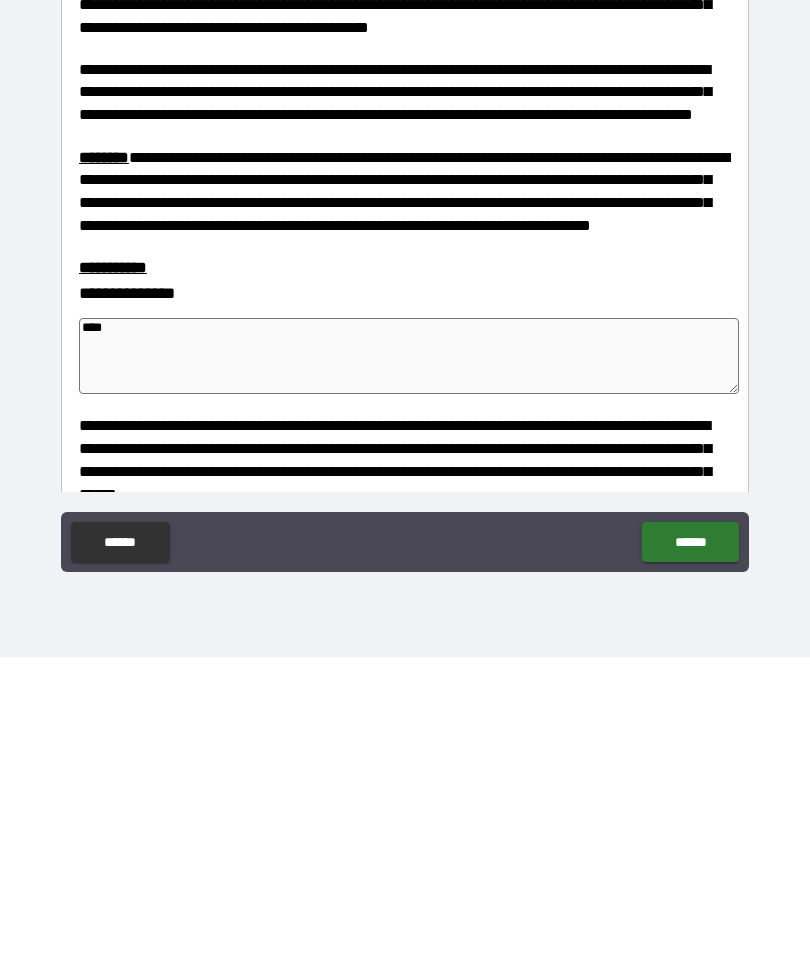 type on "*" 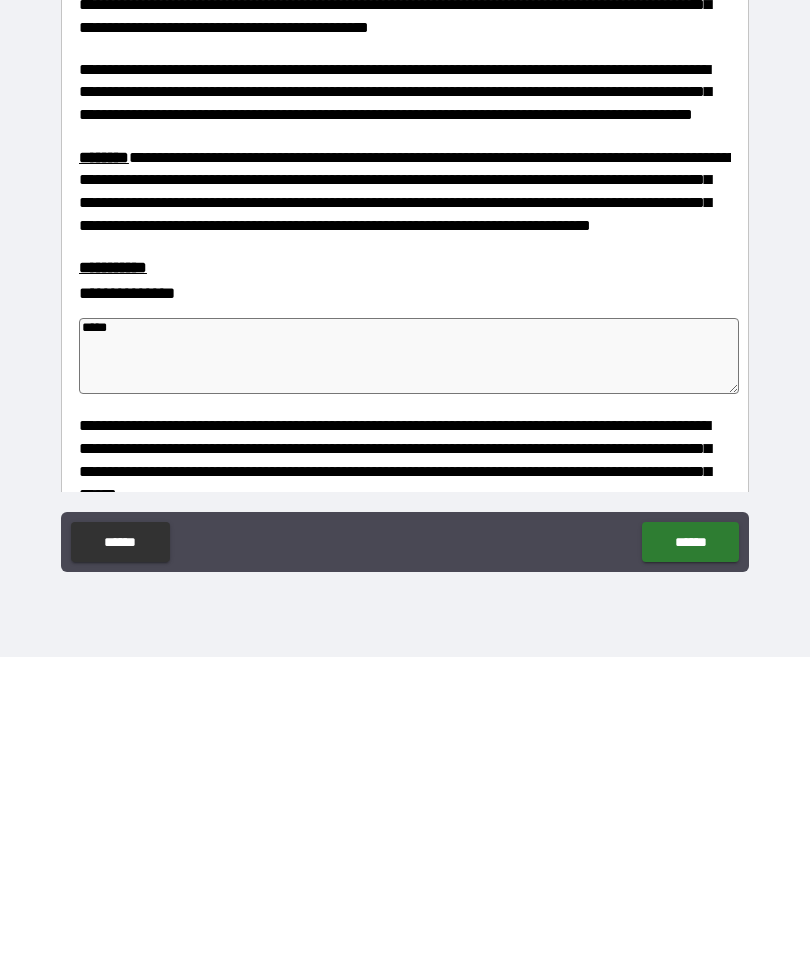 type on "*" 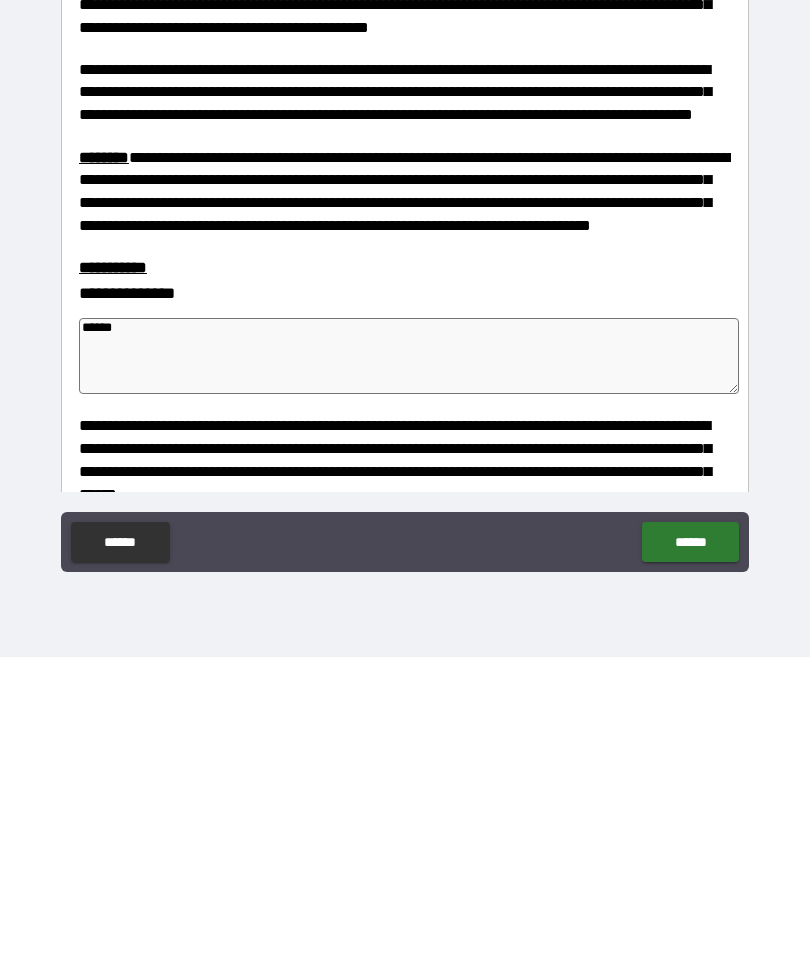 type on "*" 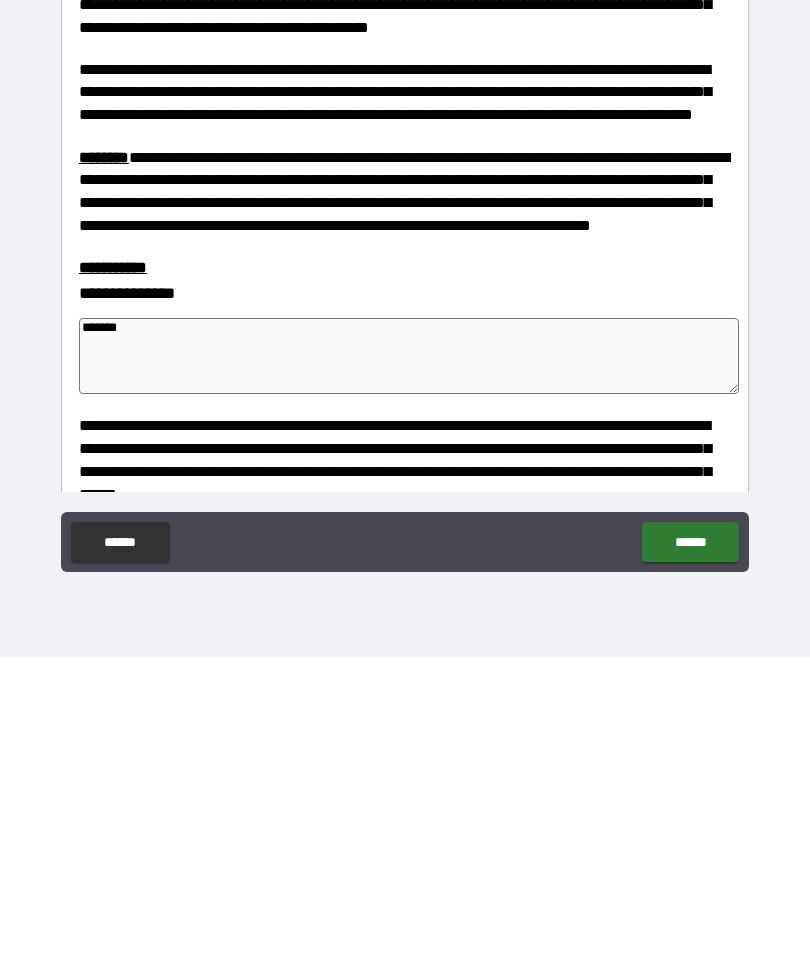type on "*" 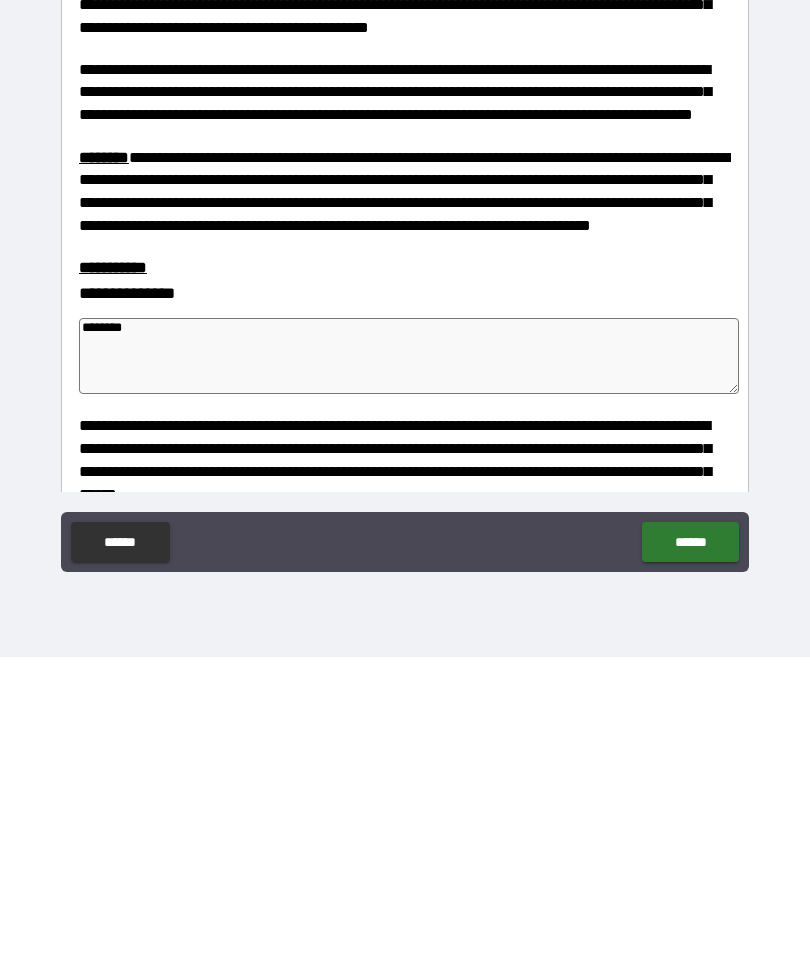 type 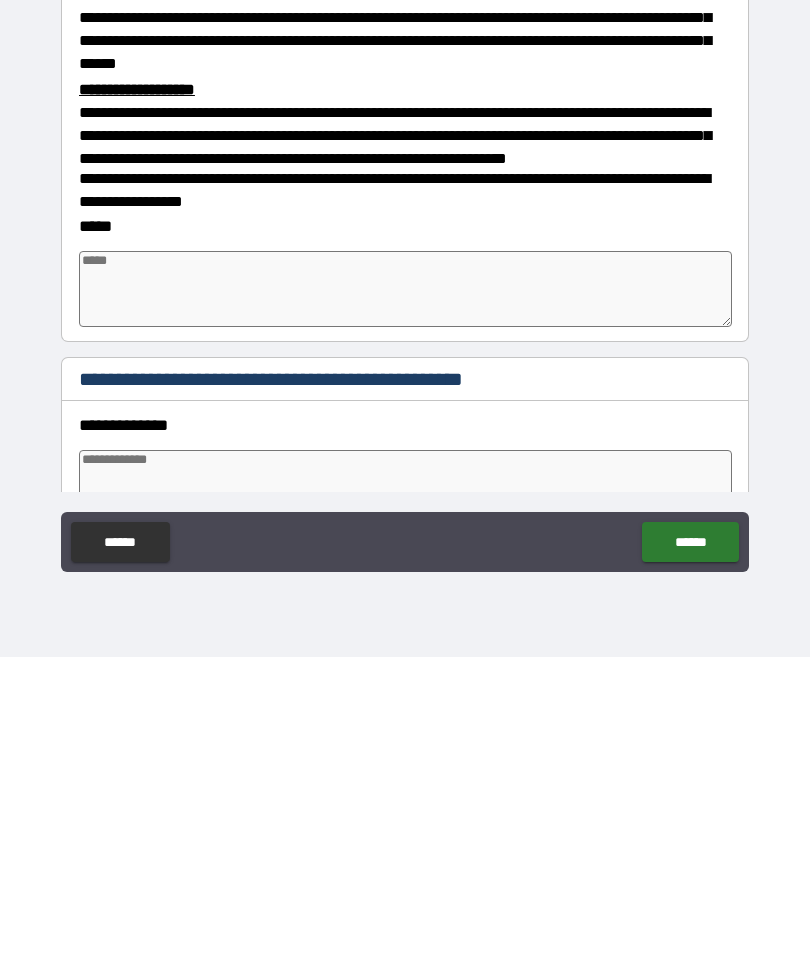 scroll, scrollTop: 856, scrollLeft: 0, axis: vertical 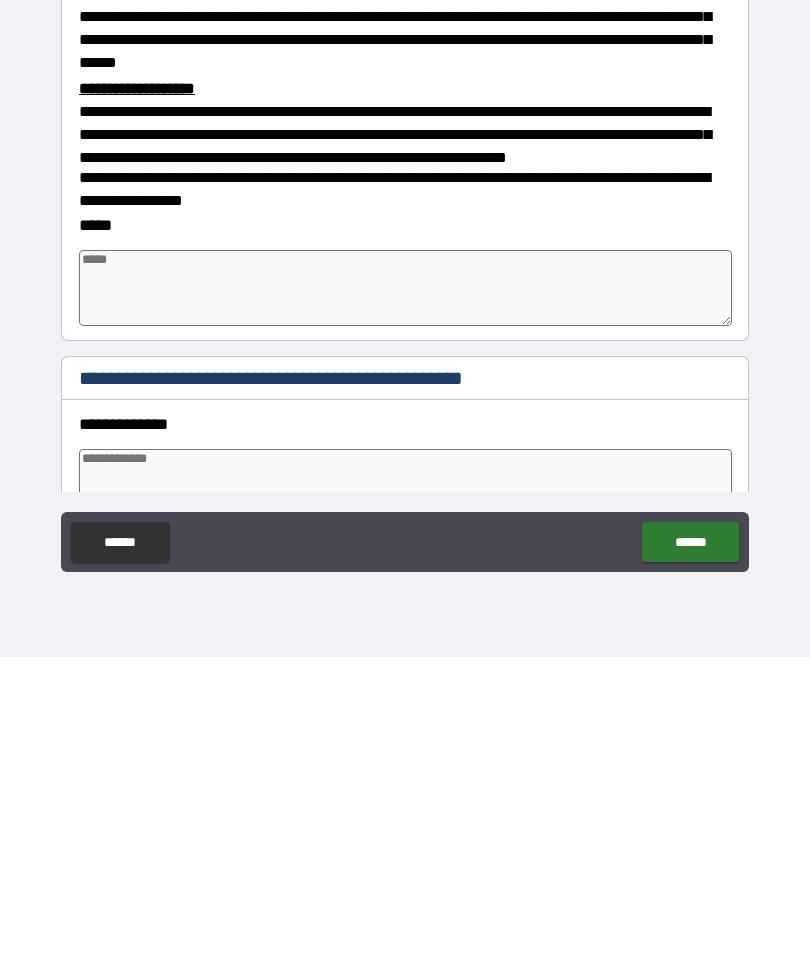 click at bounding box center [405, 608] 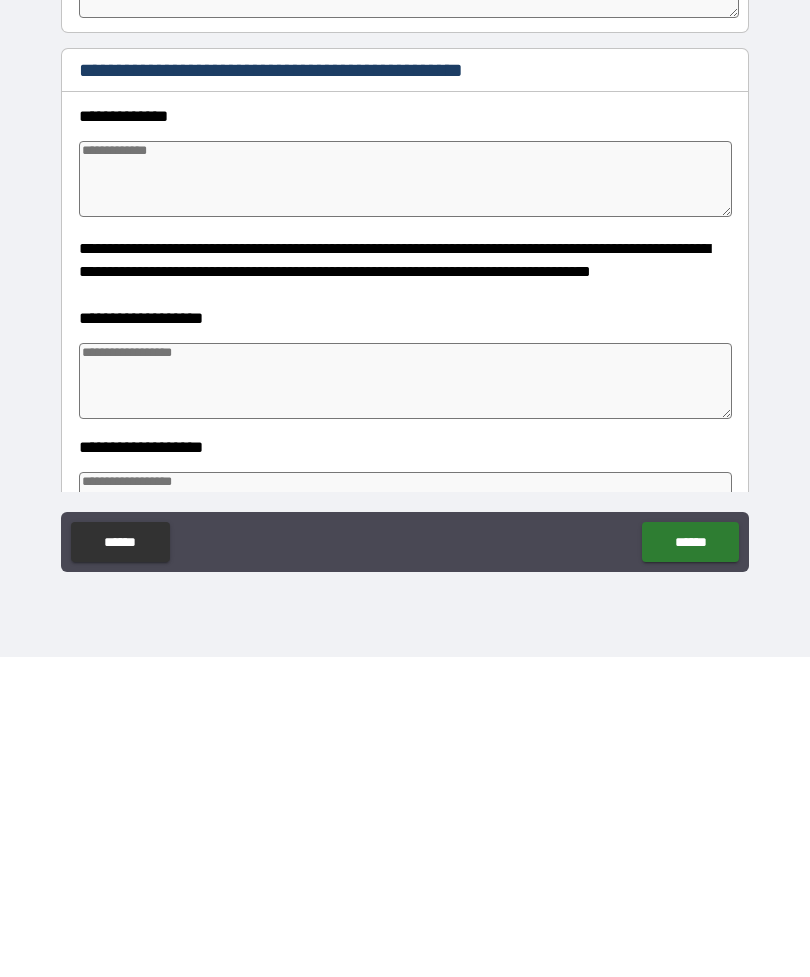 scroll, scrollTop: 1165, scrollLeft: 0, axis: vertical 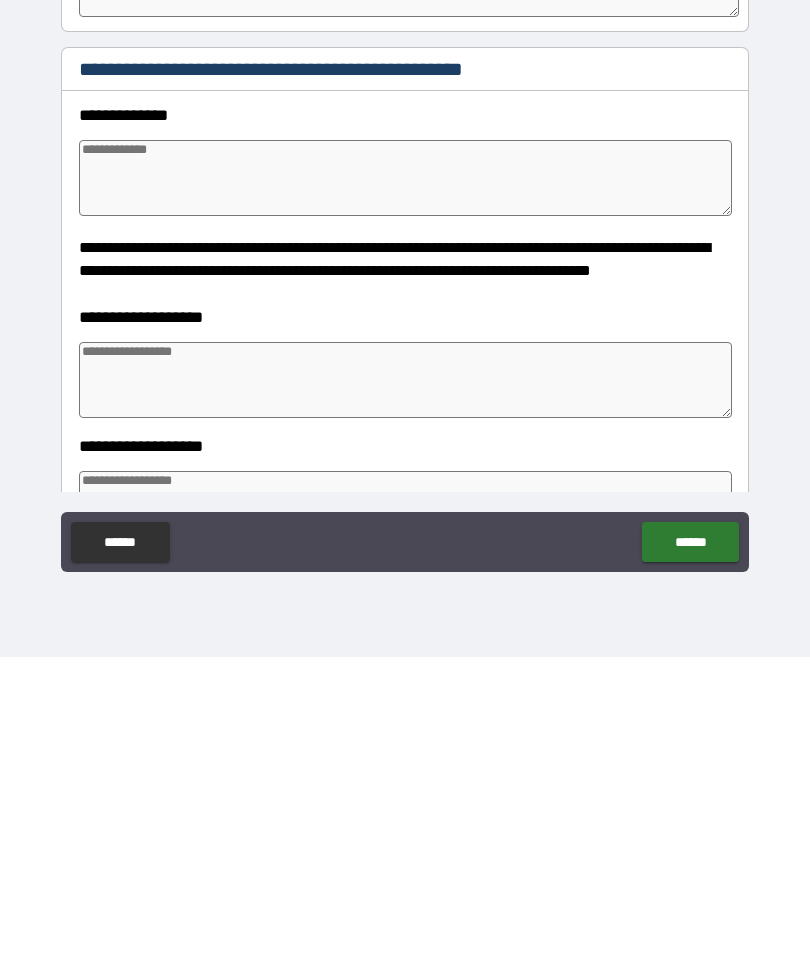 click at bounding box center [405, 498] 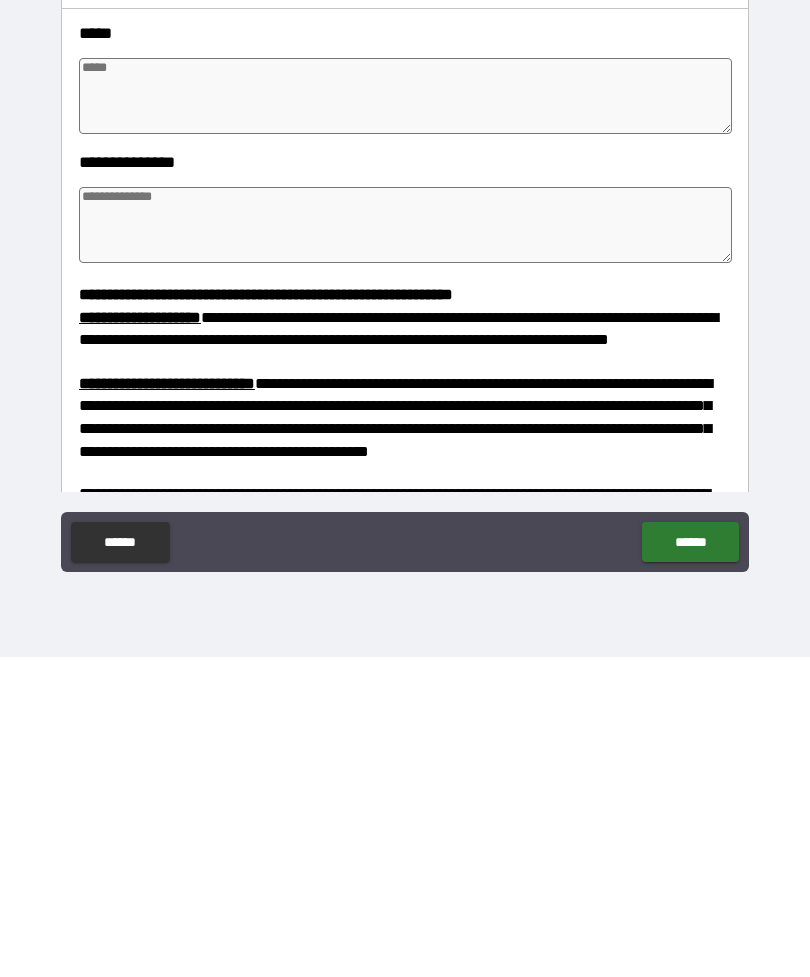 scroll, scrollTop: 0, scrollLeft: 0, axis: both 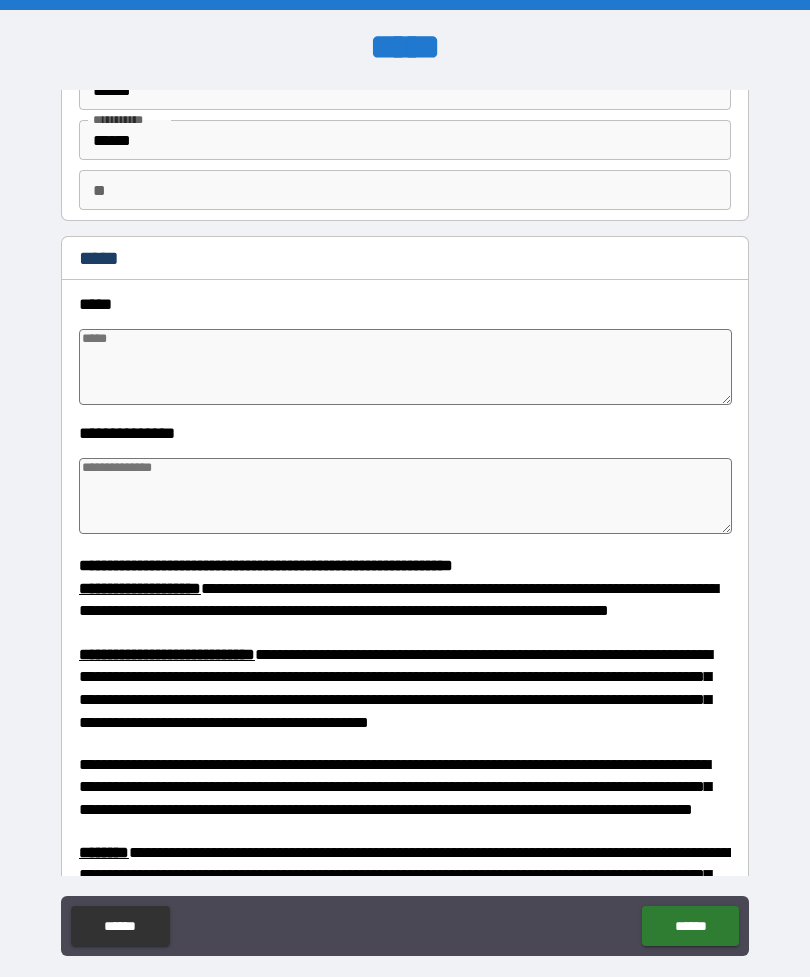 click at bounding box center (405, 367) 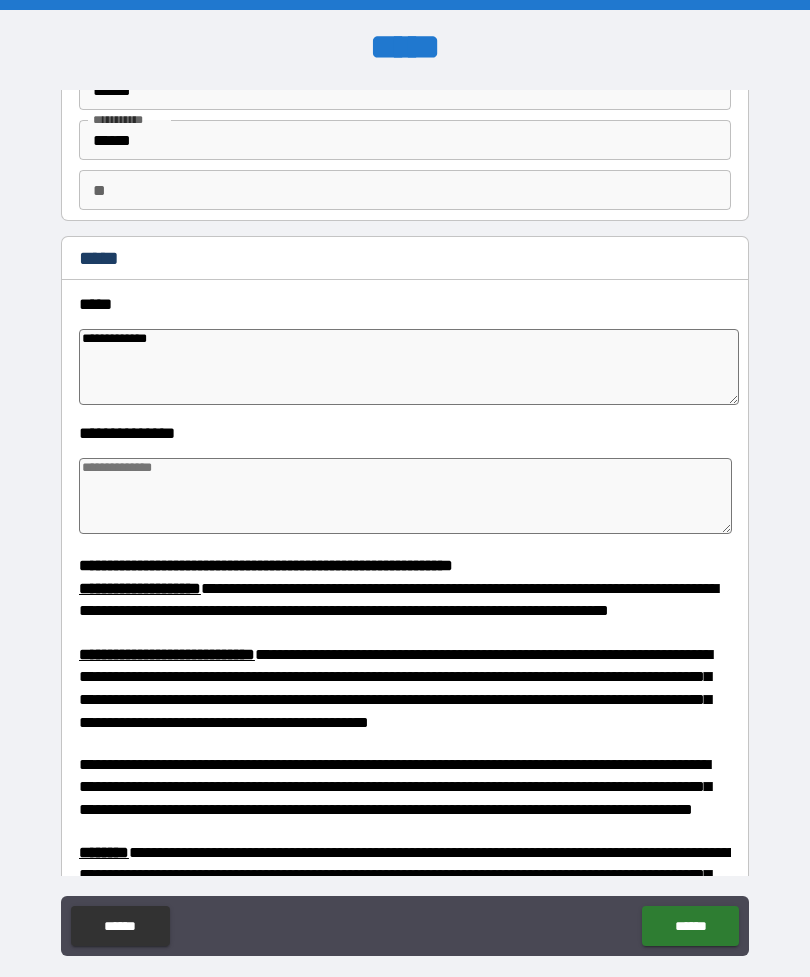 click at bounding box center (405, 496) 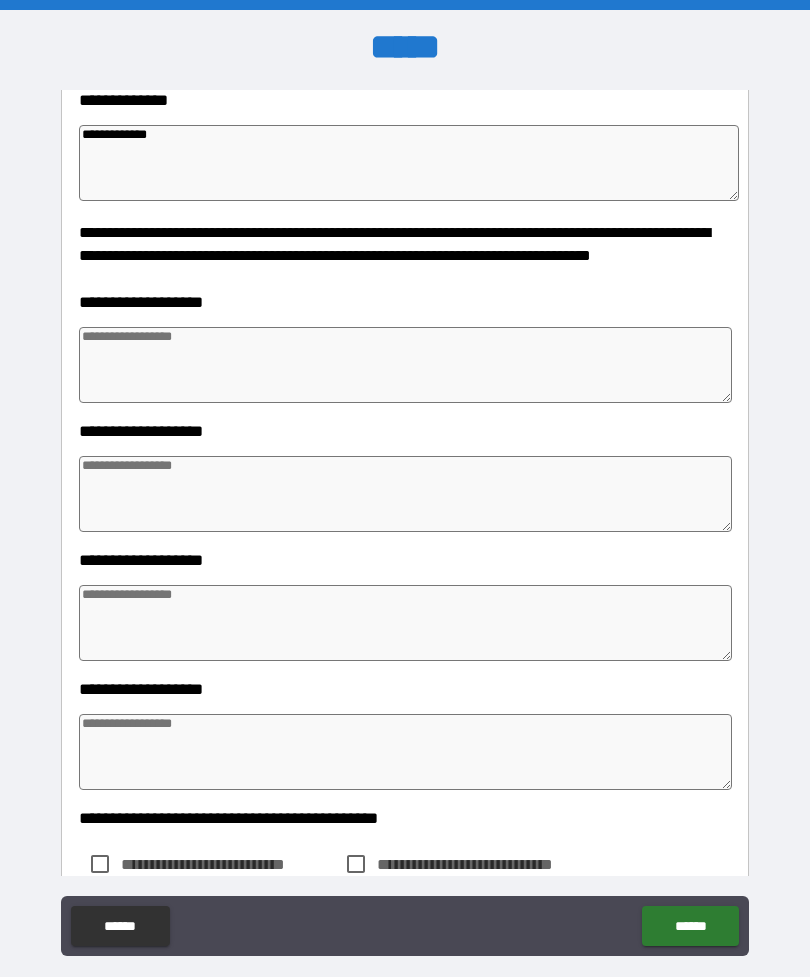 scroll, scrollTop: 1546, scrollLeft: 0, axis: vertical 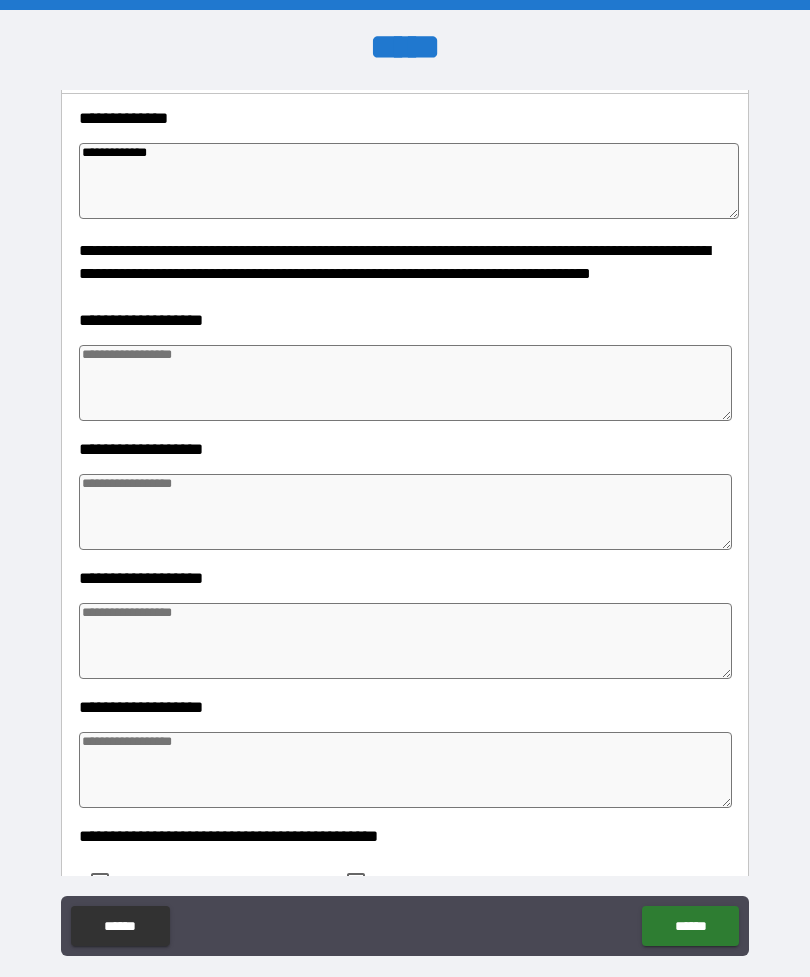 click on "[FIRST] [LAST]" at bounding box center [405, 370] 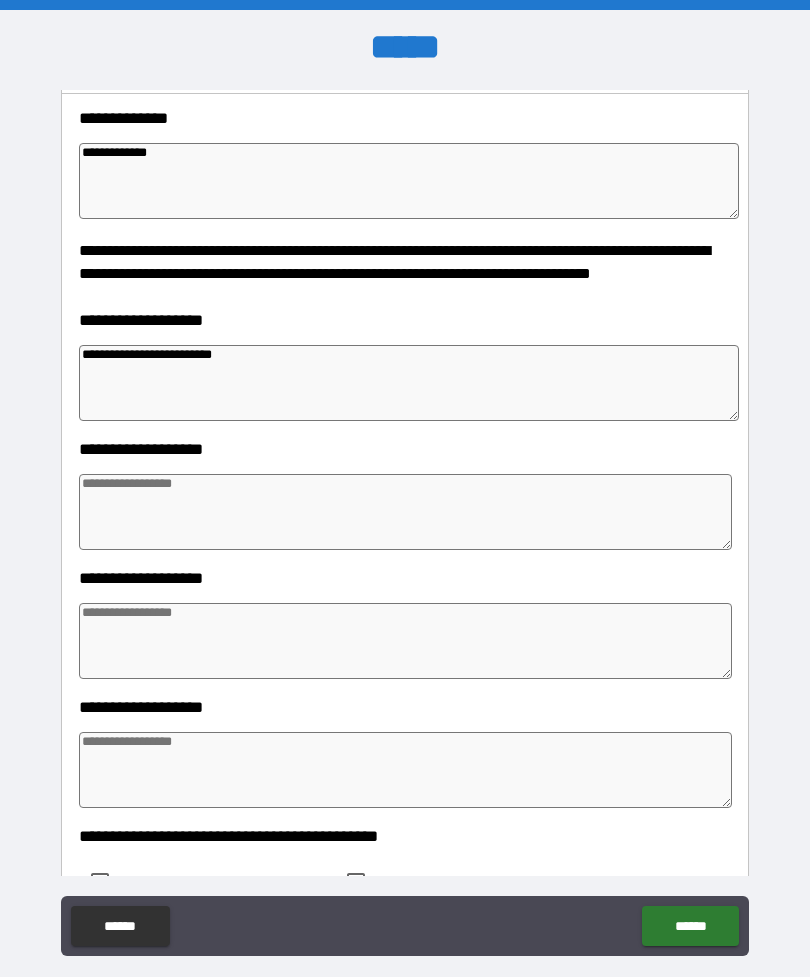 click at bounding box center (405, 512) 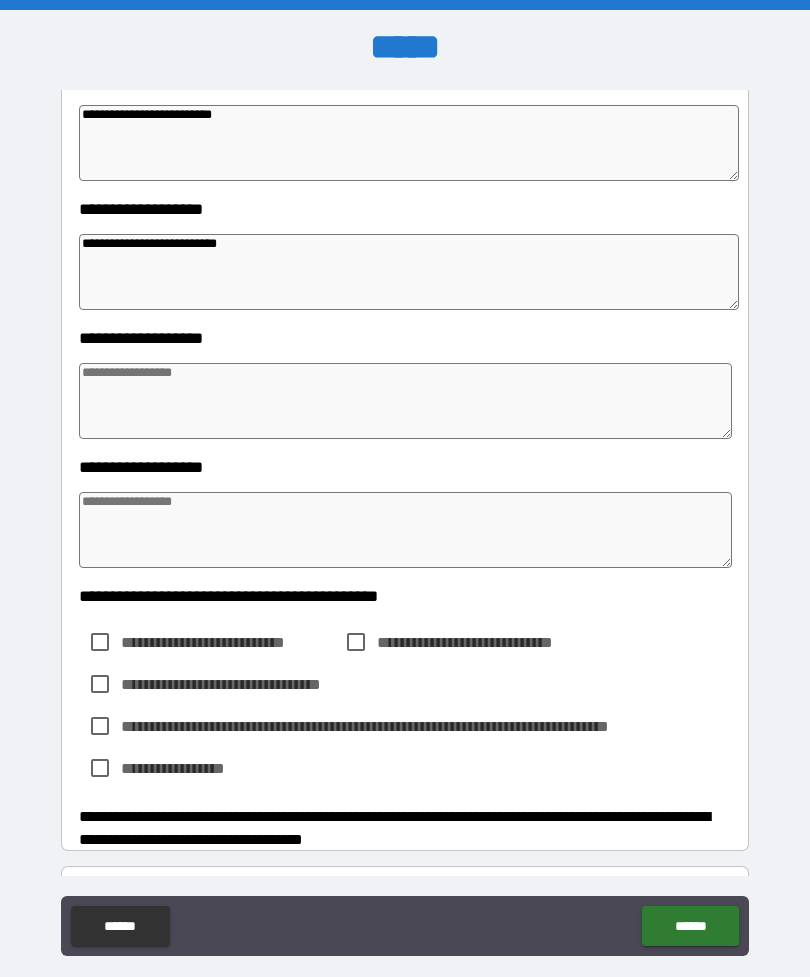 scroll, scrollTop: 1784, scrollLeft: 0, axis: vertical 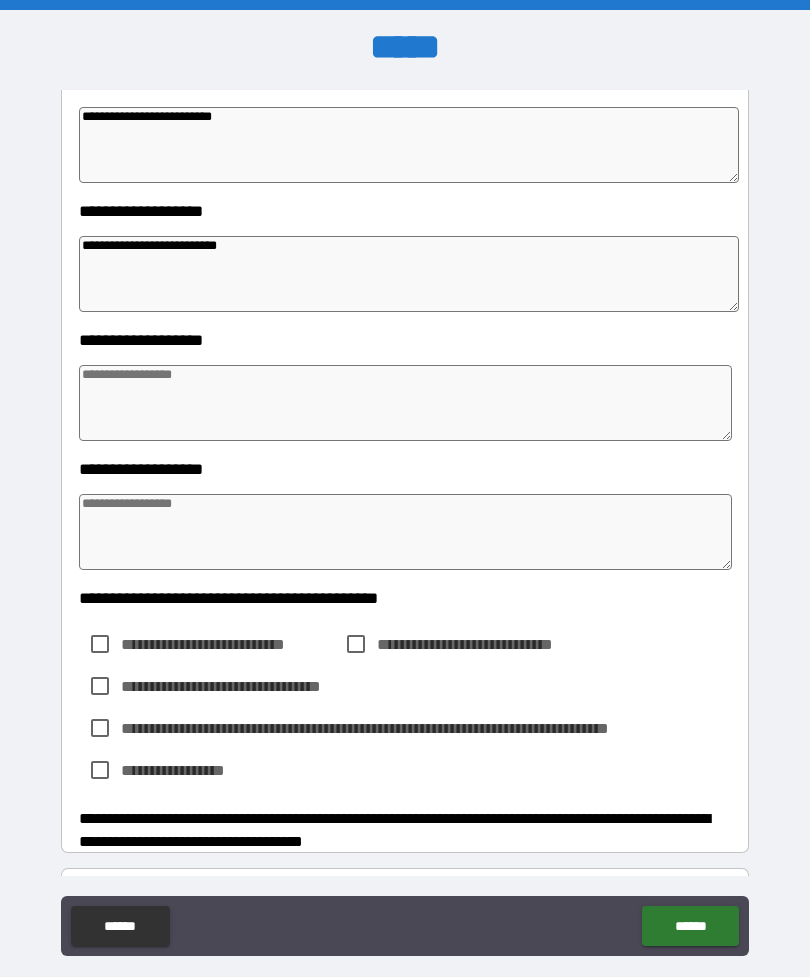click at bounding box center (405, 403) 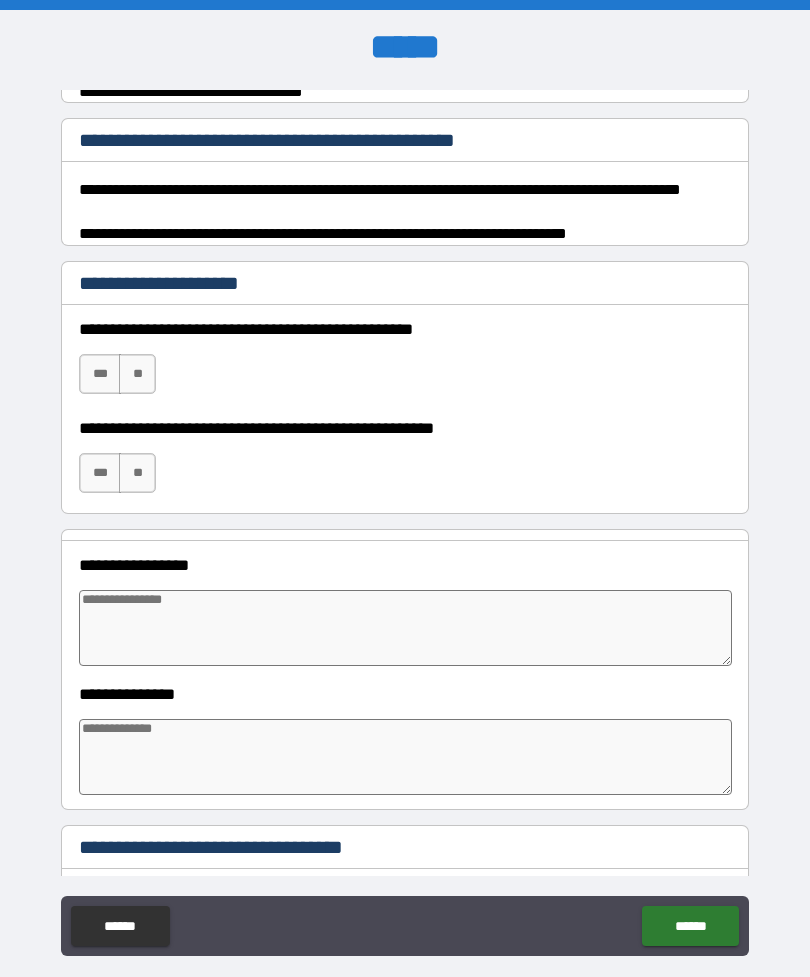 scroll, scrollTop: 2535, scrollLeft: 0, axis: vertical 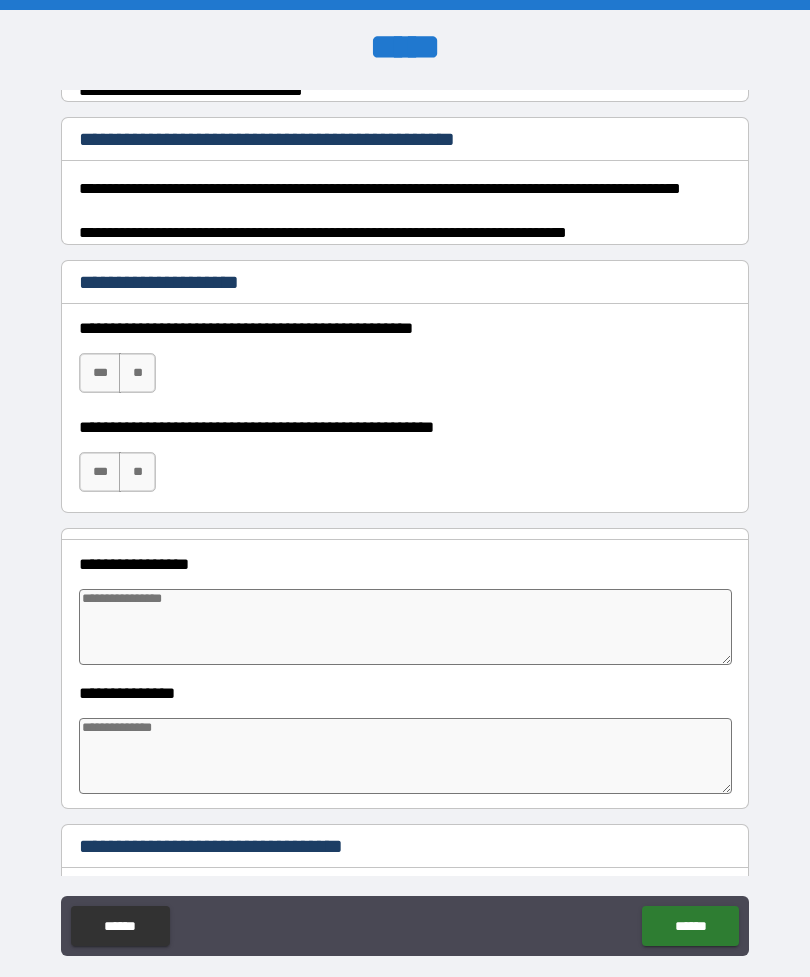 click on "***" at bounding box center (100, 472) 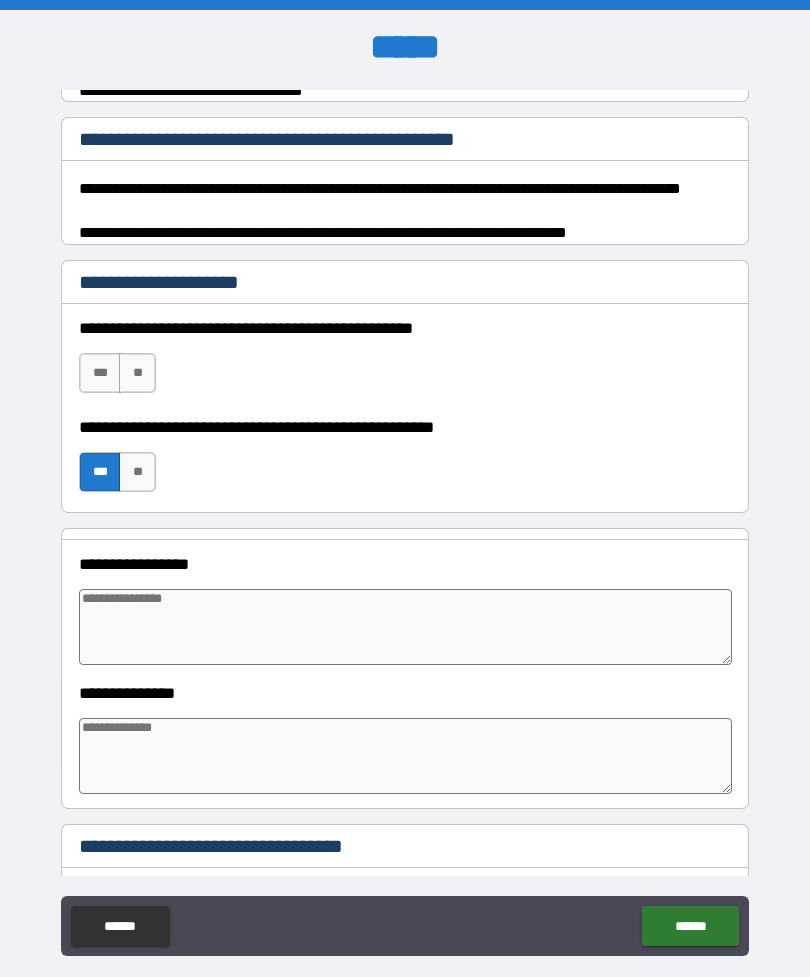 click on "**********" at bounding box center [405, 328] 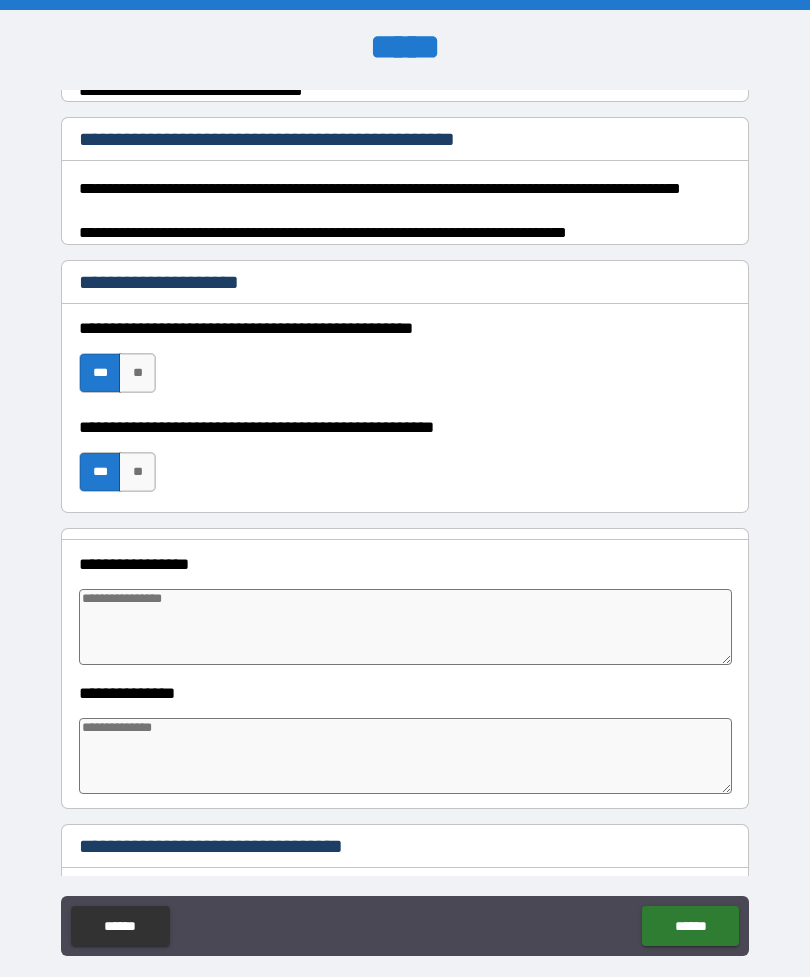 click at bounding box center (405, 627) 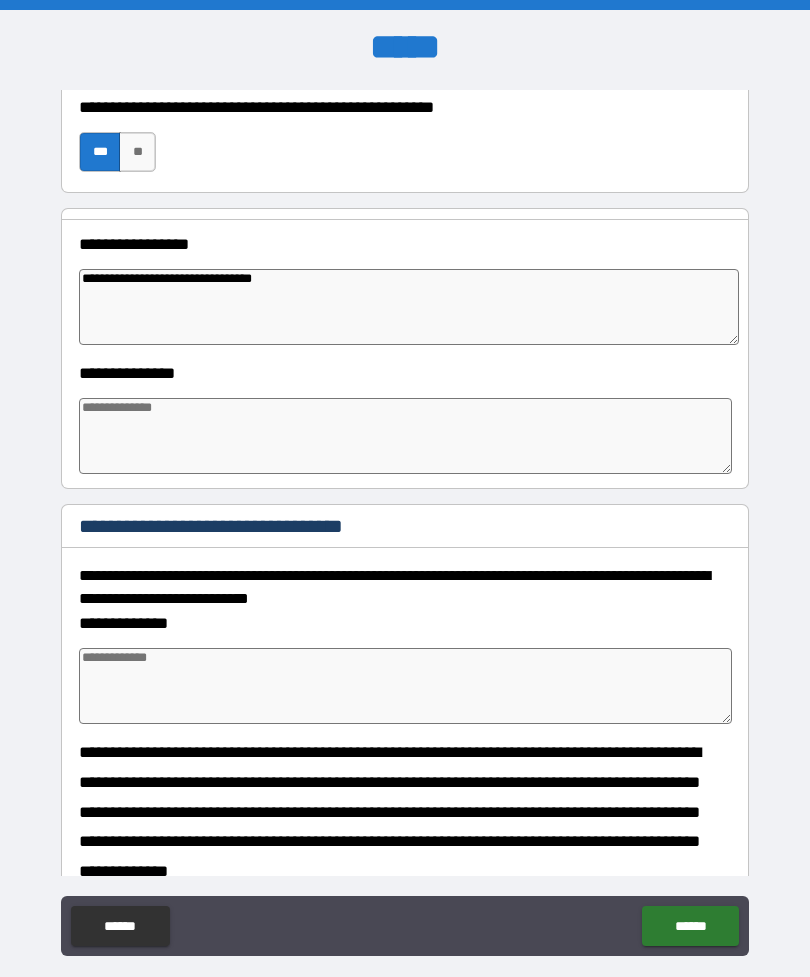 scroll, scrollTop: 2856, scrollLeft: 0, axis: vertical 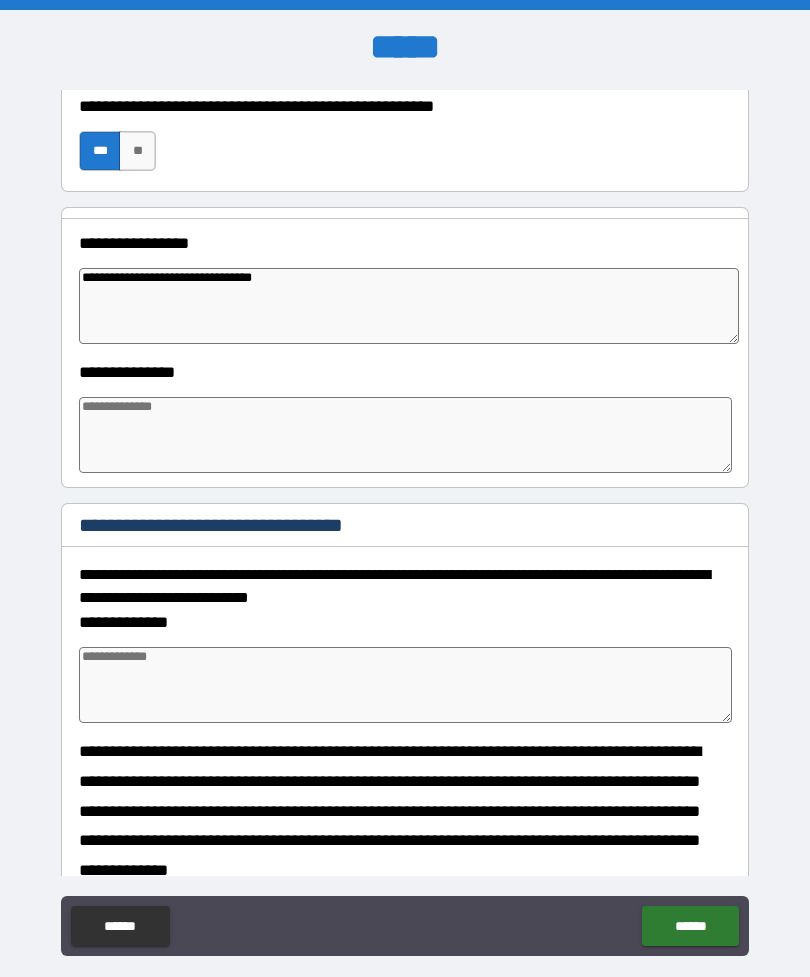 click at bounding box center (405, 435) 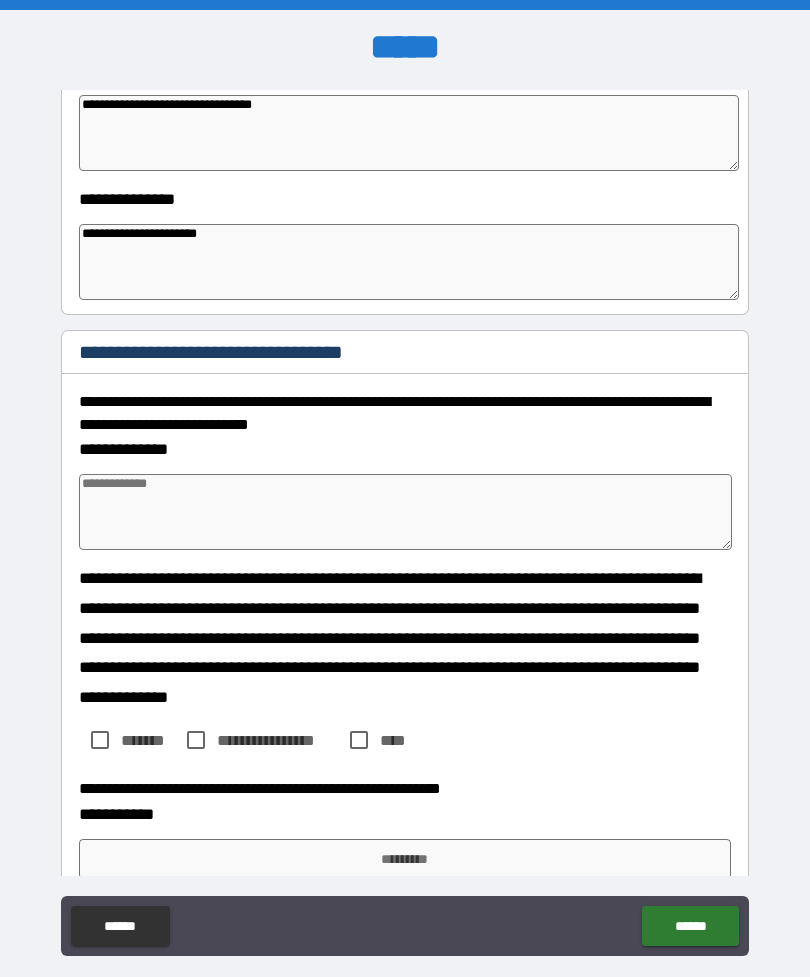 scroll, scrollTop: 3054, scrollLeft: 0, axis: vertical 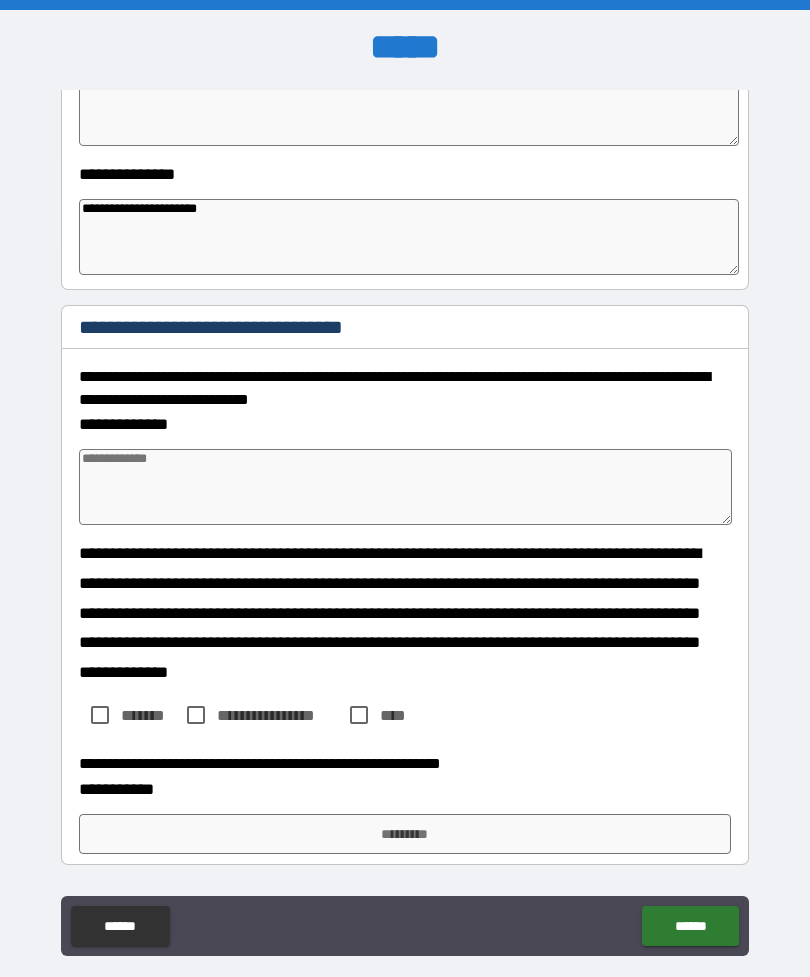 click at bounding box center [405, 487] 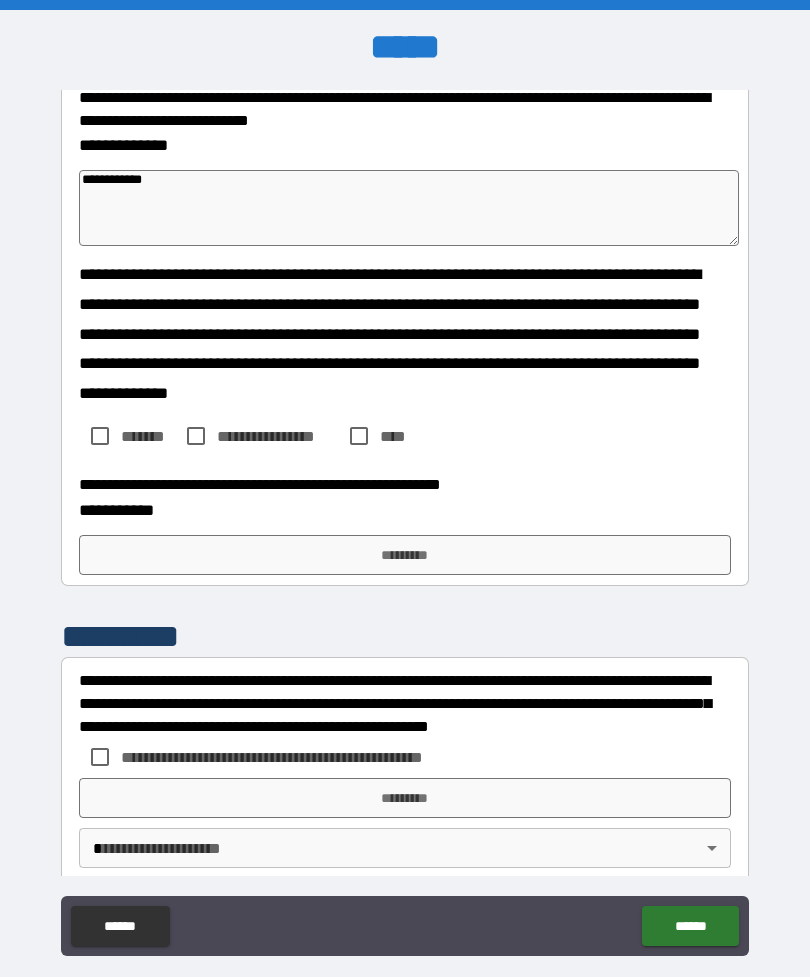 scroll, scrollTop: 3319, scrollLeft: 0, axis: vertical 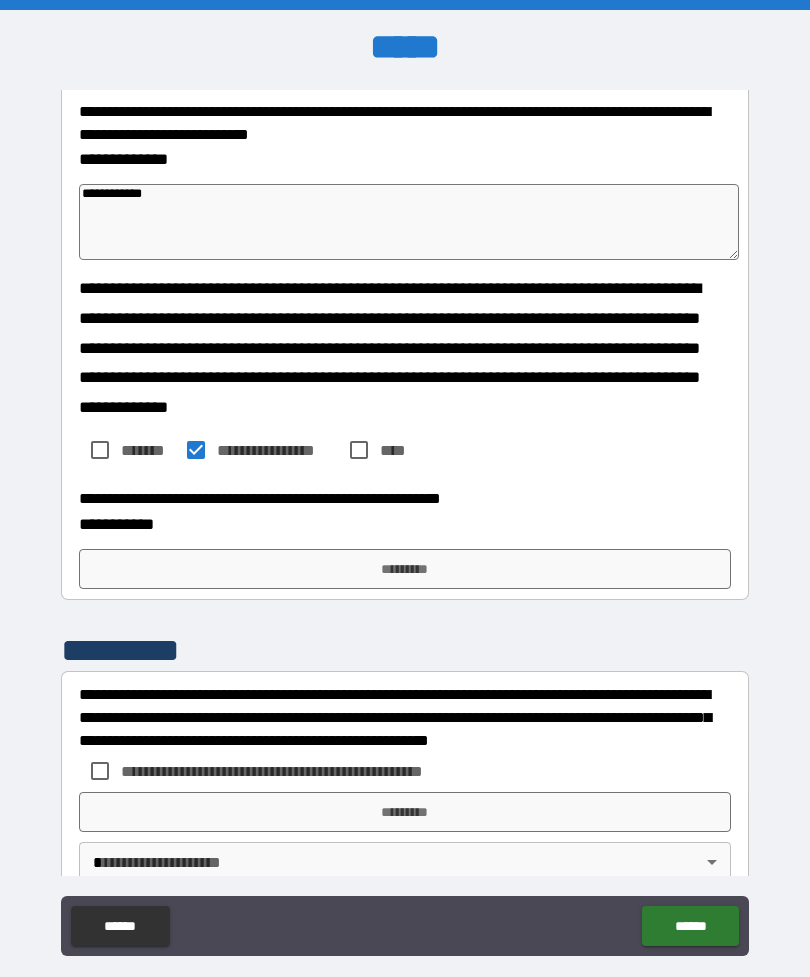 click on "*********" at bounding box center (405, 569) 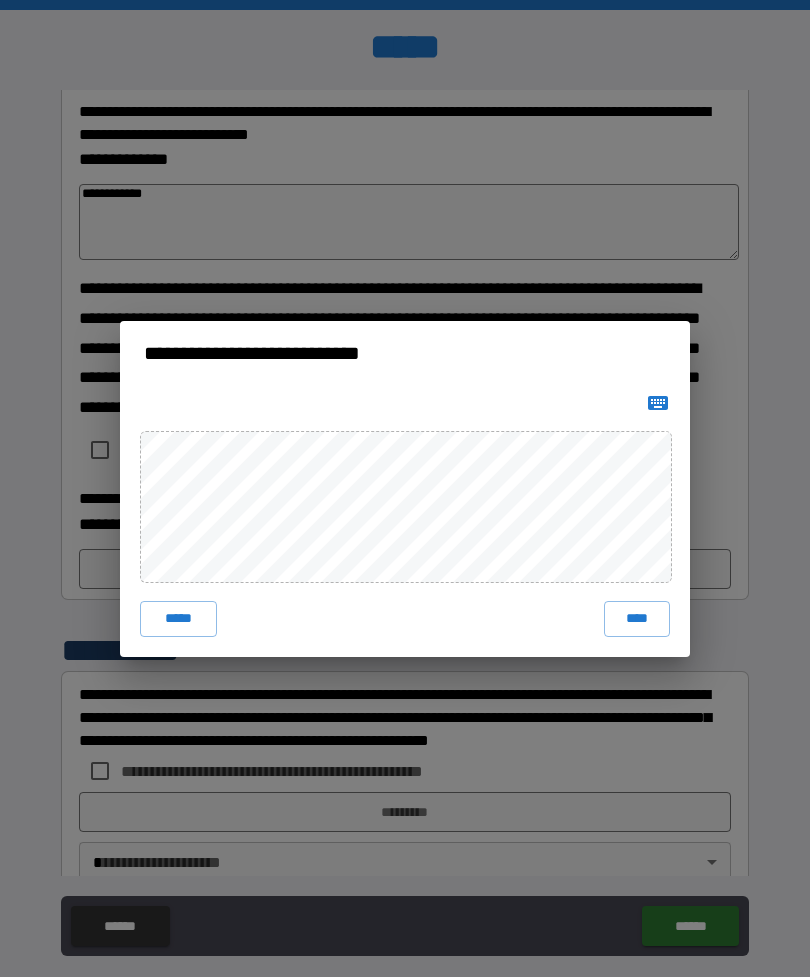 click on "****" at bounding box center (637, 619) 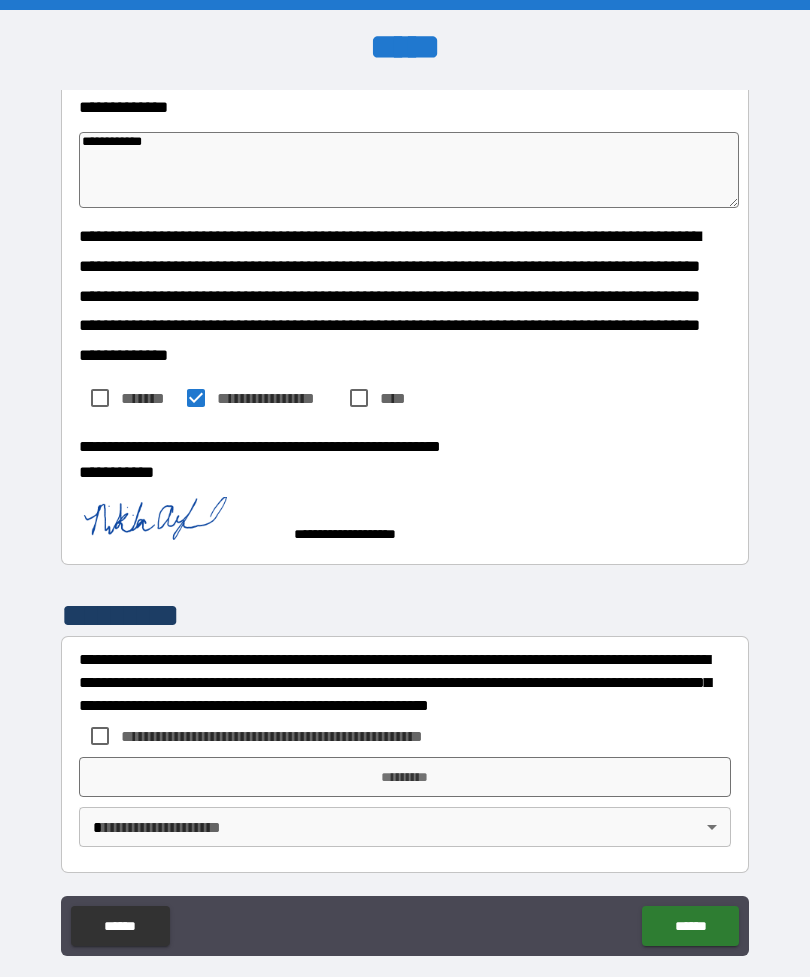 scroll, scrollTop: 3371, scrollLeft: 0, axis: vertical 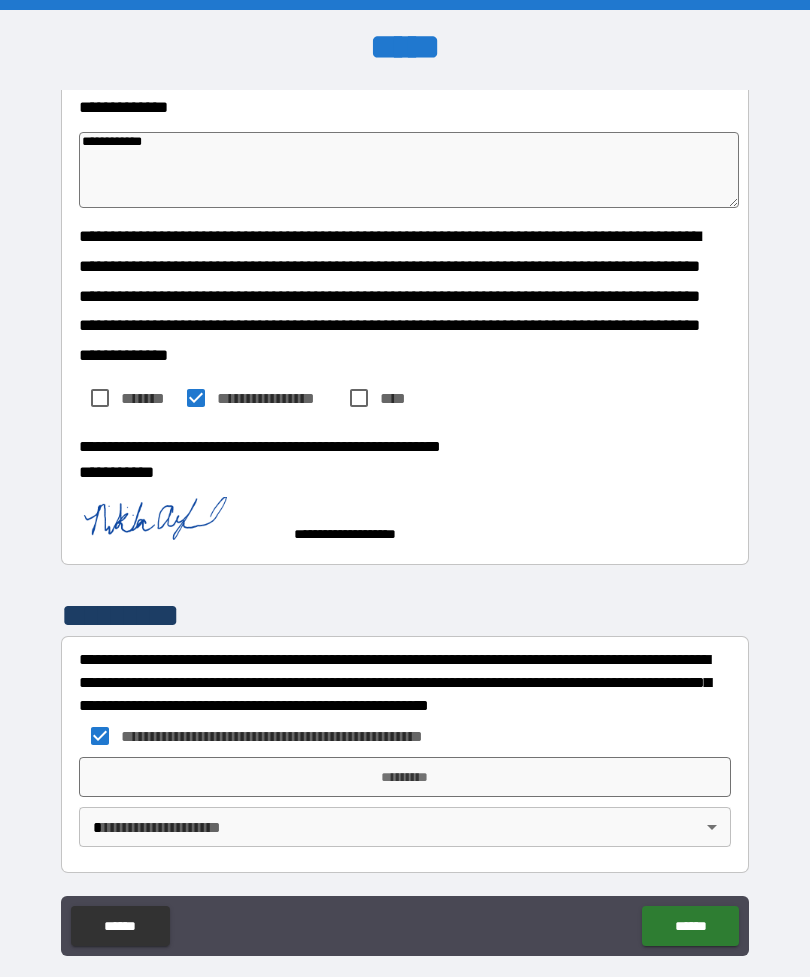 click on "*********" at bounding box center (405, 777) 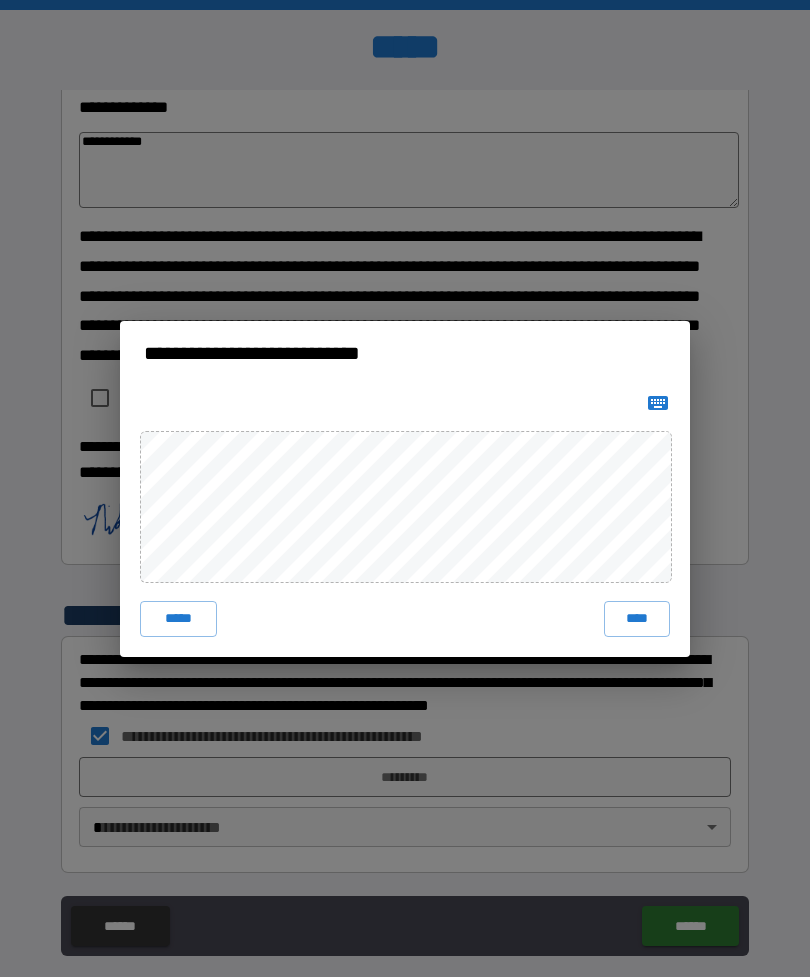 click on "**********" at bounding box center [405, 488] 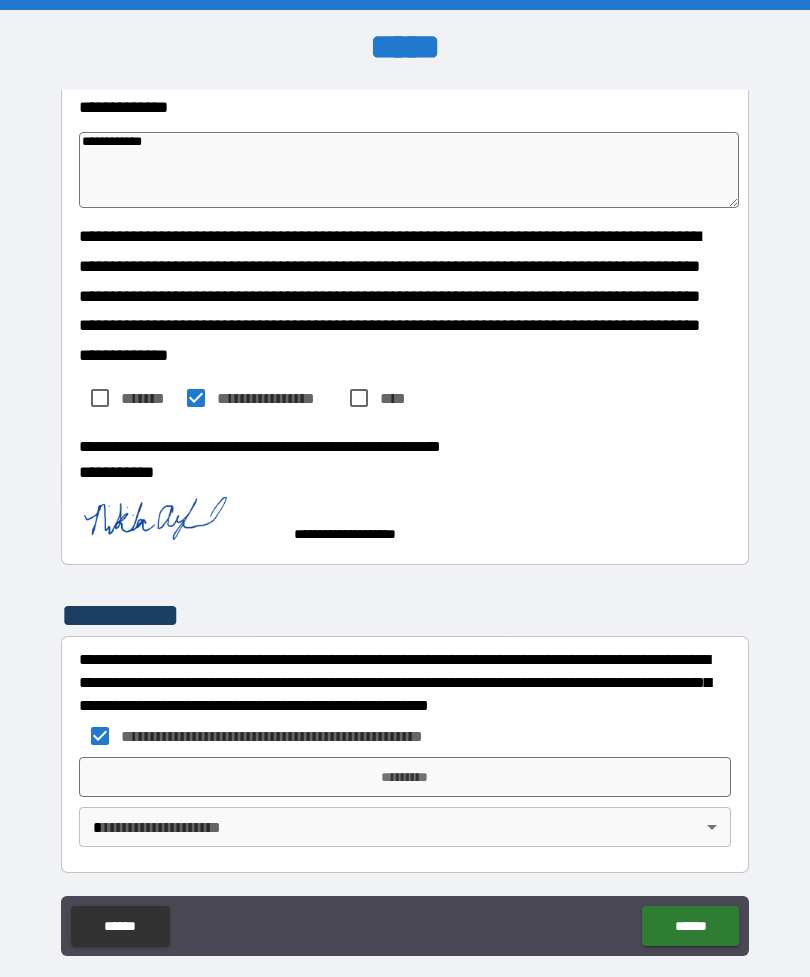 click on "*********" at bounding box center [405, 777] 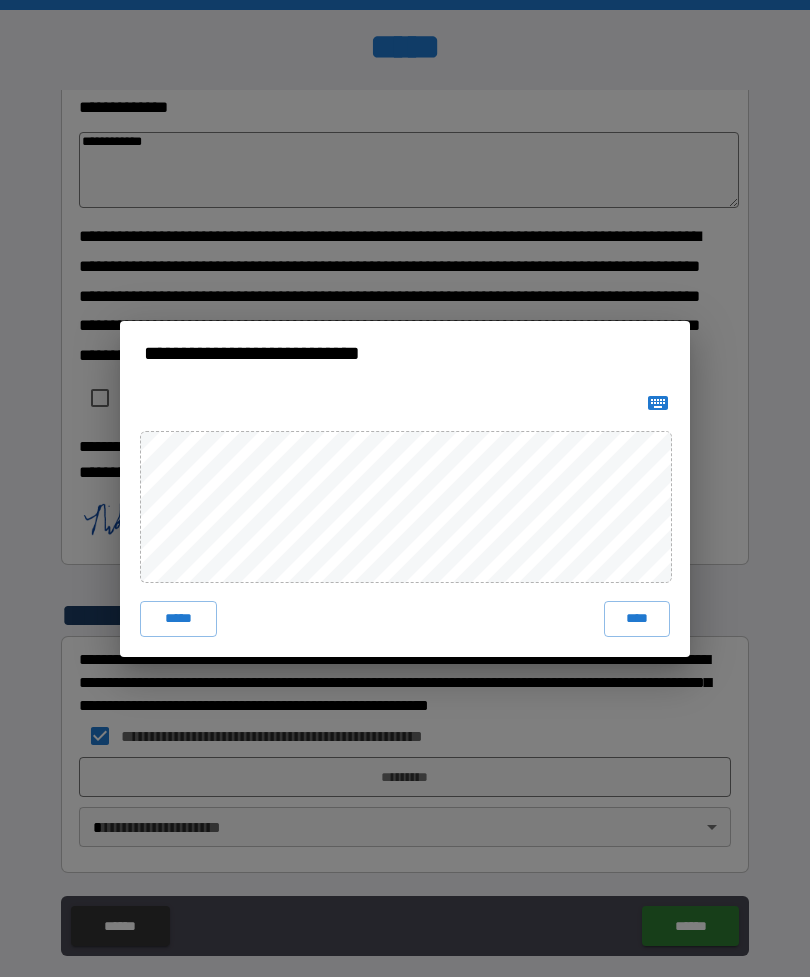 click on "*****" at bounding box center [178, 619] 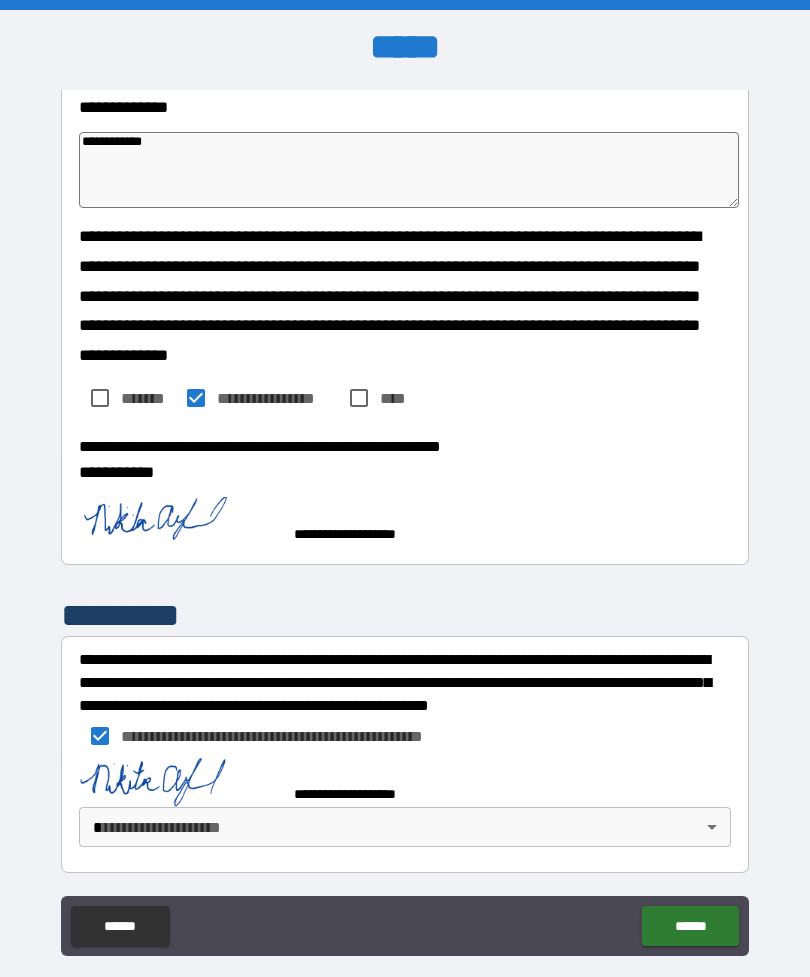 scroll, scrollTop: 3361, scrollLeft: 0, axis: vertical 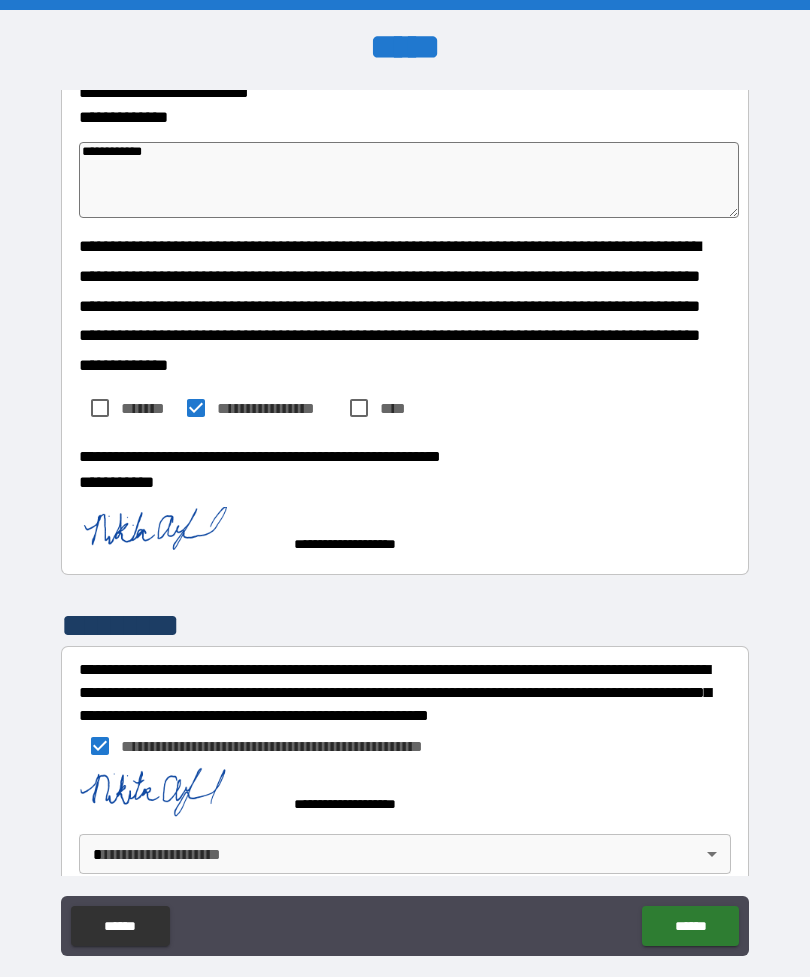 click on "[FIRST] [LAST] [STREET] [CITY], [STATE] [ZIP] [COUNTRY] [PHONE] [EMAIL] [SSN] [DLN] [CC] [DOB] [AGE] [ADDRESS] [COORDINATES] [POSTAL_CODE] [TIME]" at bounding box center [405, 520] 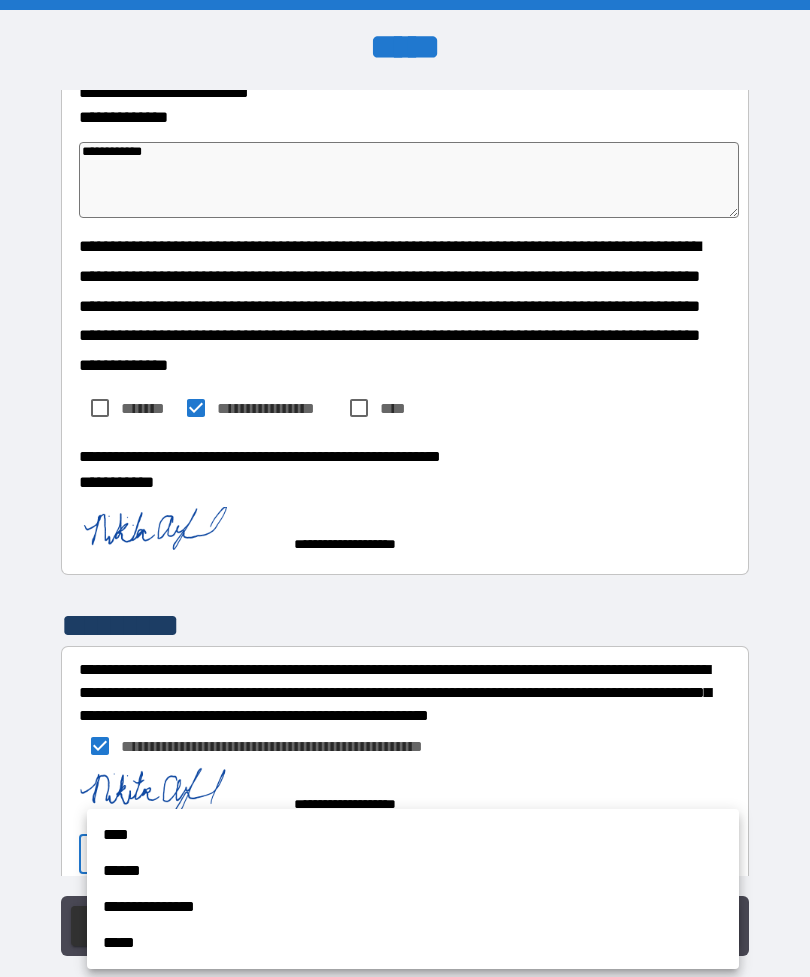 click on "****" at bounding box center (413, 835) 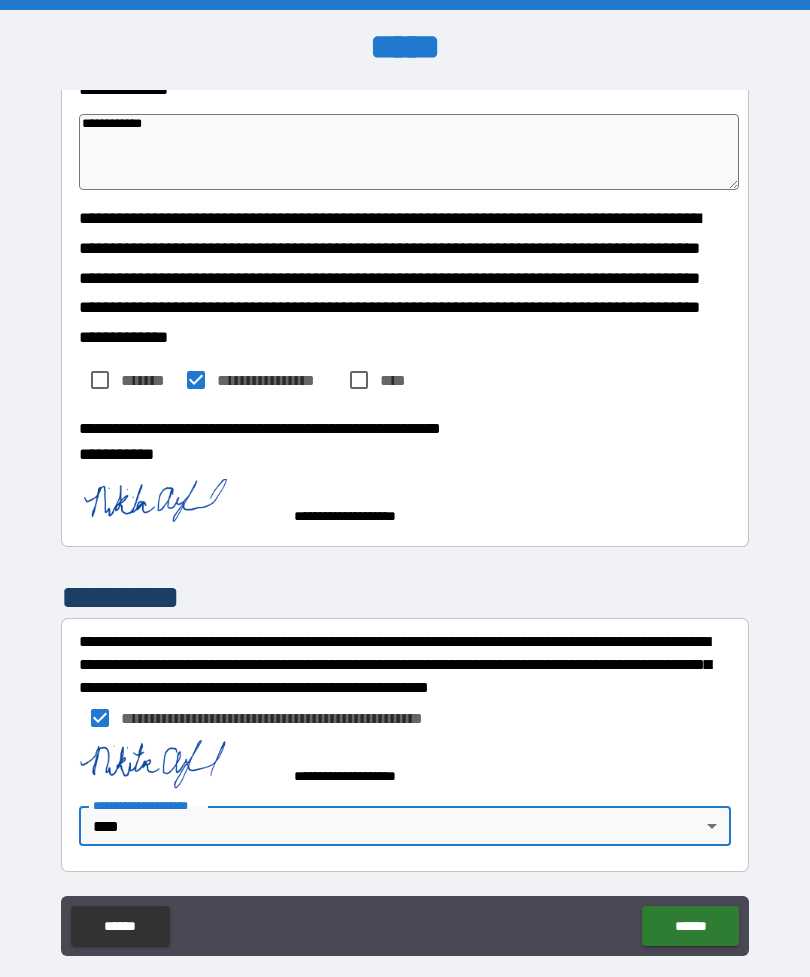 scroll, scrollTop: 3388, scrollLeft: 0, axis: vertical 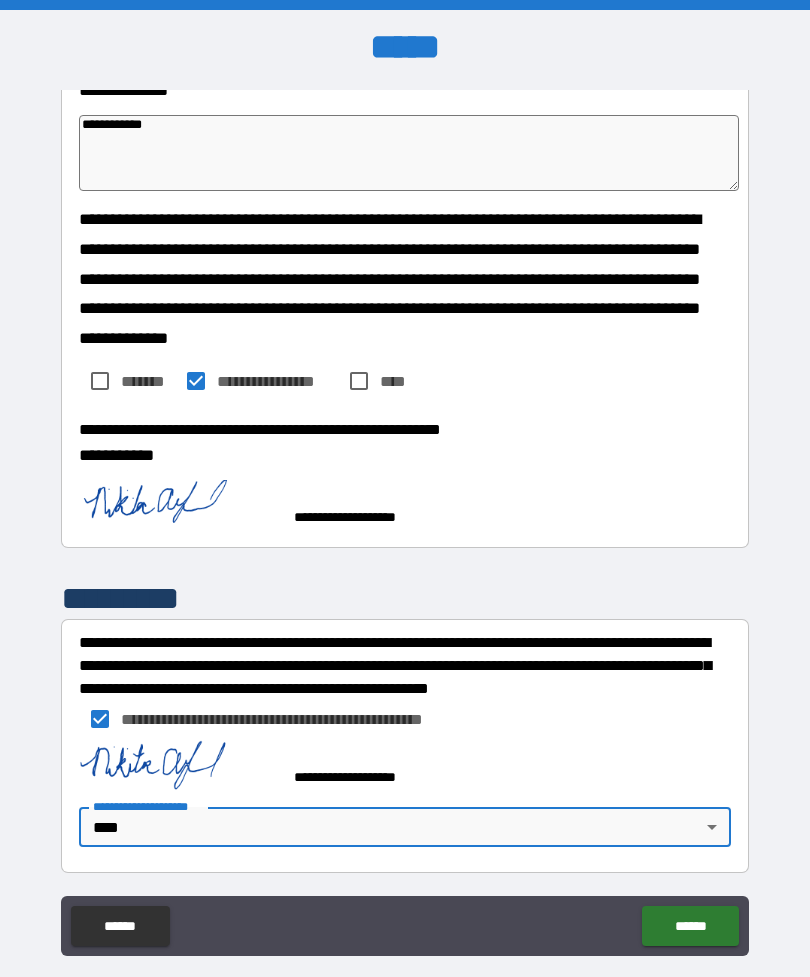 click on "******" at bounding box center (690, 926) 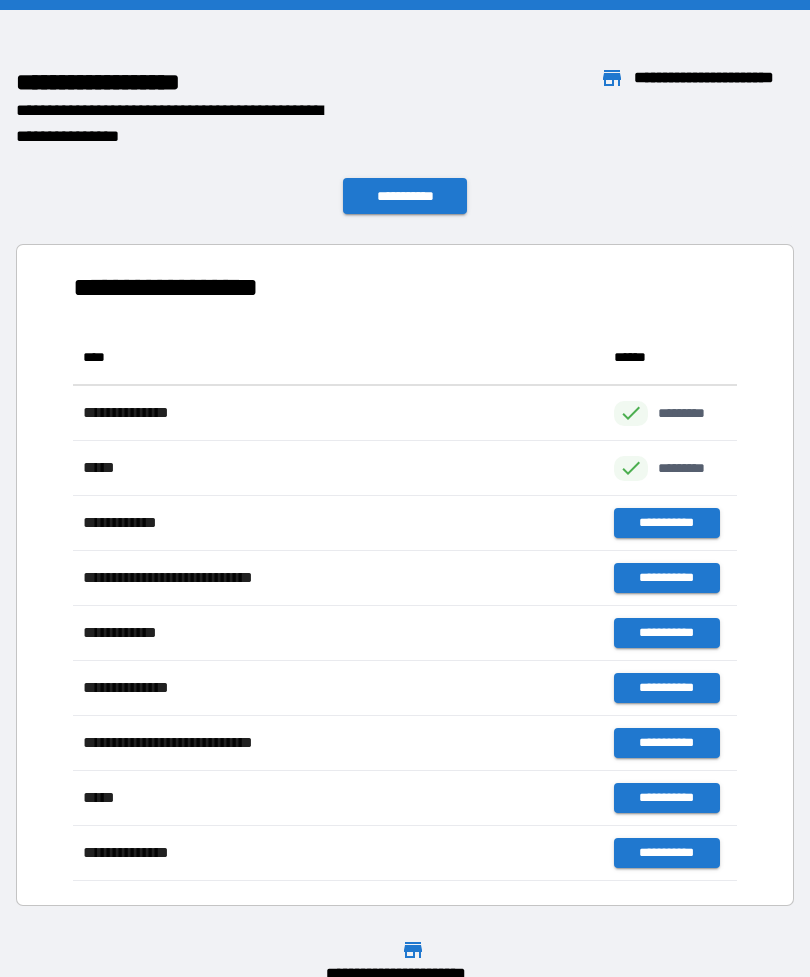 scroll, scrollTop: 551, scrollLeft: 664, axis: both 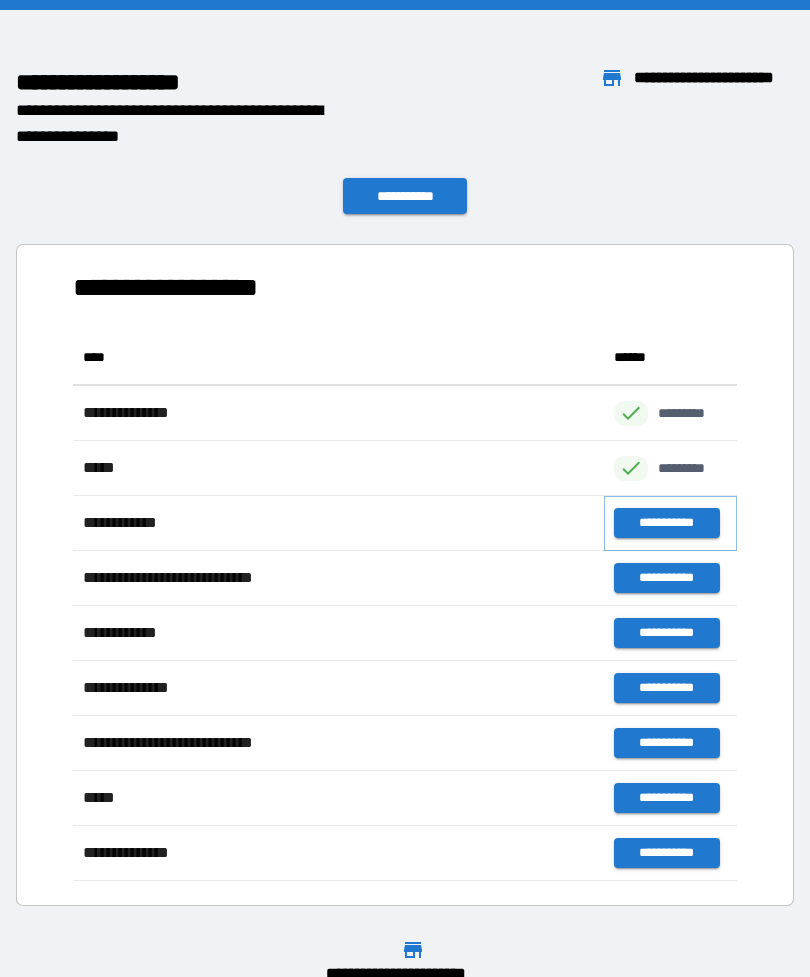 click on "**********" at bounding box center (666, 523) 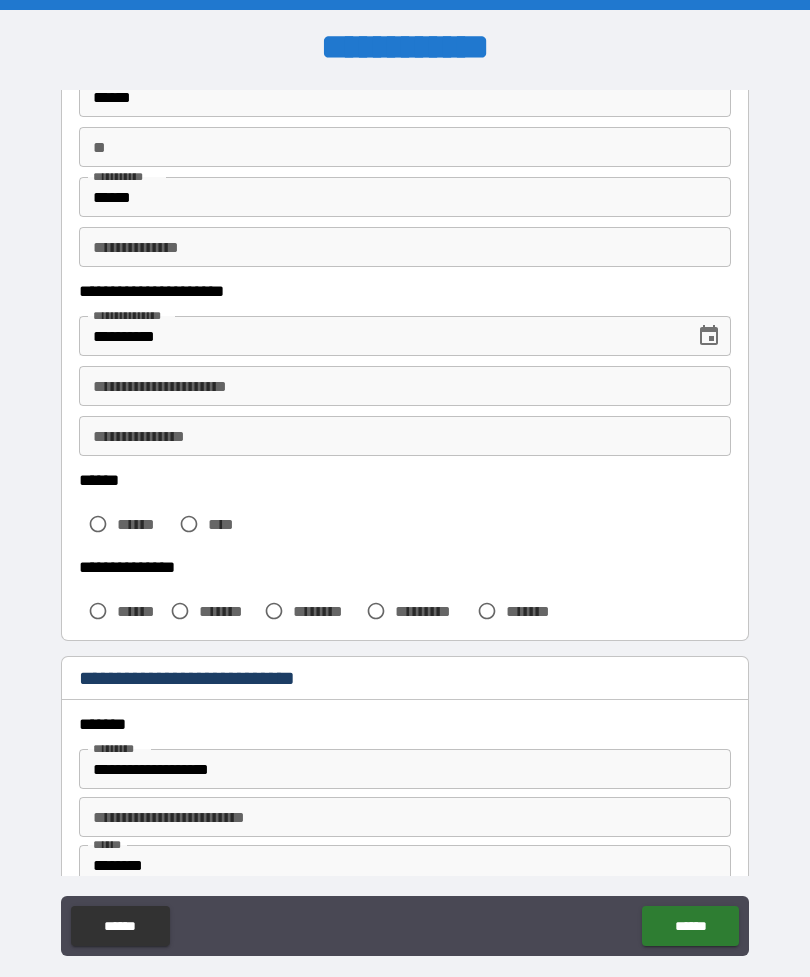 scroll, scrollTop: 160, scrollLeft: 0, axis: vertical 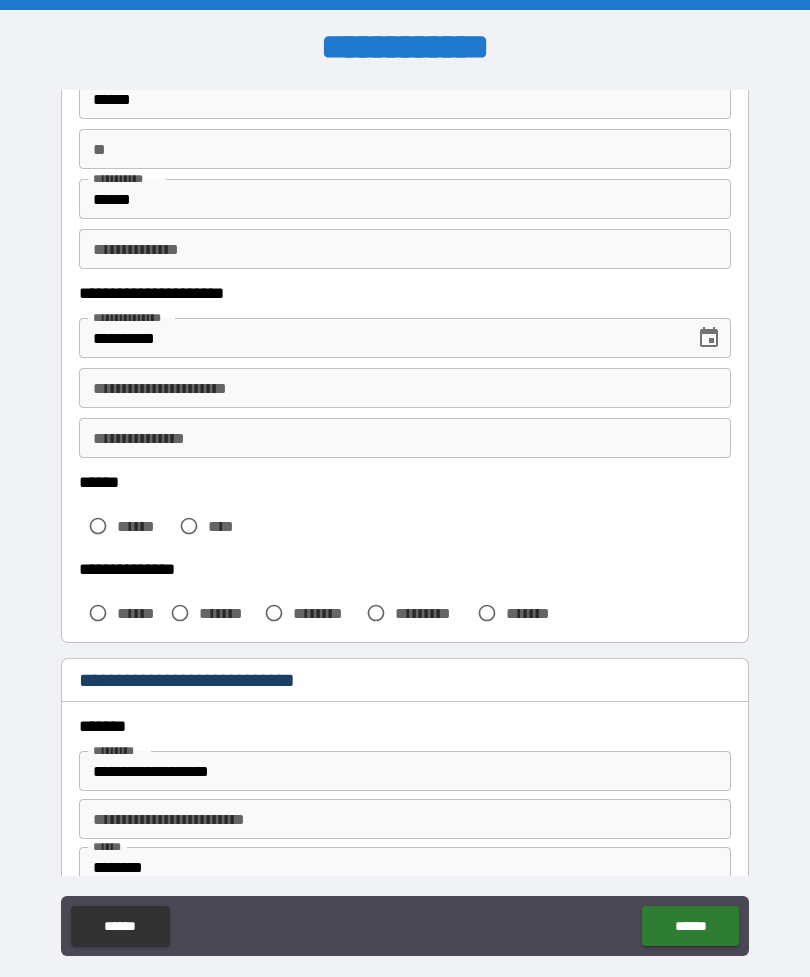 click on "**********" at bounding box center [405, 388] 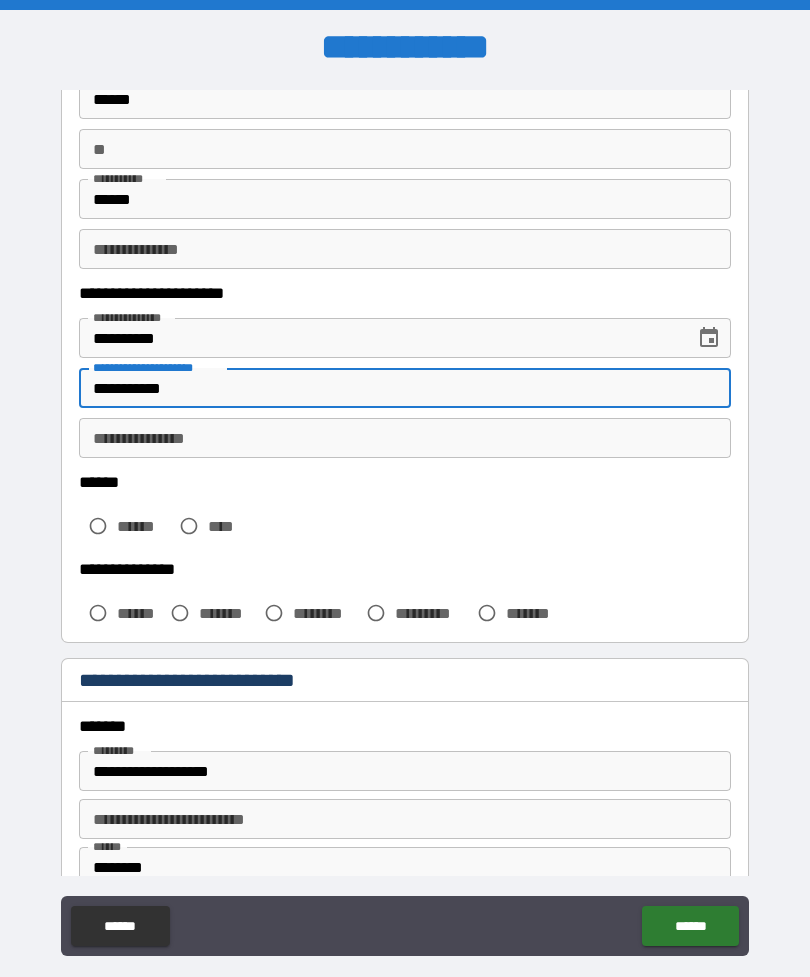 click on "**********" at bounding box center [405, 438] 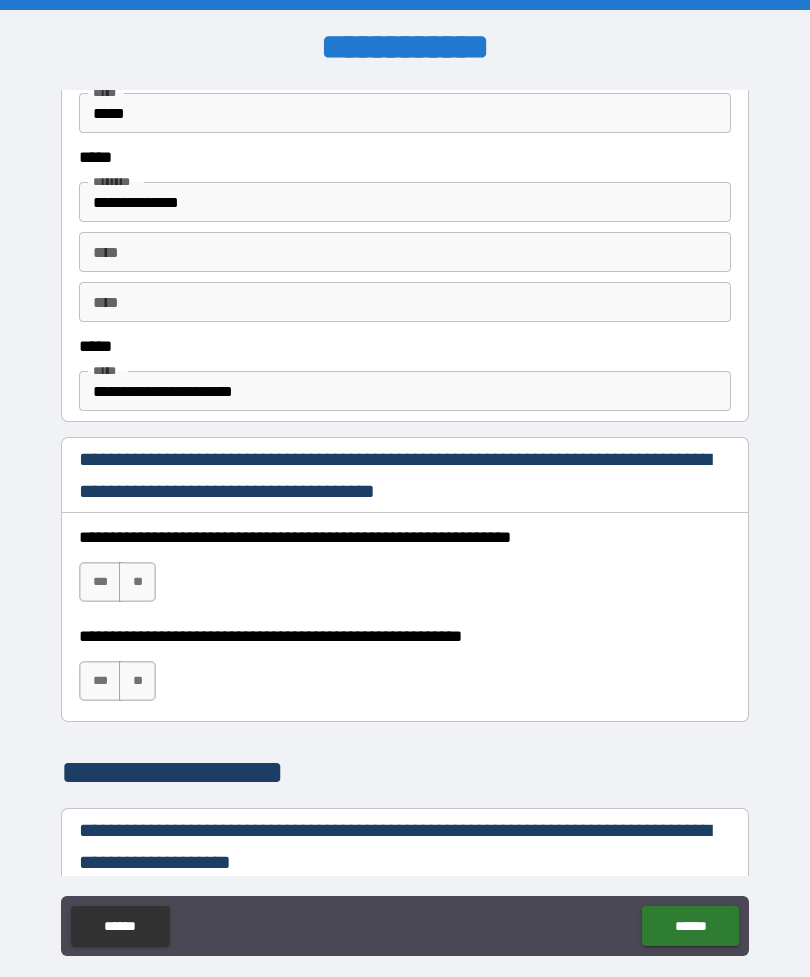 scroll, scrollTop: 1011, scrollLeft: 0, axis: vertical 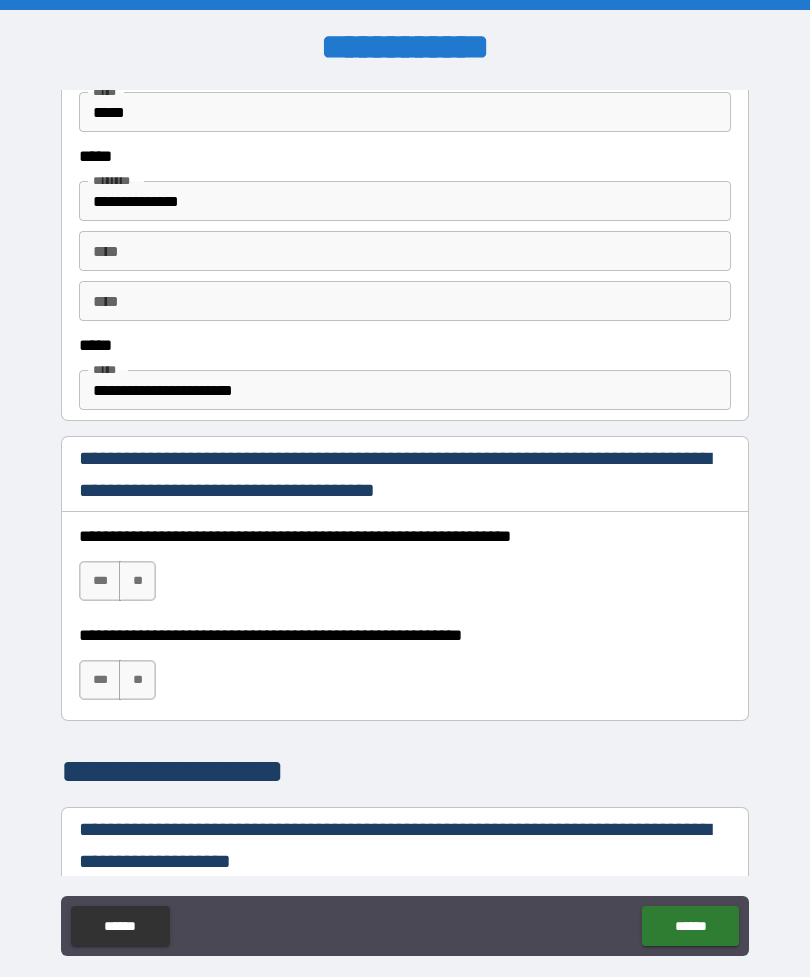 click on "**********" at bounding box center [405, 571] 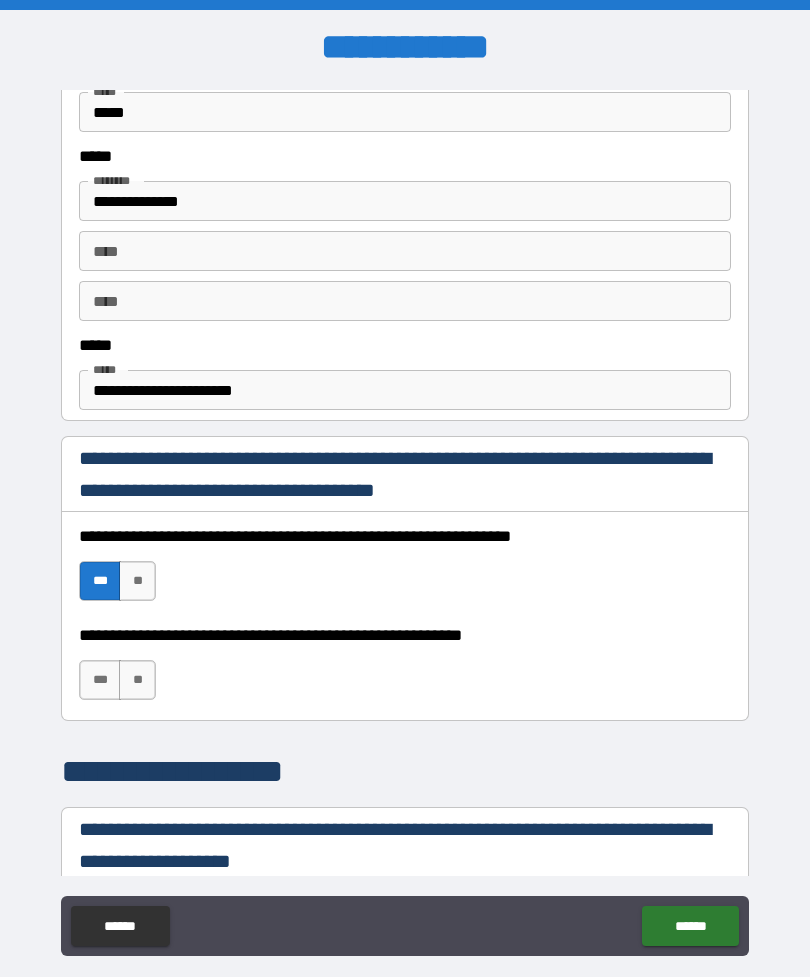 click on "***" at bounding box center (100, 680) 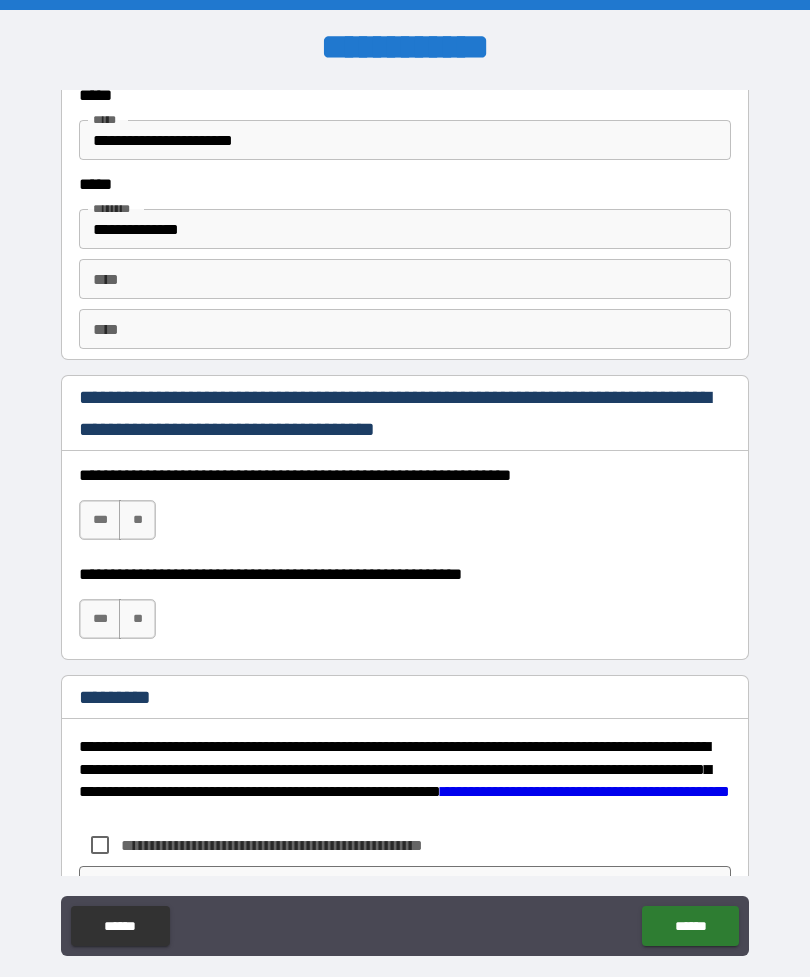 scroll, scrollTop: 2710, scrollLeft: 0, axis: vertical 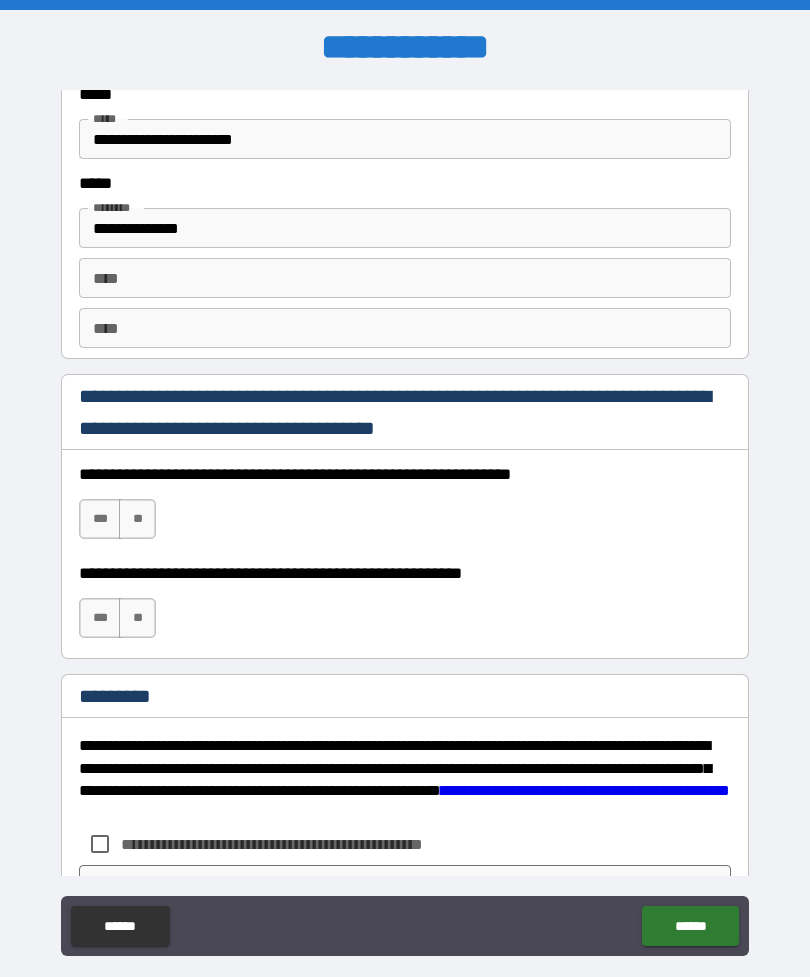 click on "**********" at bounding box center (405, 504) 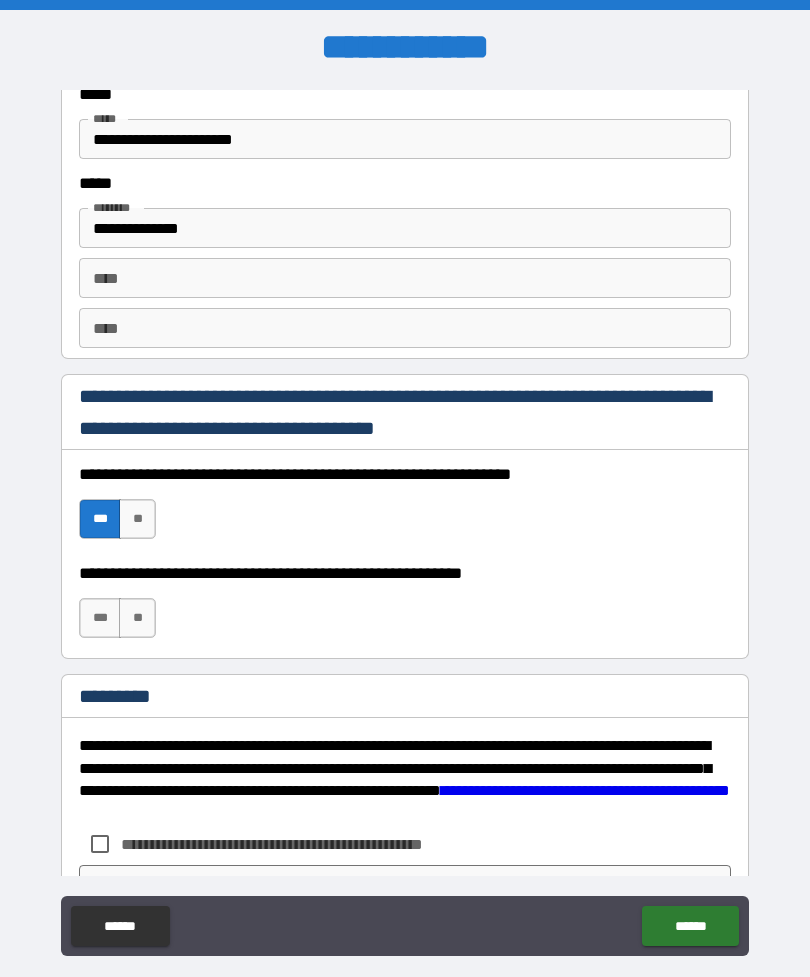 click on "***" at bounding box center (100, 618) 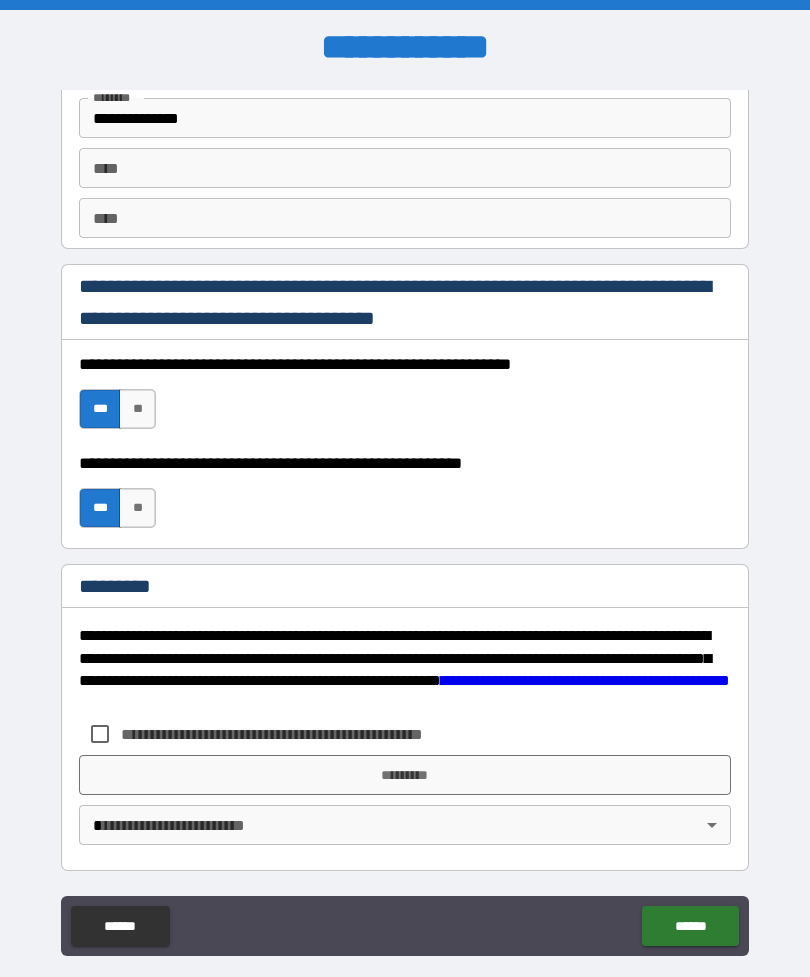 scroll, scrollTop: 2820, scrollLeft: 0, axis: vertical 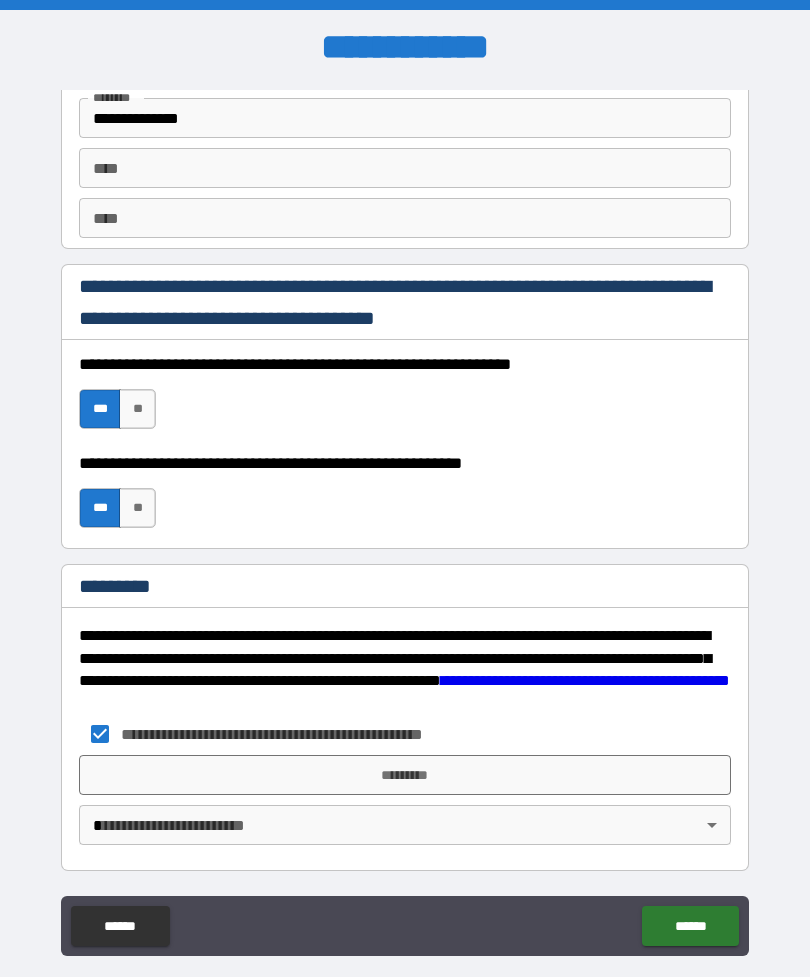 click on "**********" at bounding box center [284, 734] 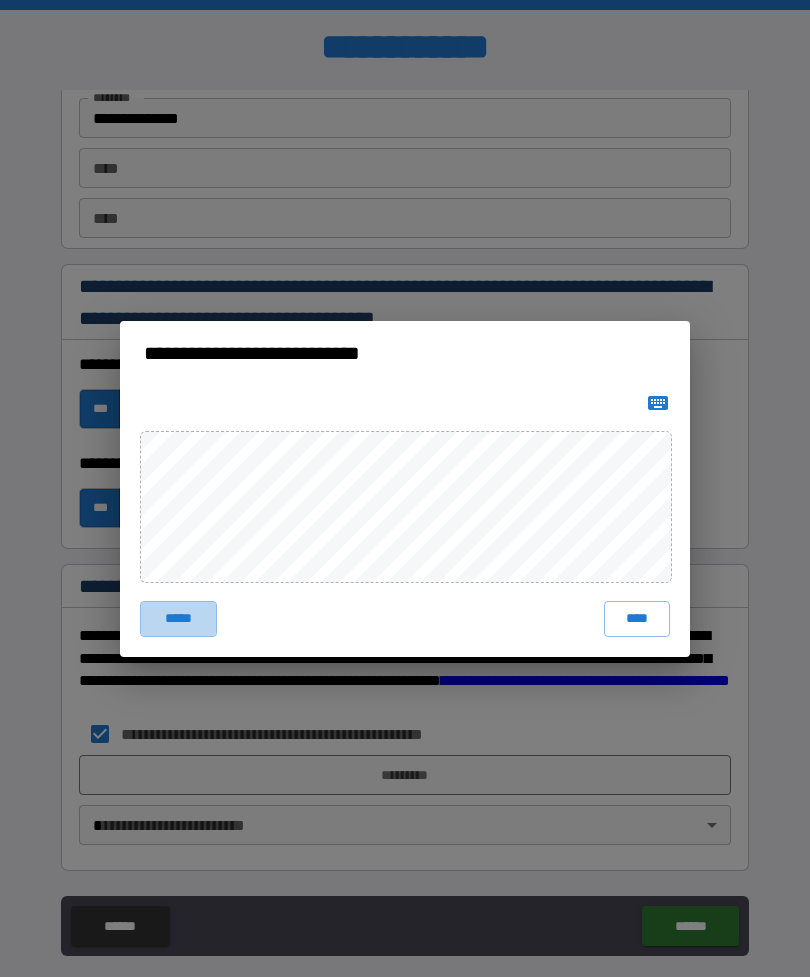 click on "*****" at bounding box center (178, 619) 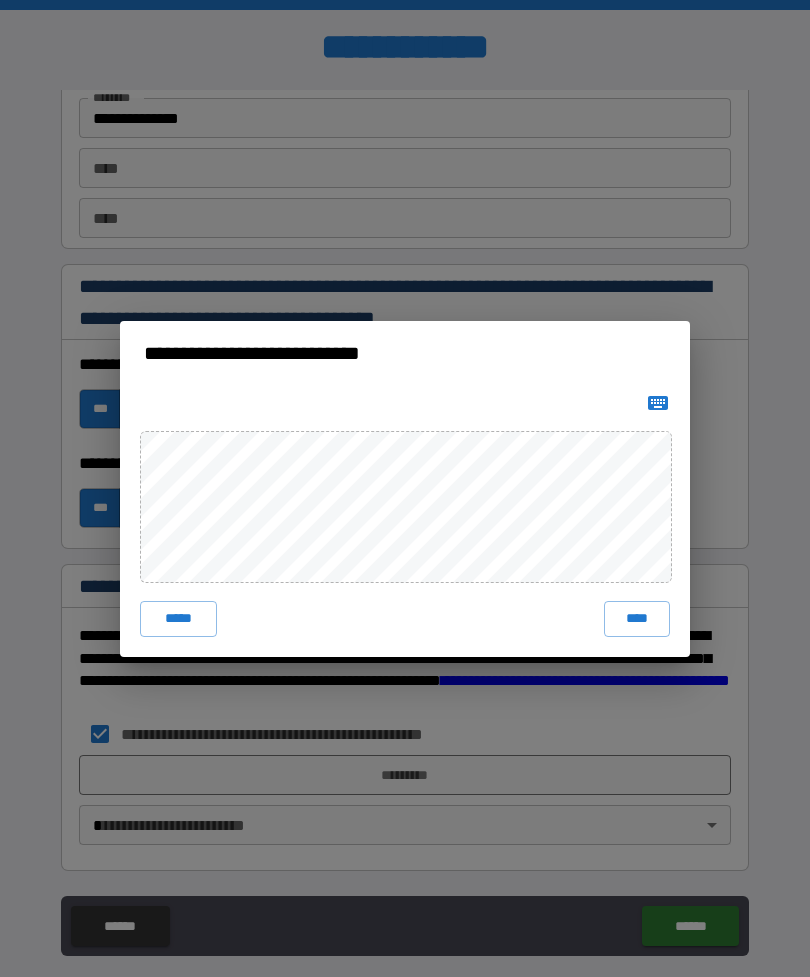 click on "****" at bounding box center [637, 619] 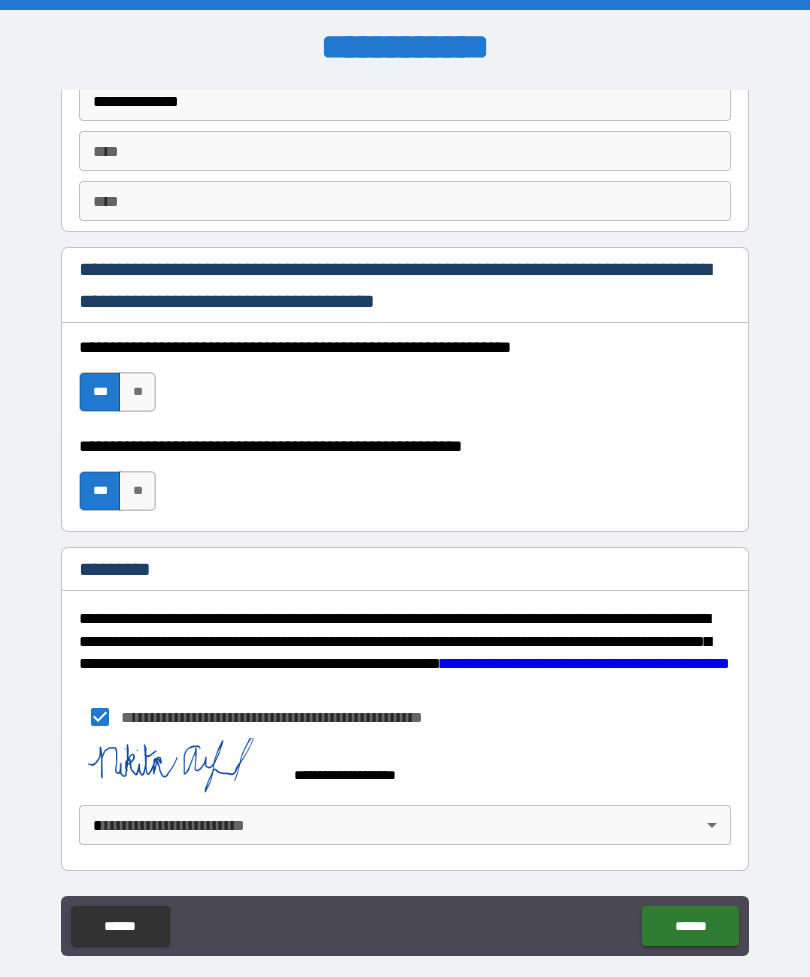 scroll, scrollTop: 2837, scrollLeft: 0, axis: vertical 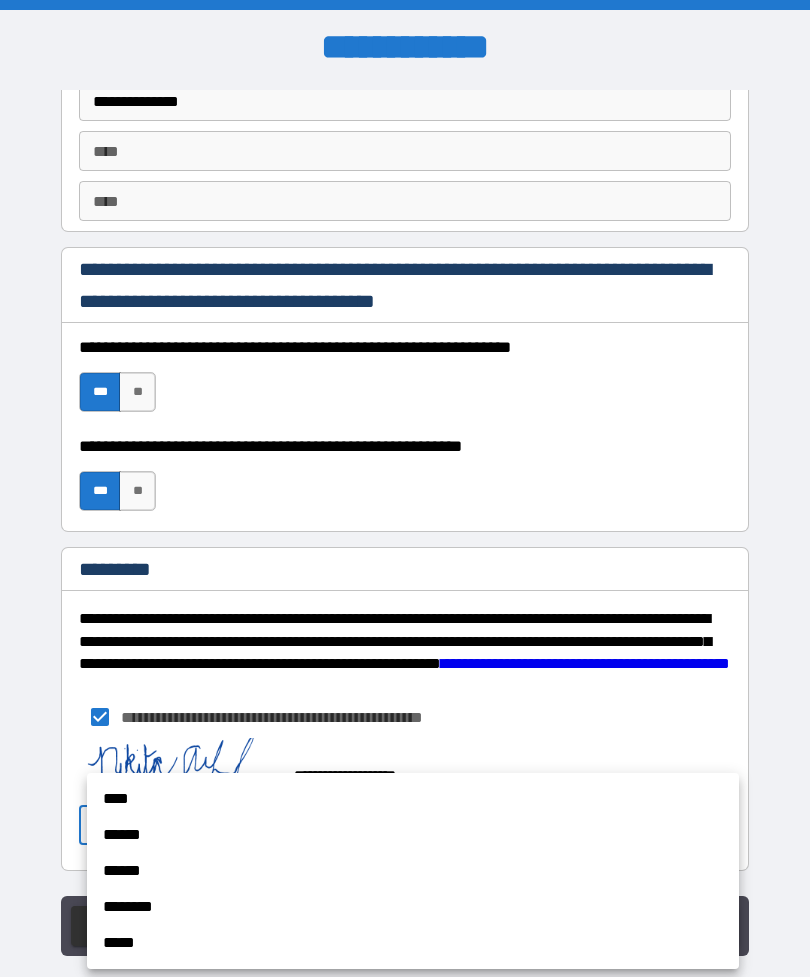 click on "****" at bounding box center (413, 799) 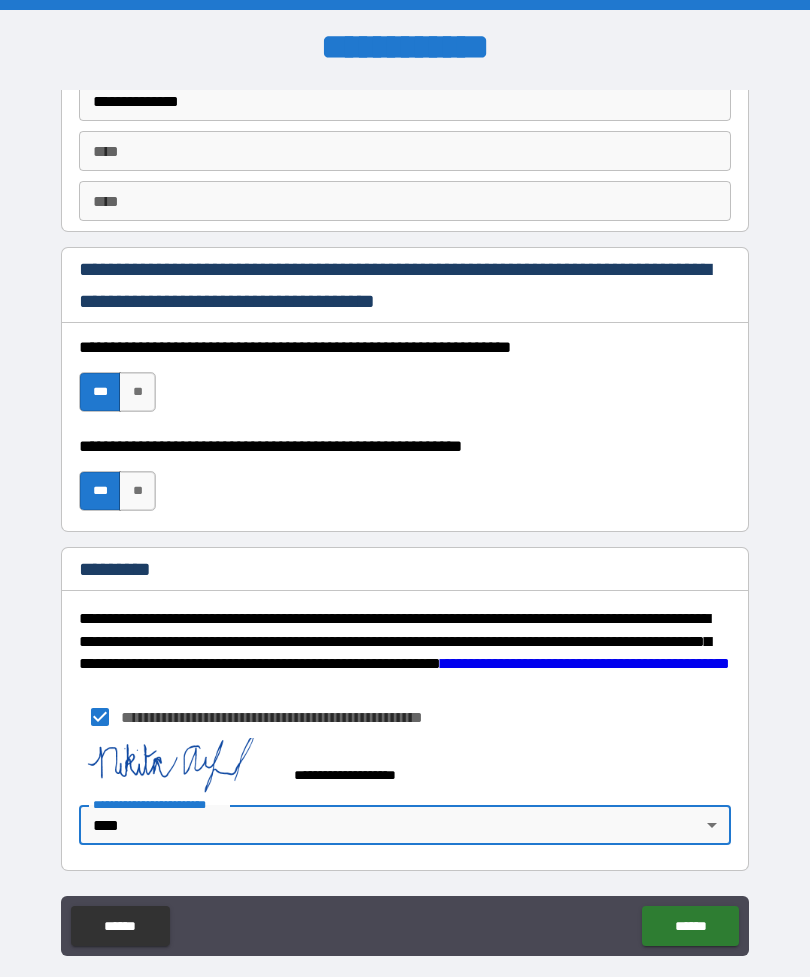 click on "******" at bounding box center (690, 926) 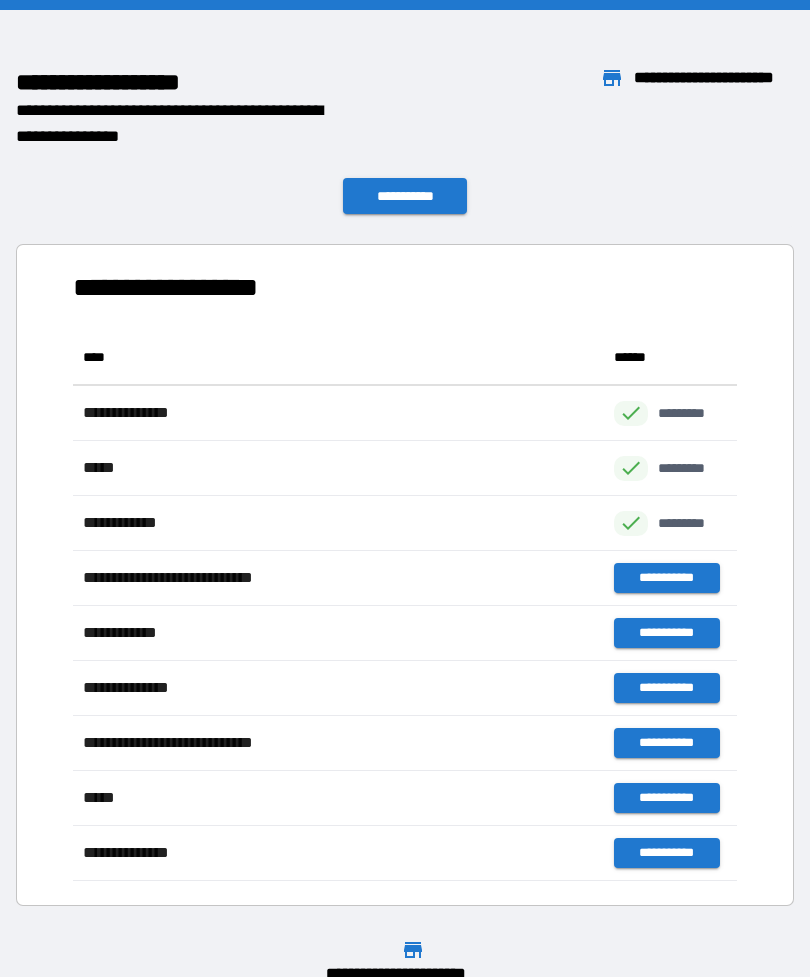 scroll, scrollTop: 1, scrollLeft: 1, axis: both 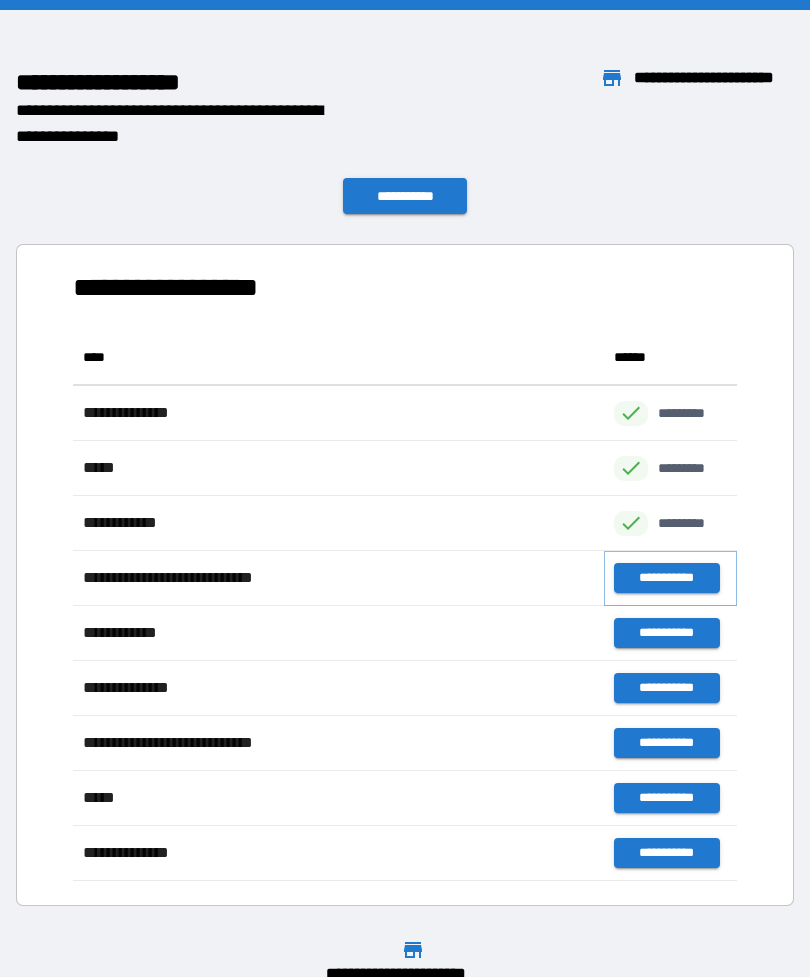 click on "**********" at bounding box center (666, 578) 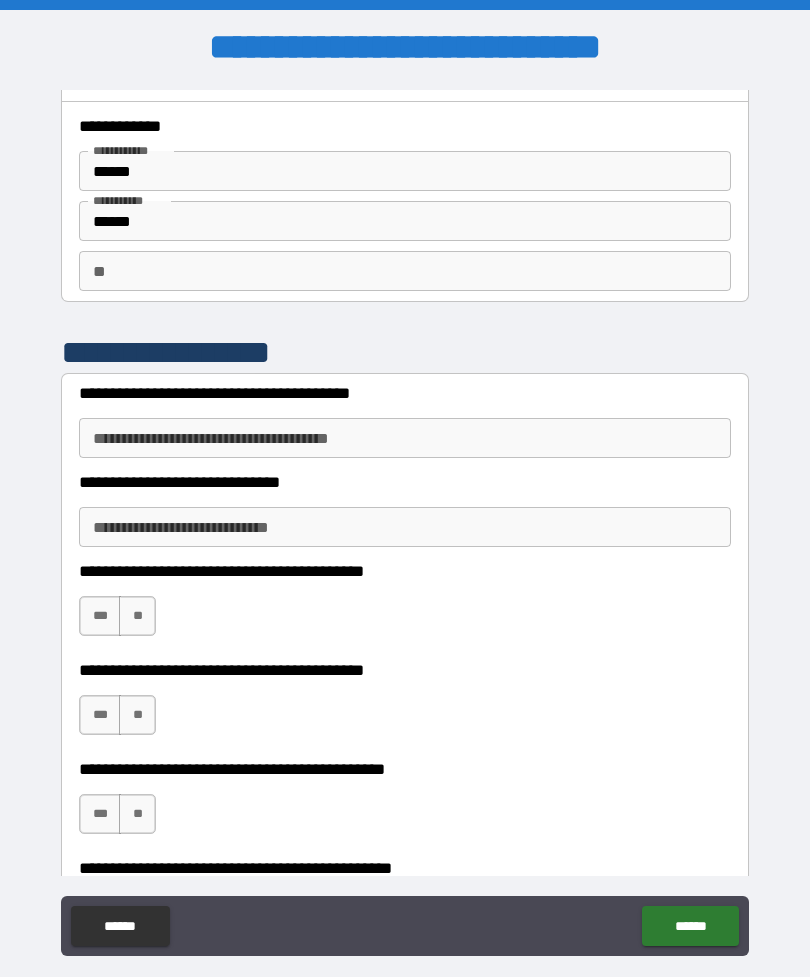 scroll, scrollTop: 31, scrollLeft: 0, axis: vertical 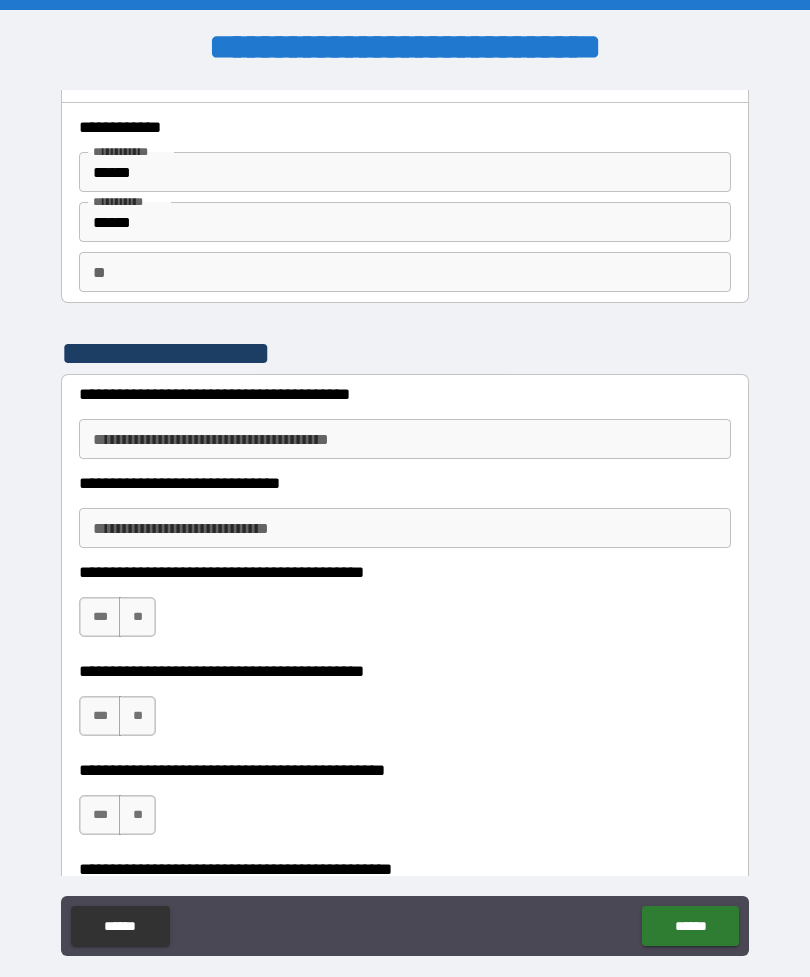click on "**********" at bounding box center [405, 439] 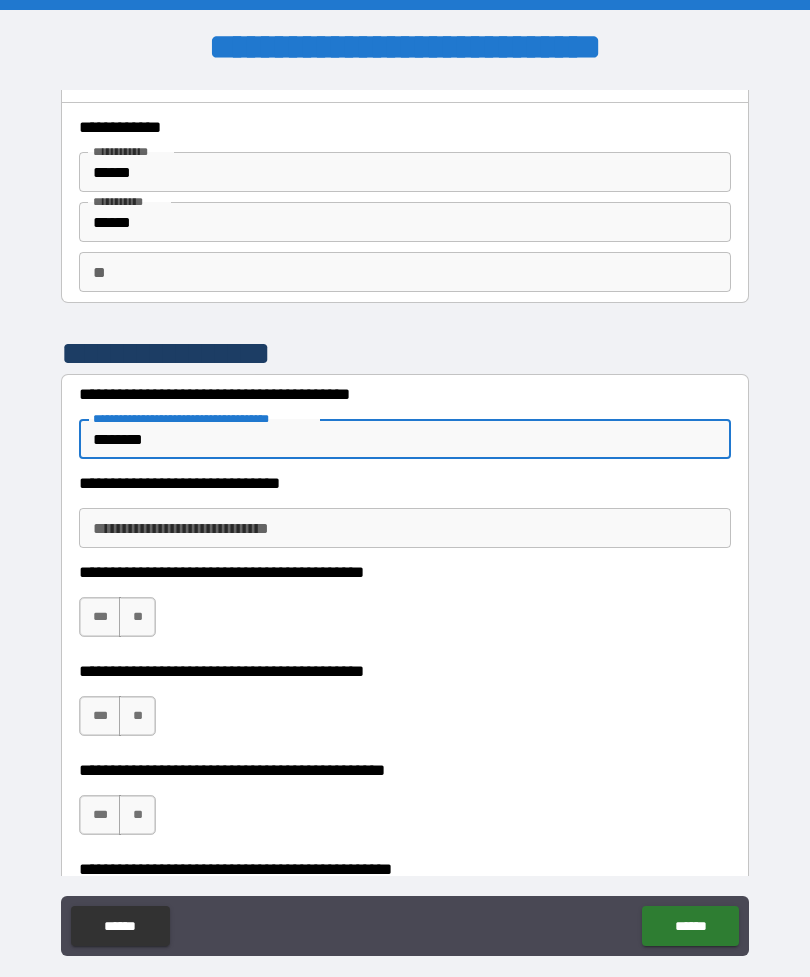 click on "[FIRST] [LAST]" at bounding box center (405, 528) 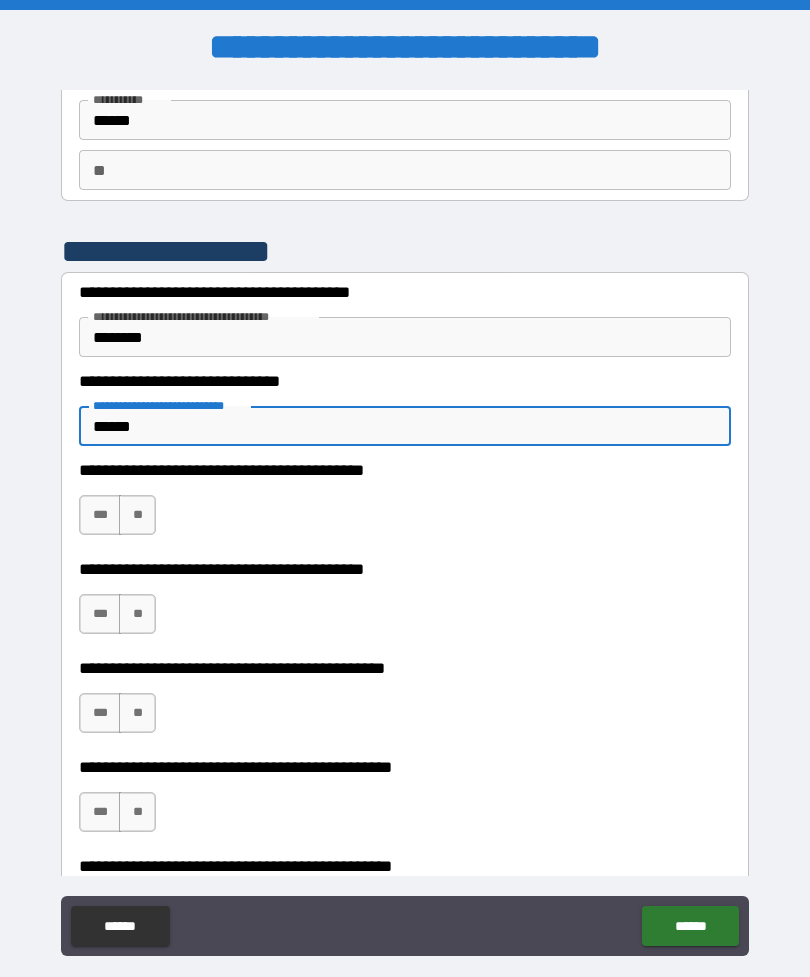 scroll, scrollTop: 168, scrollLeft: 0, axis: vertical 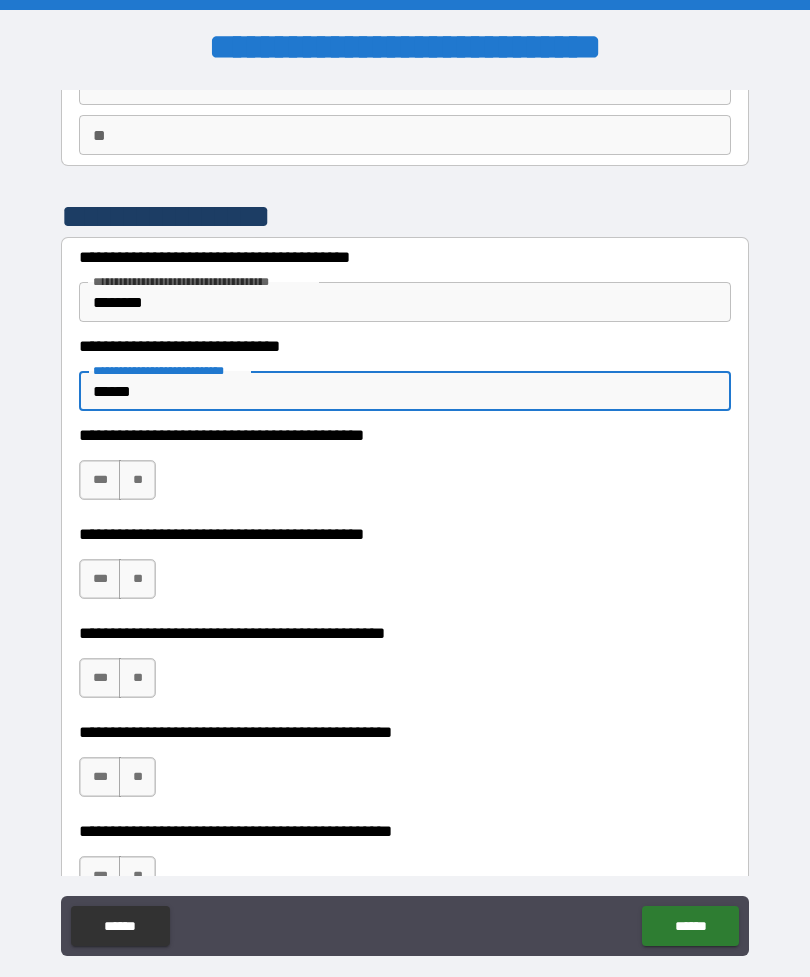 click on "**" at bounding box center (137, 480) 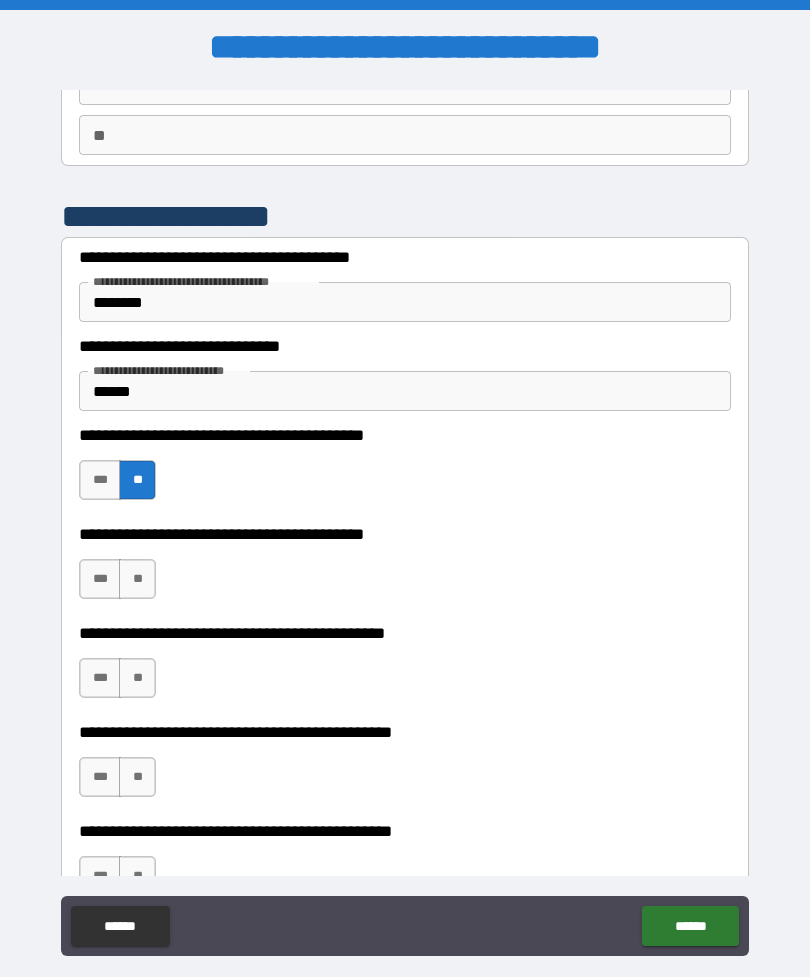 click on "**" at bounding box center [137, 579] 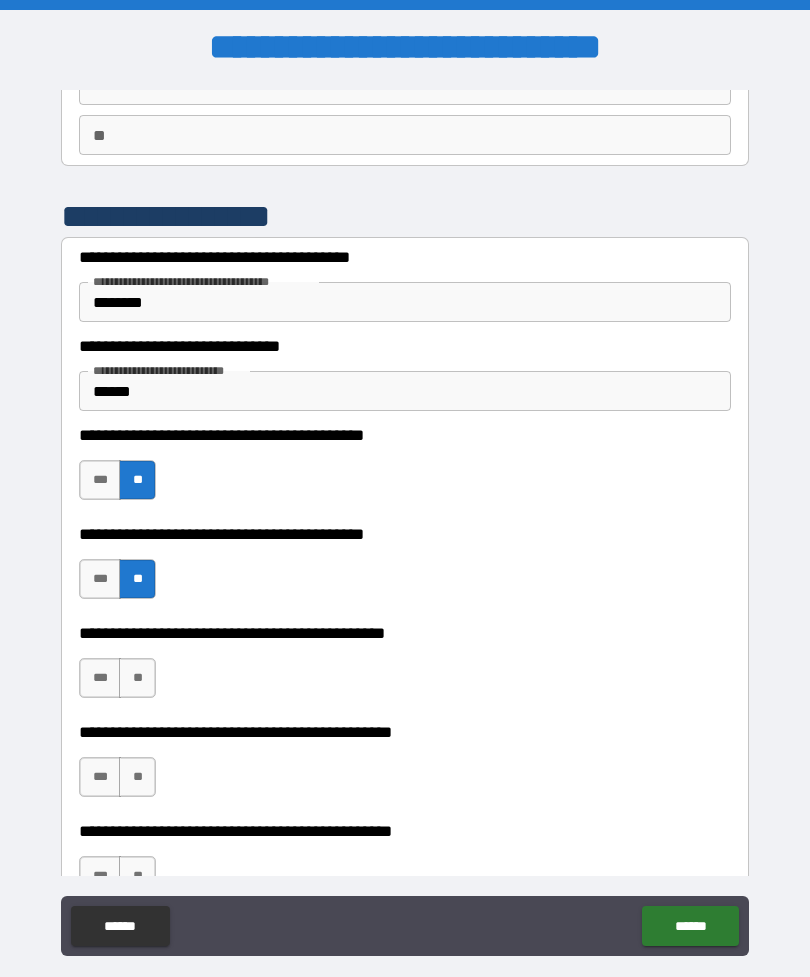 click on "**" at bounding box center (137, 678) 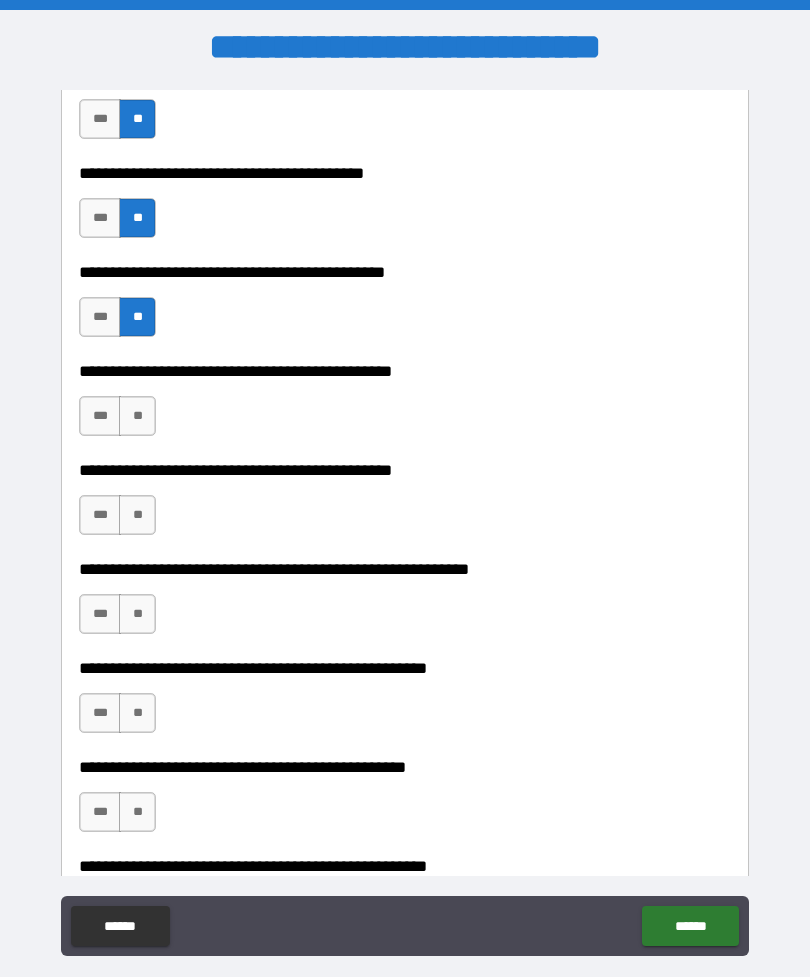 scroll, scrollTop: 523, scrollLeft: 0, axis: vertical 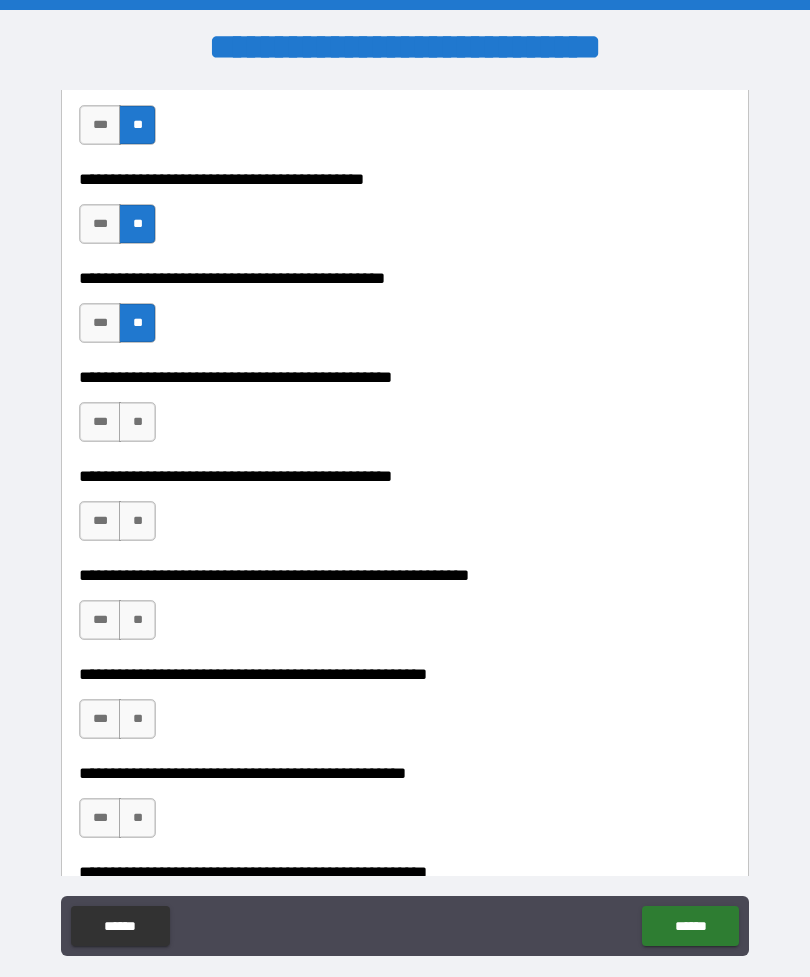 click on "**" at bounding box center [137, 422] 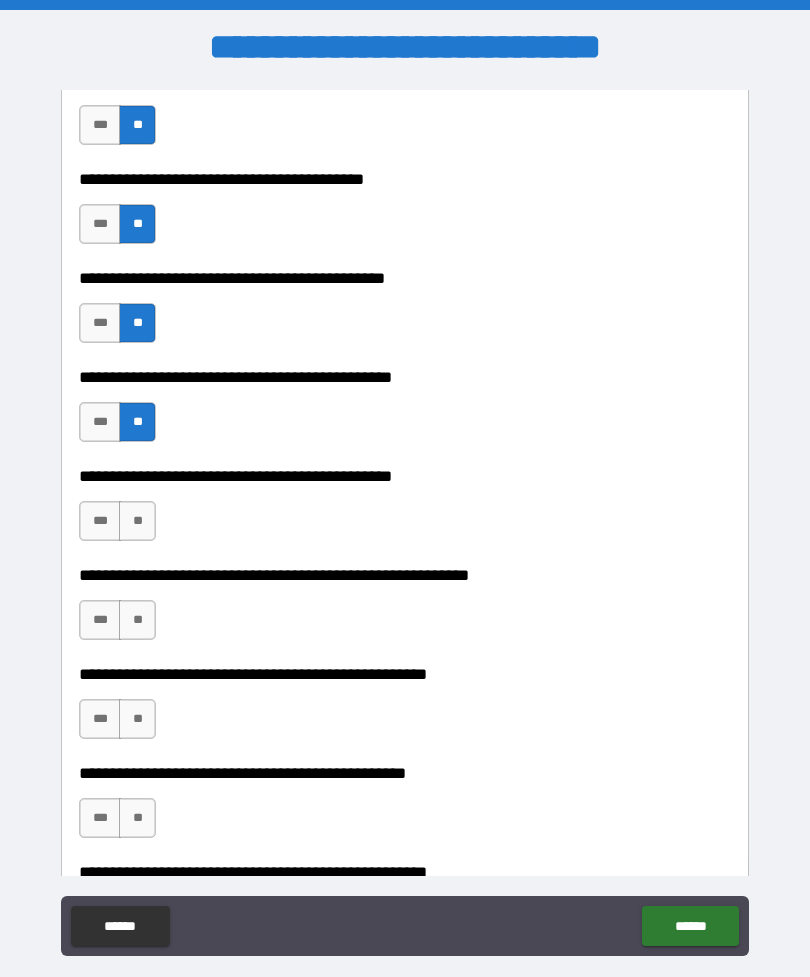 click on "**" at bounding box center (137, 521) 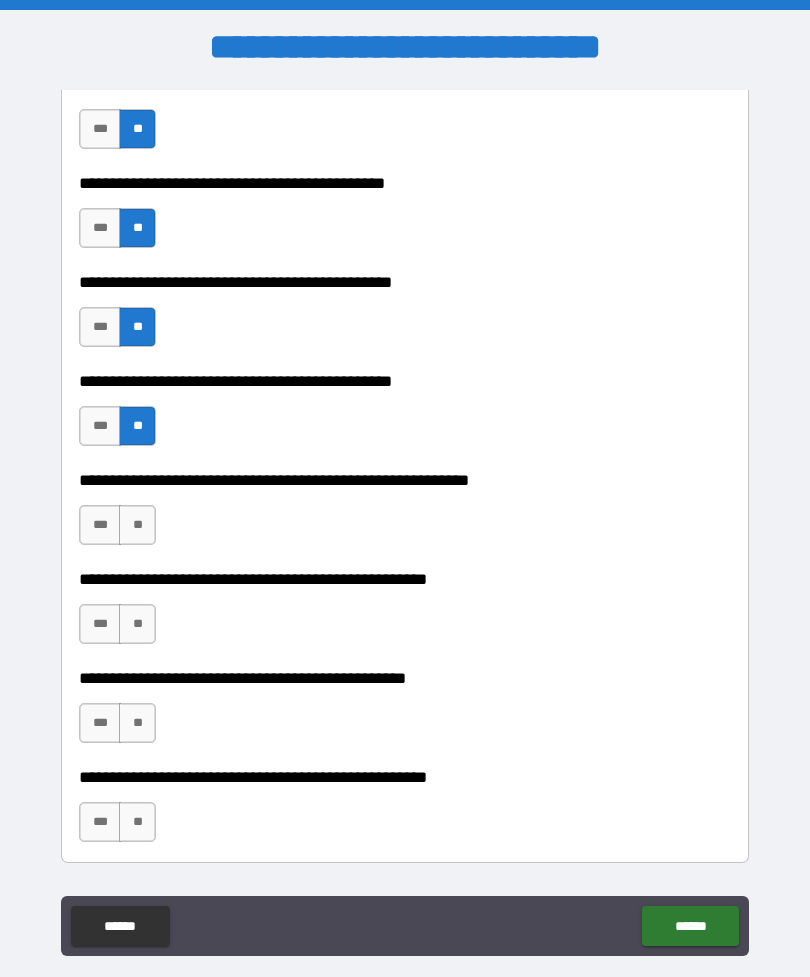 scroll, scrollTop: 624, scrollLeft: 0, axis: vertical 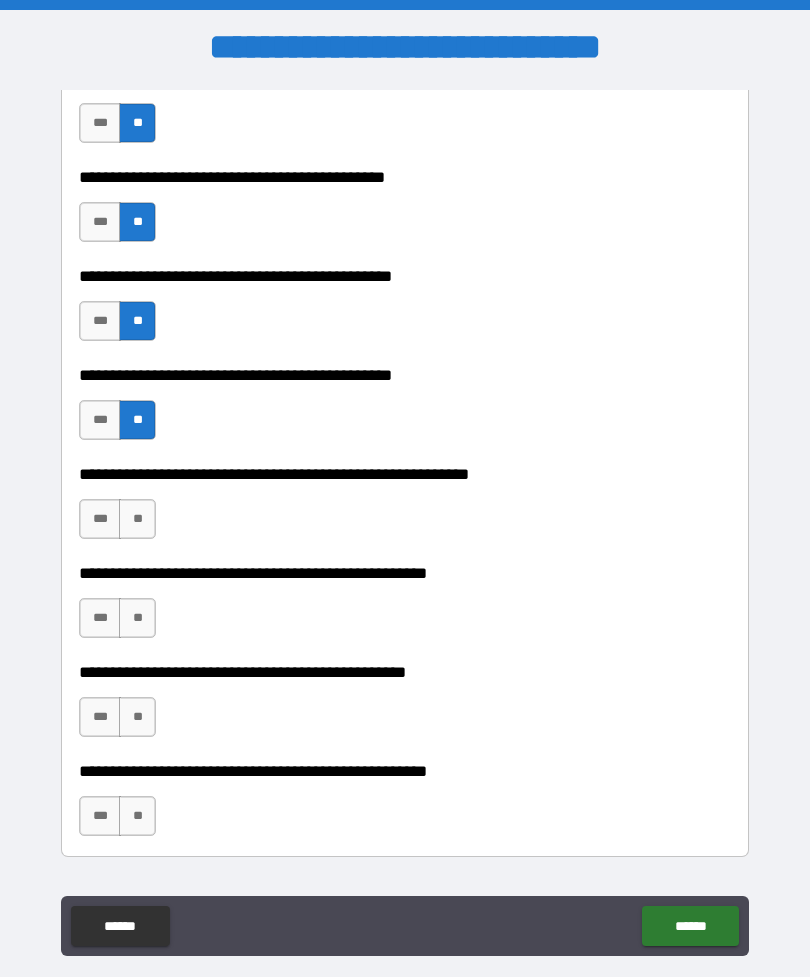 click on "***" at bounding box center (100, 519) 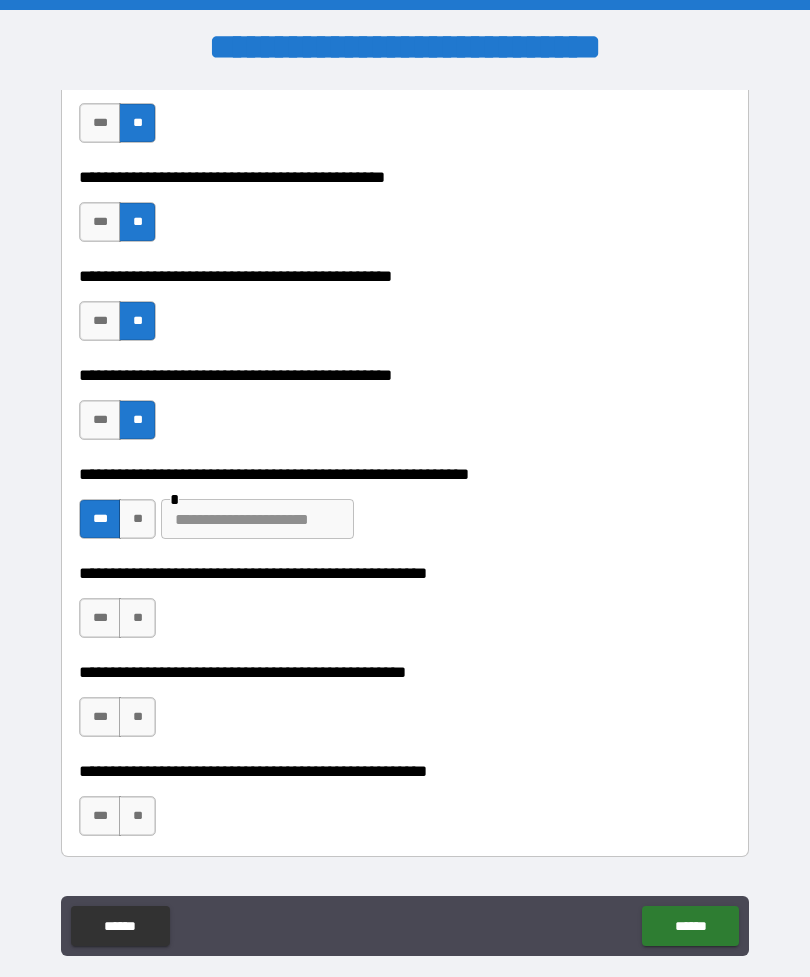 click at bounding box center [257, 519] 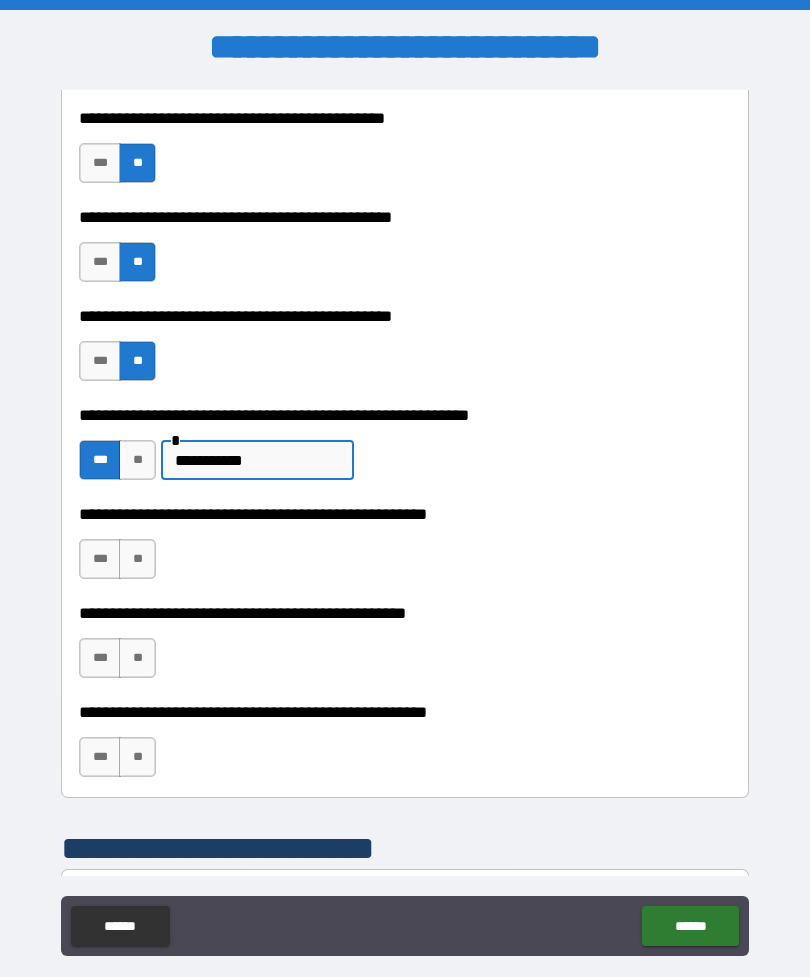 scroll, scrollTop: 708, scrollLeft: 0, axis: vertical 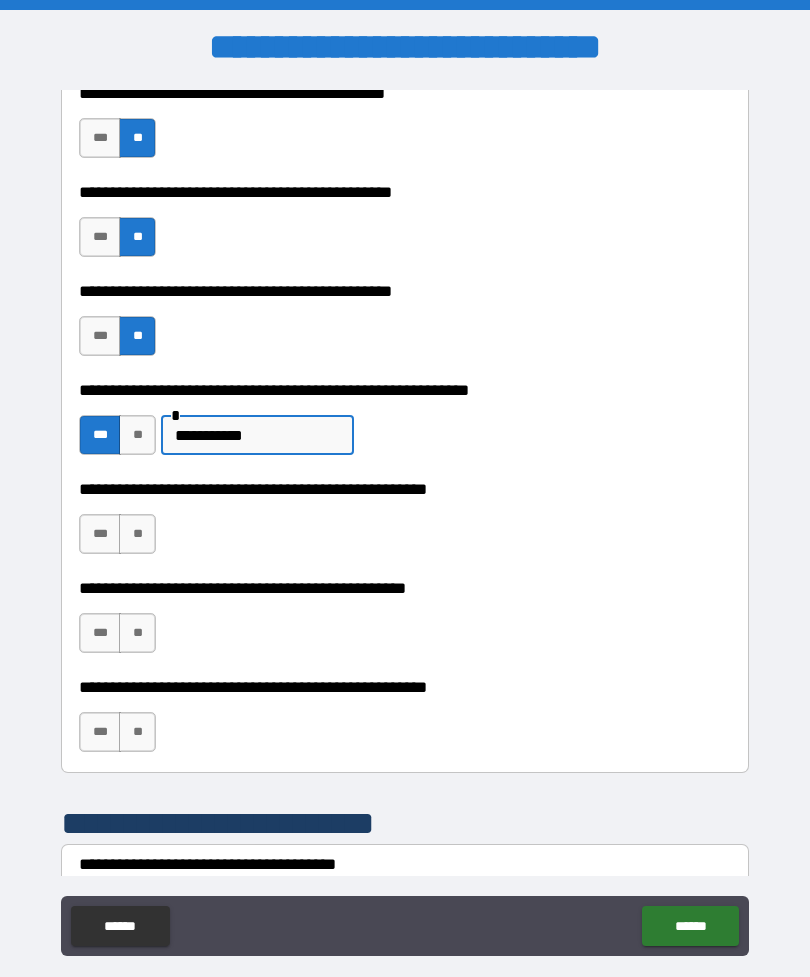 click on "**" at bounding box center [137, 534] 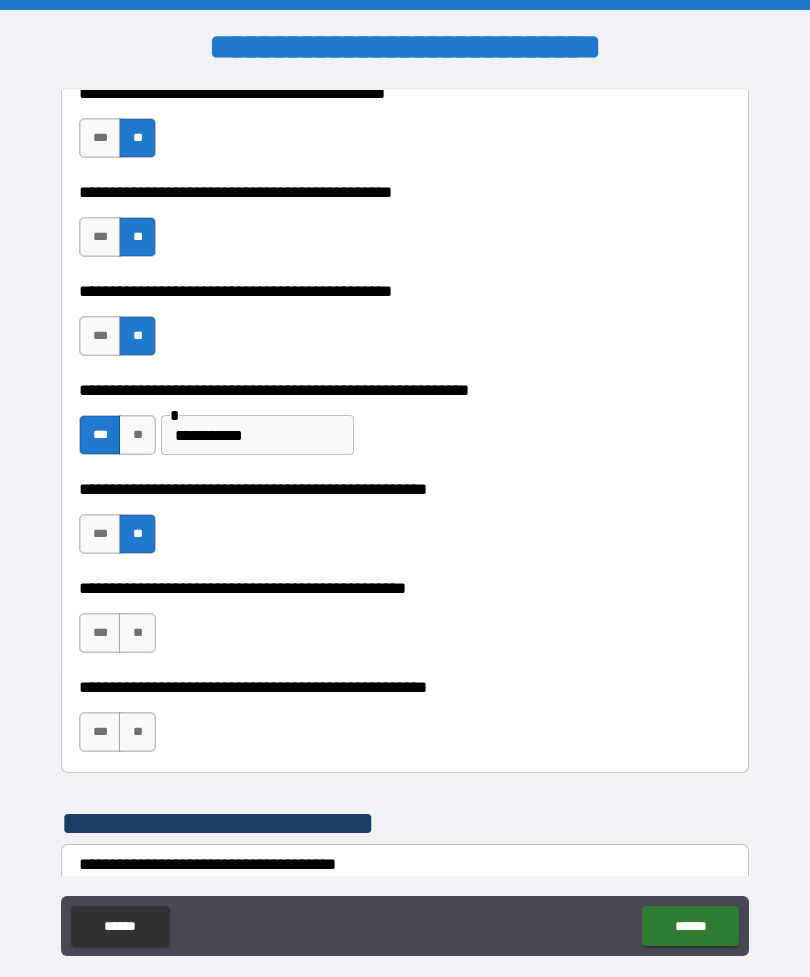 click on "**" at bounding box center (137, 633) 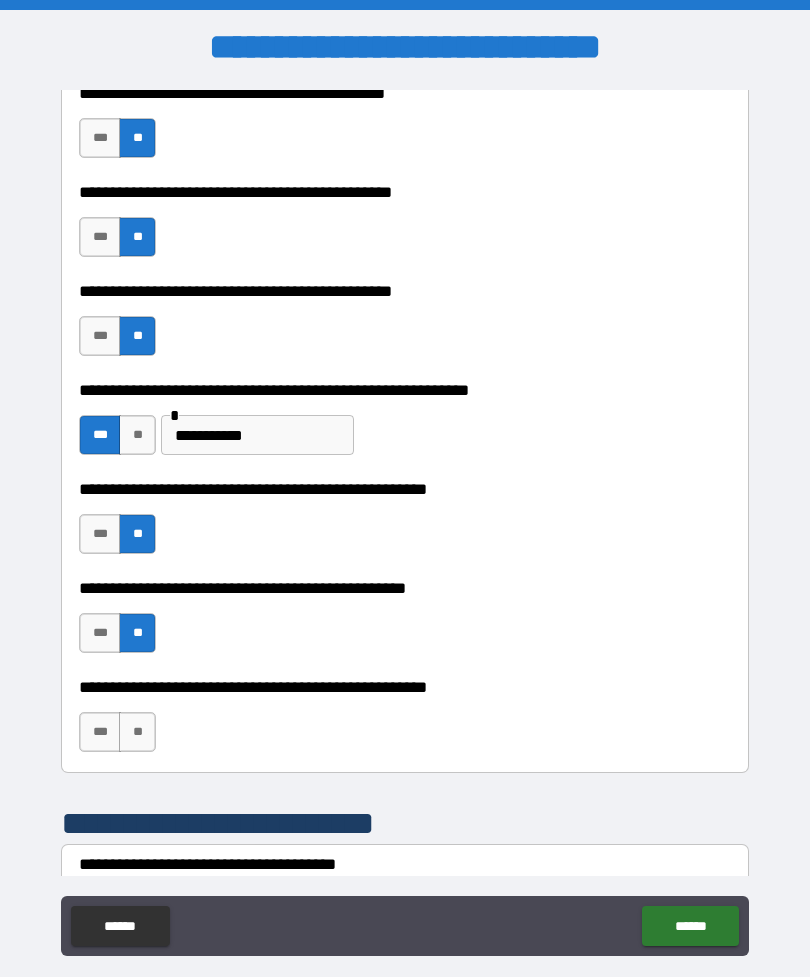 click on "***" at bounding box center [100, 732] 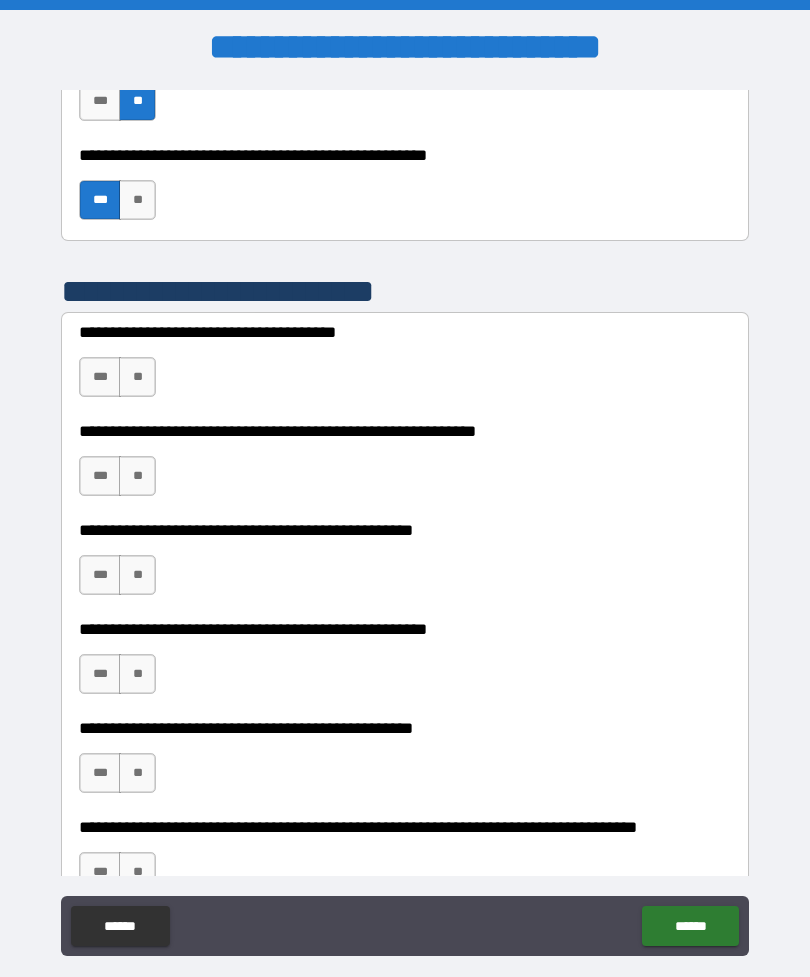 scroll, scrollTop: 1242, scrollLeft: 0, axis: vertical 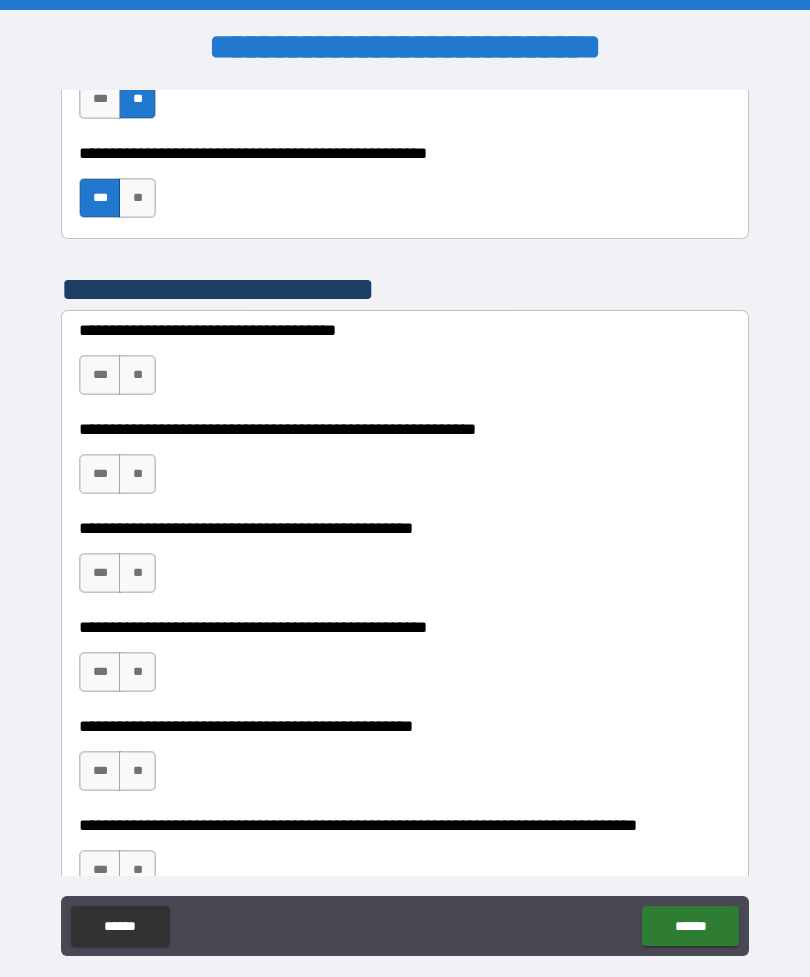 click on "**" at bounding box center [137, 375] 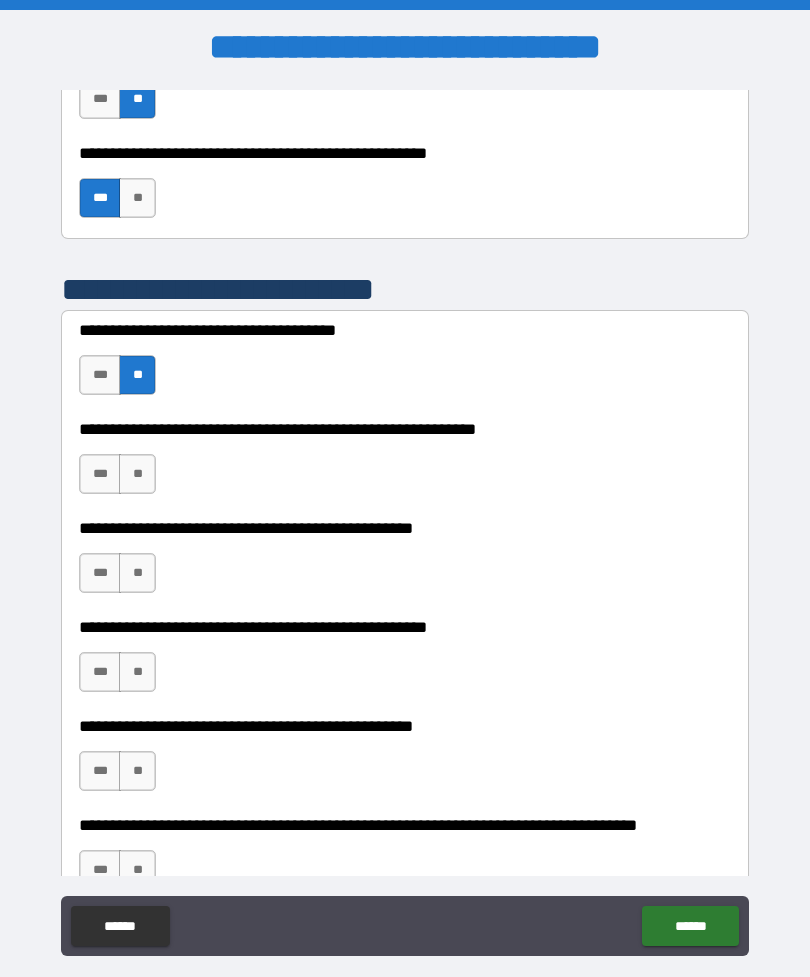 click on "***" at bounding box center (100, 474) 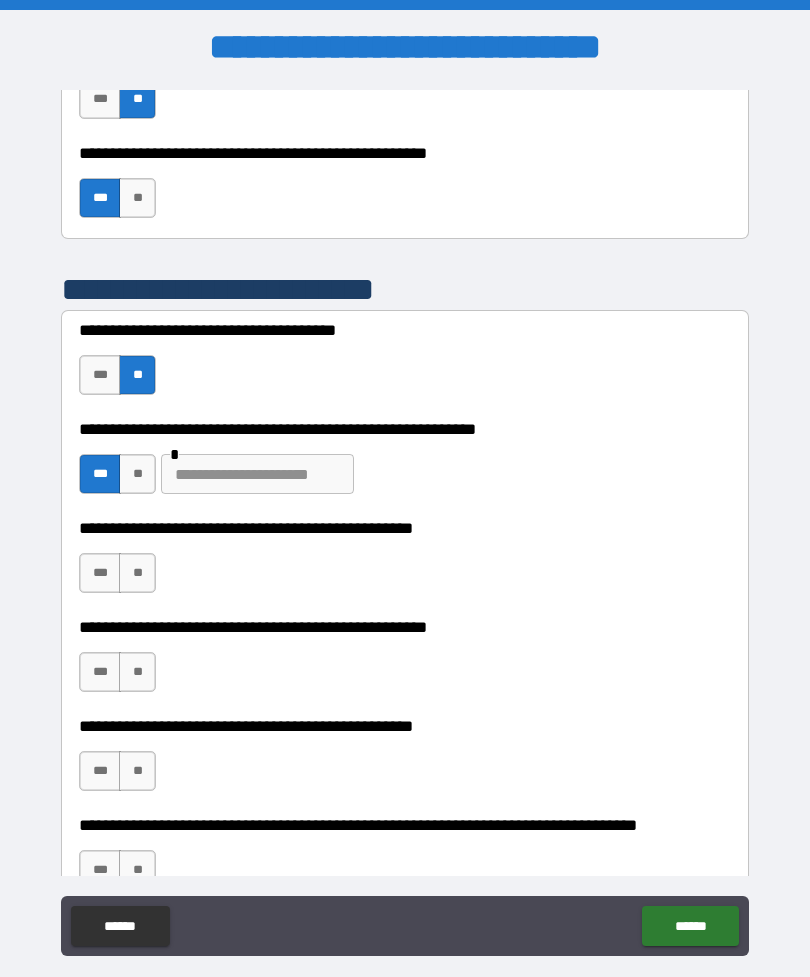 click at bounding box center [257, 474] 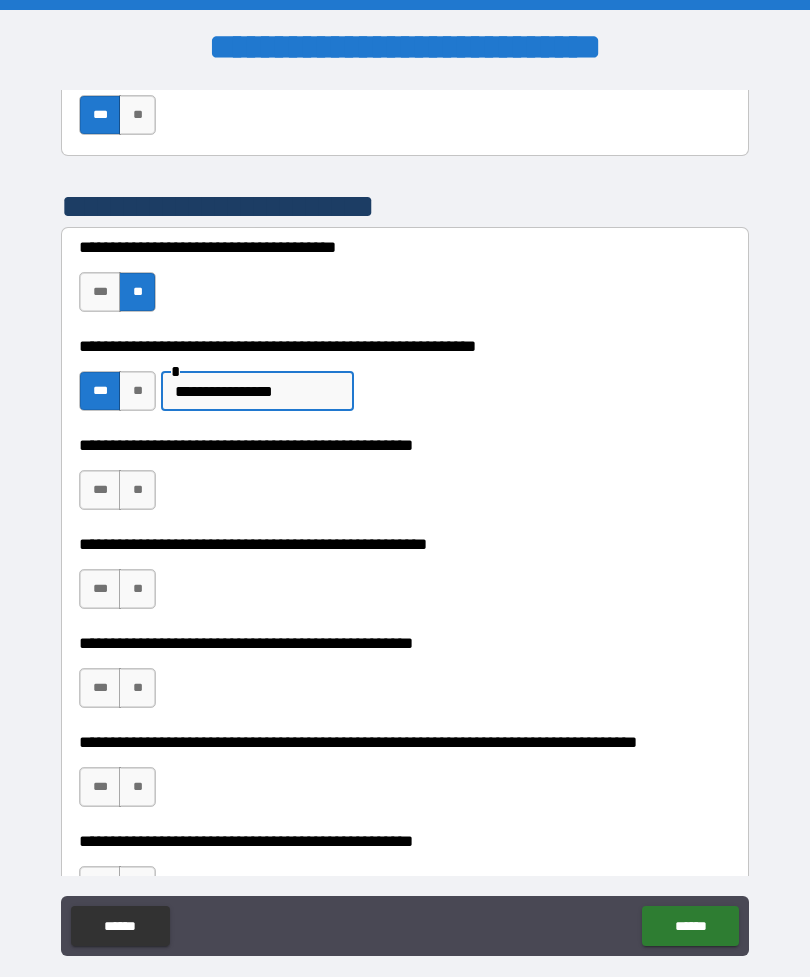 scroll, scrollTop: 1335, scrollLeft: 0, axis: vertical 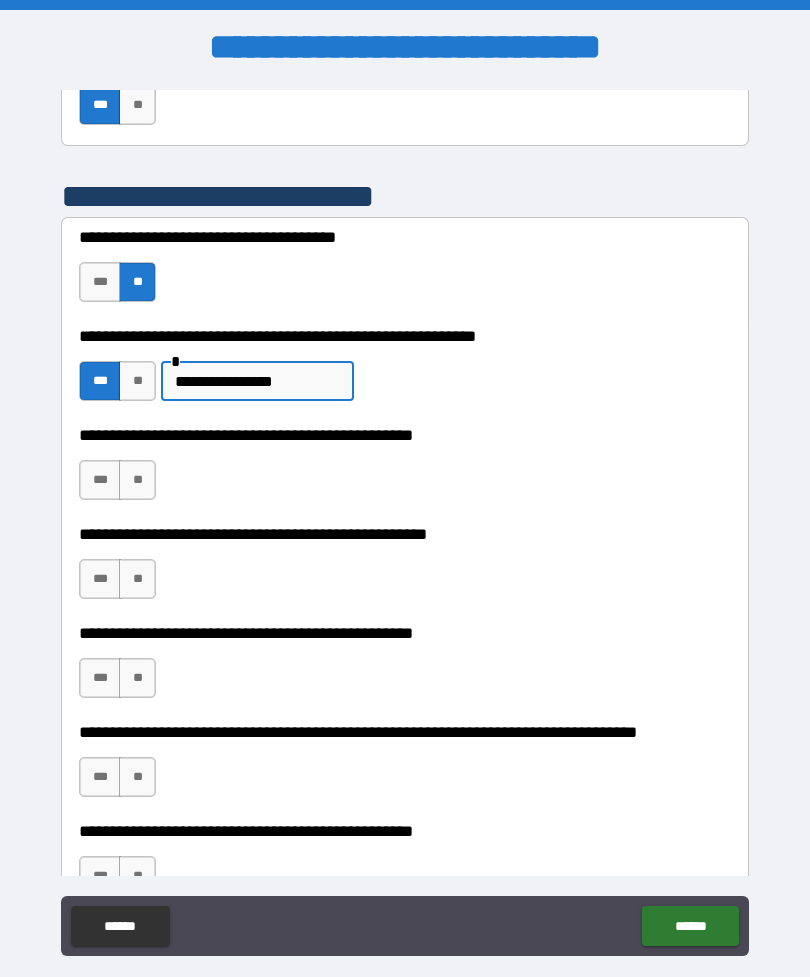 click on "**" at bounding box center [137, 480] 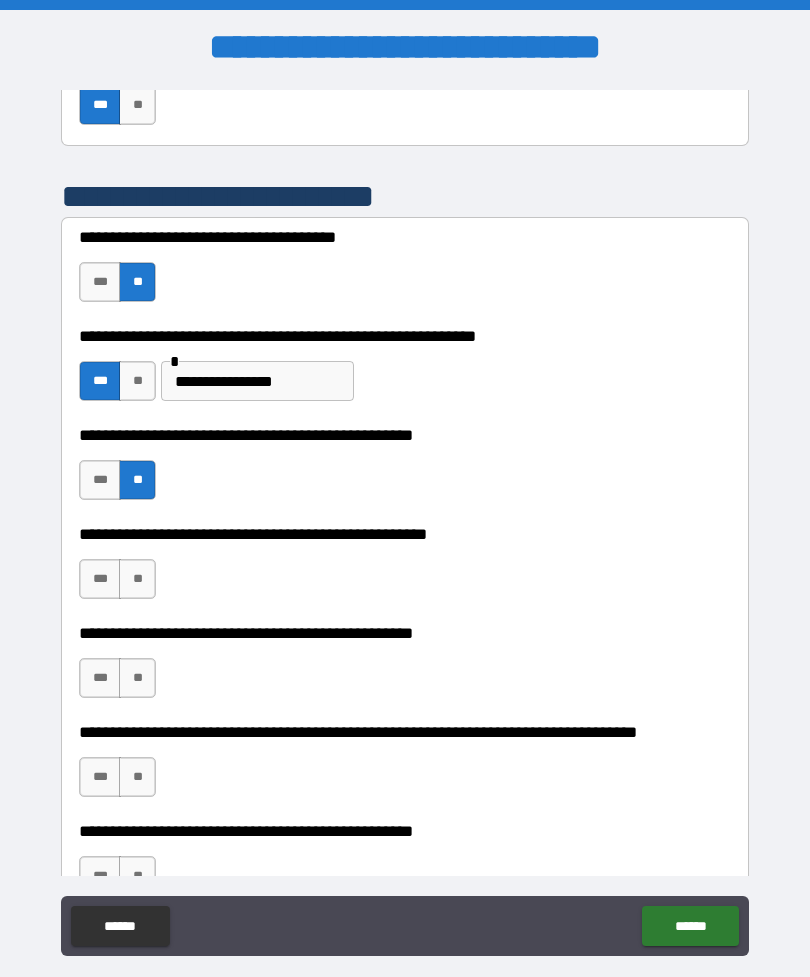 click on "**" at bounding box center [137, 579] 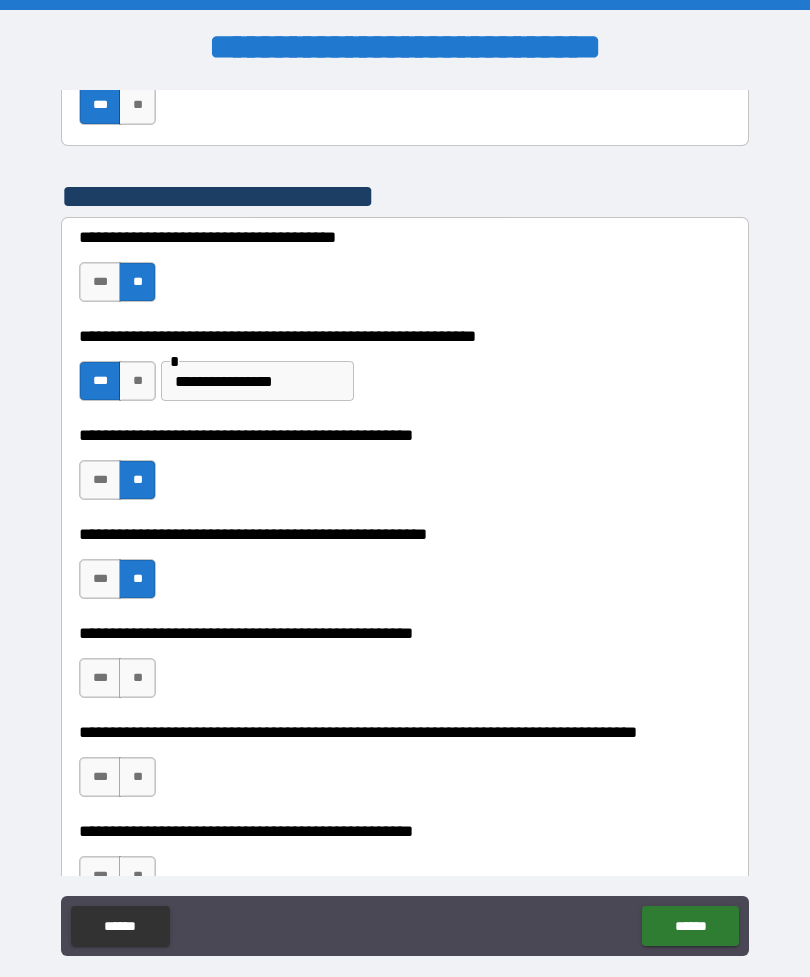 click on "**********" at bounding box center [405, 668] 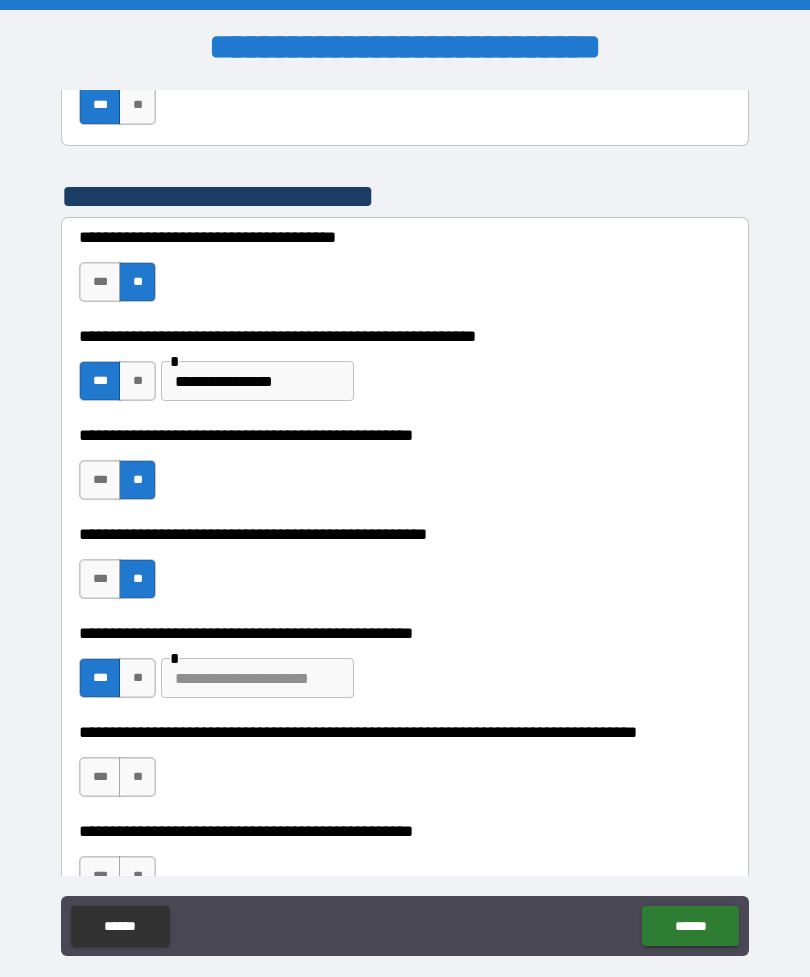 click at bounding box center [257, 678] 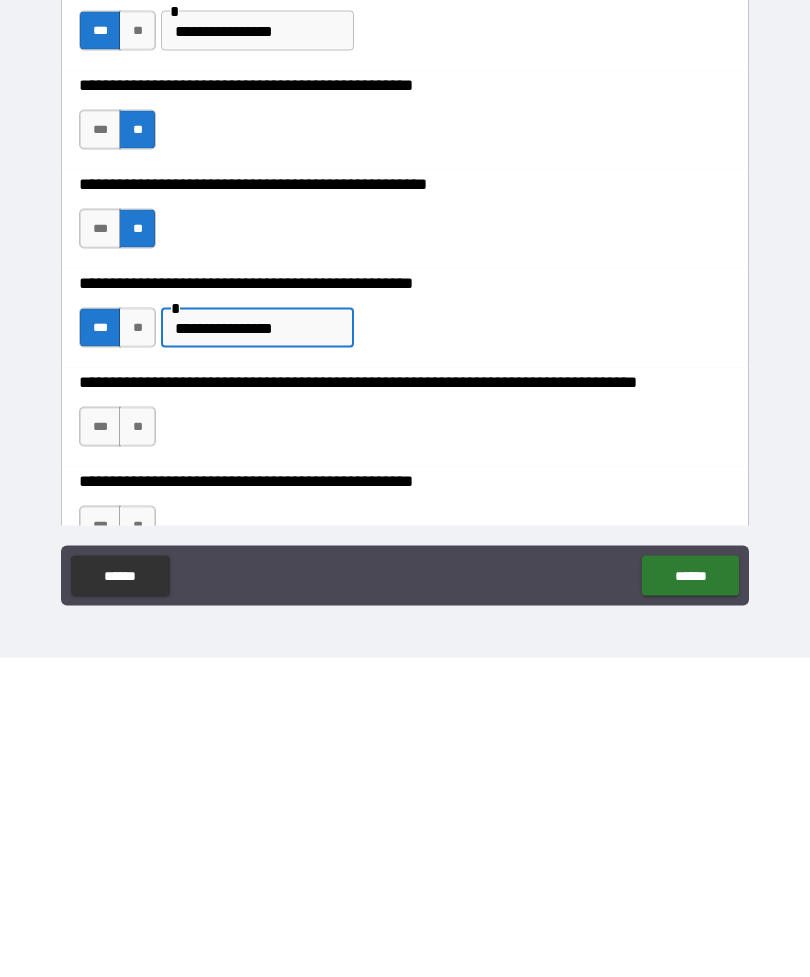 click on "**" at bounding box center [137, 746] 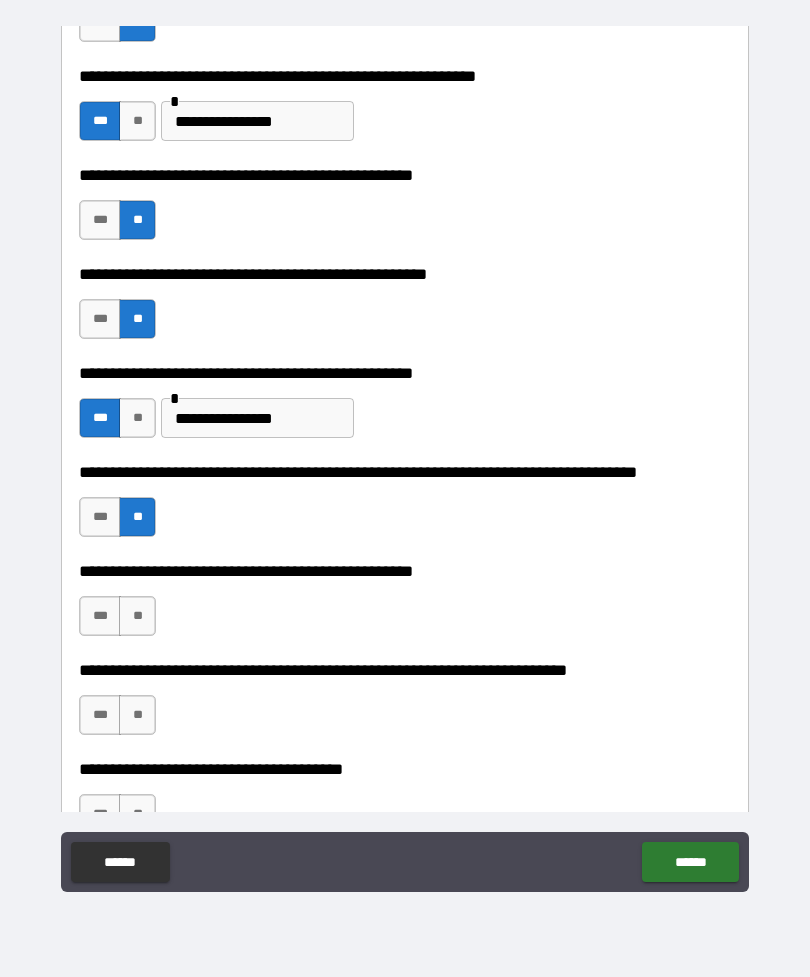 scroll, scrollTop: 1573, scrollLeft: 0, axis: vertical 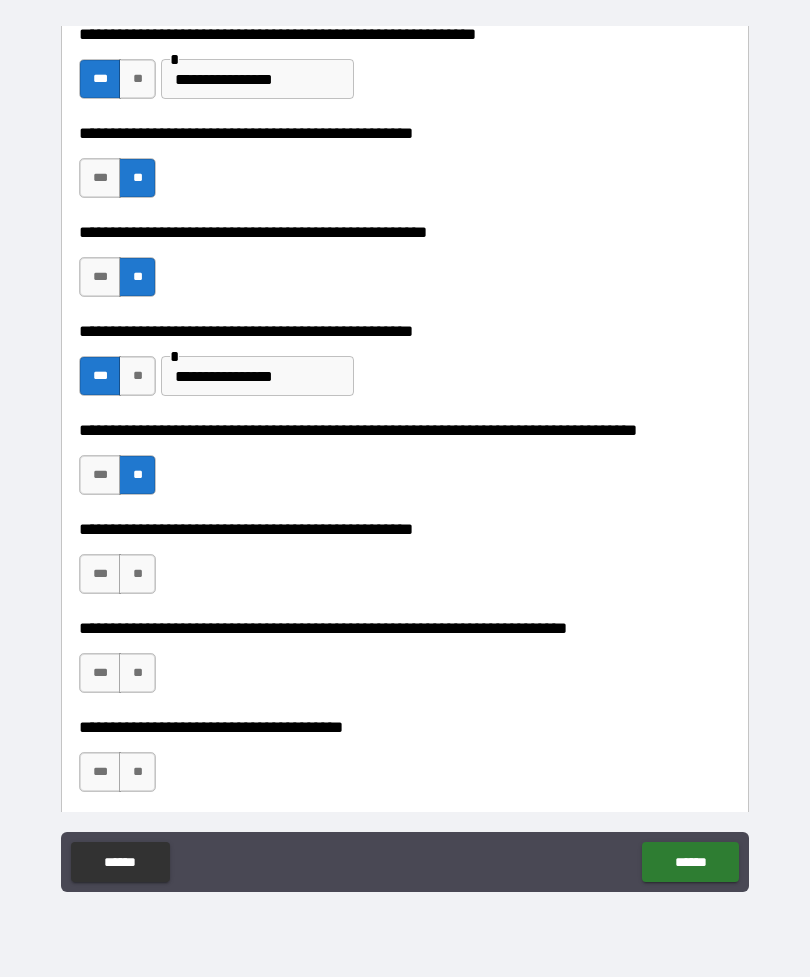 click on "**" at bounding box center (137, 574) 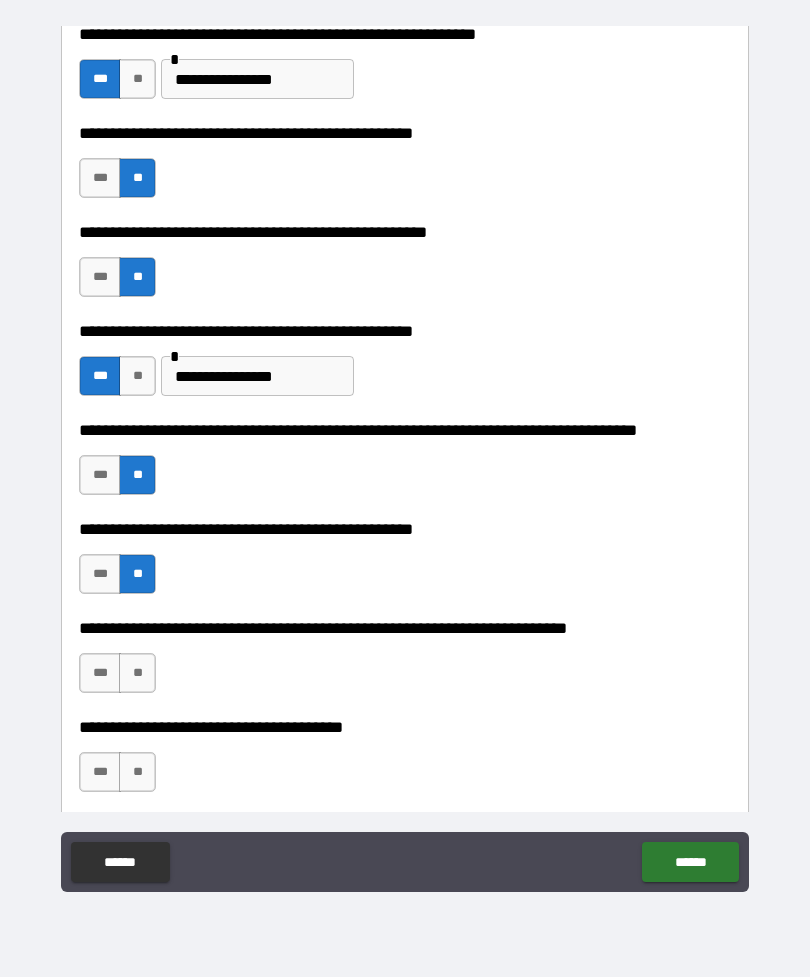 click on "**" at bounding box center [137, 673] 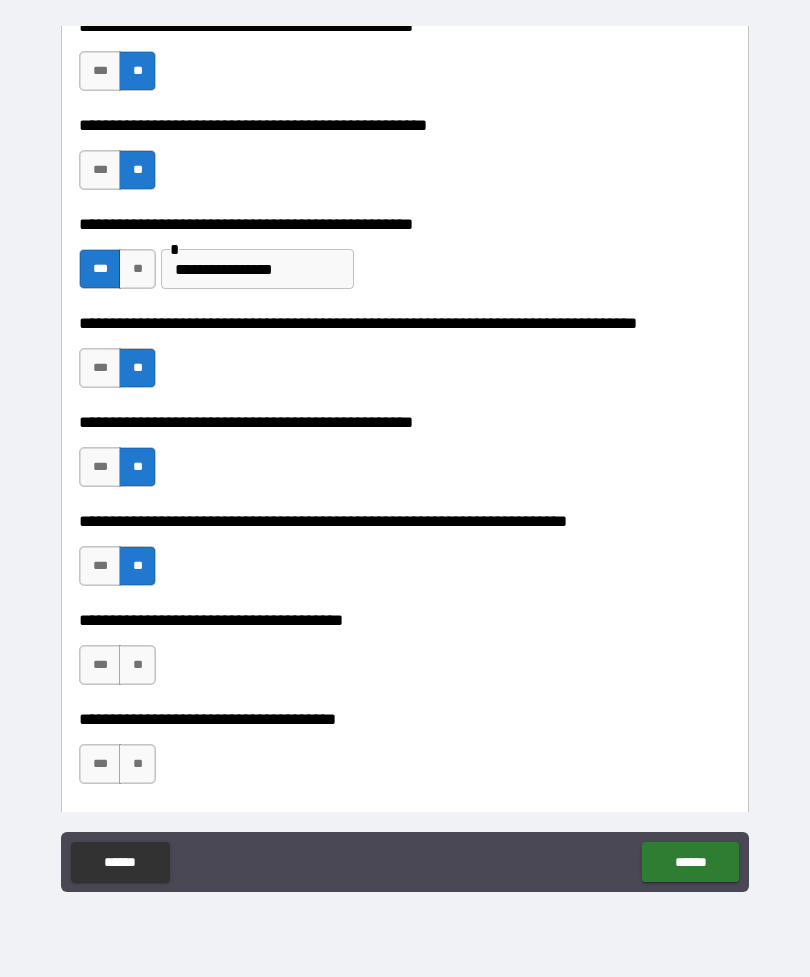 scroll, scrollTop: 1683, scrollLeft: 0, axis: vertical 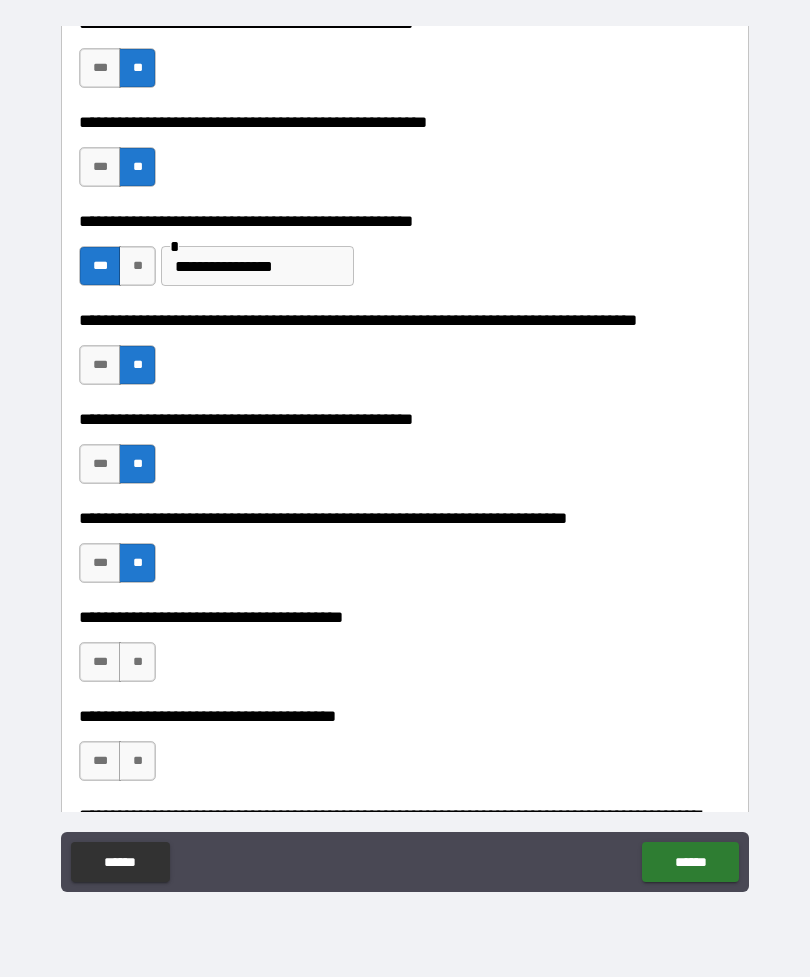 click on "**" at bounding box center [137, 662] 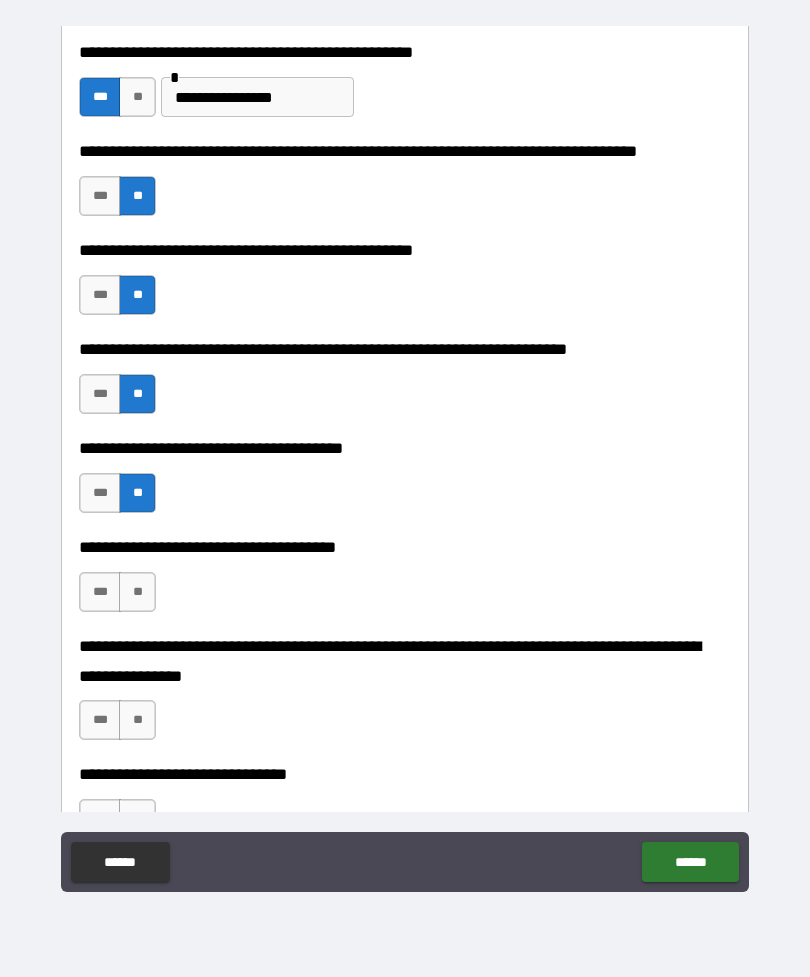 scroll, scrollTop: 1858, scrollLeft: 0, axis: vertical 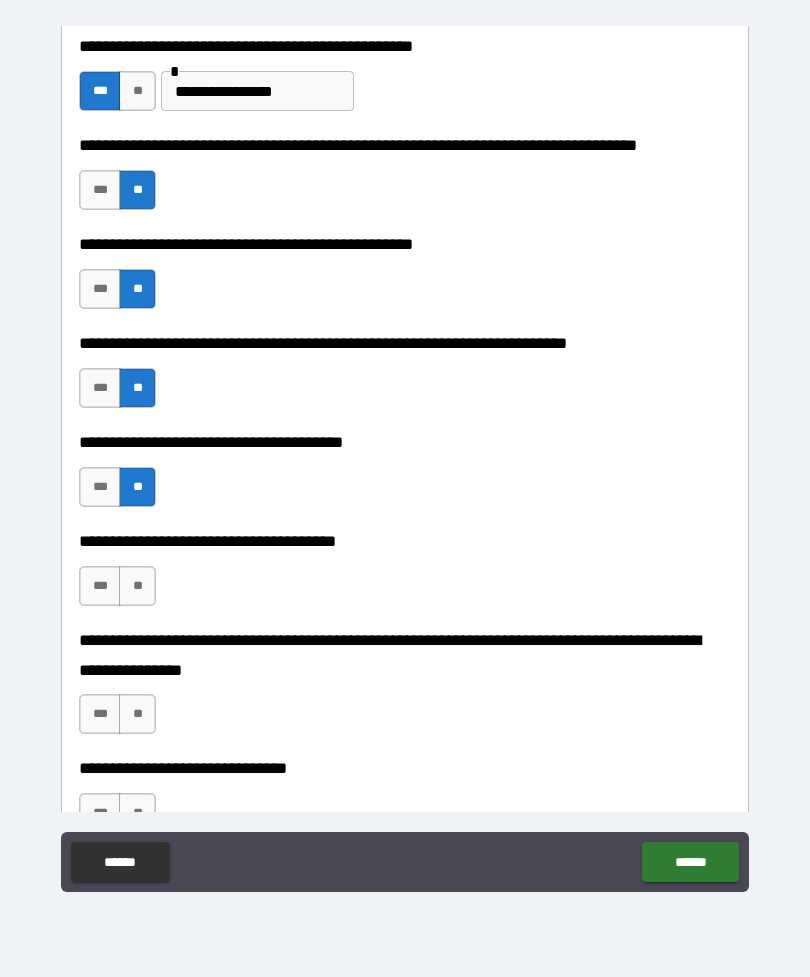 click on "**" at bounding box center (137, 586) 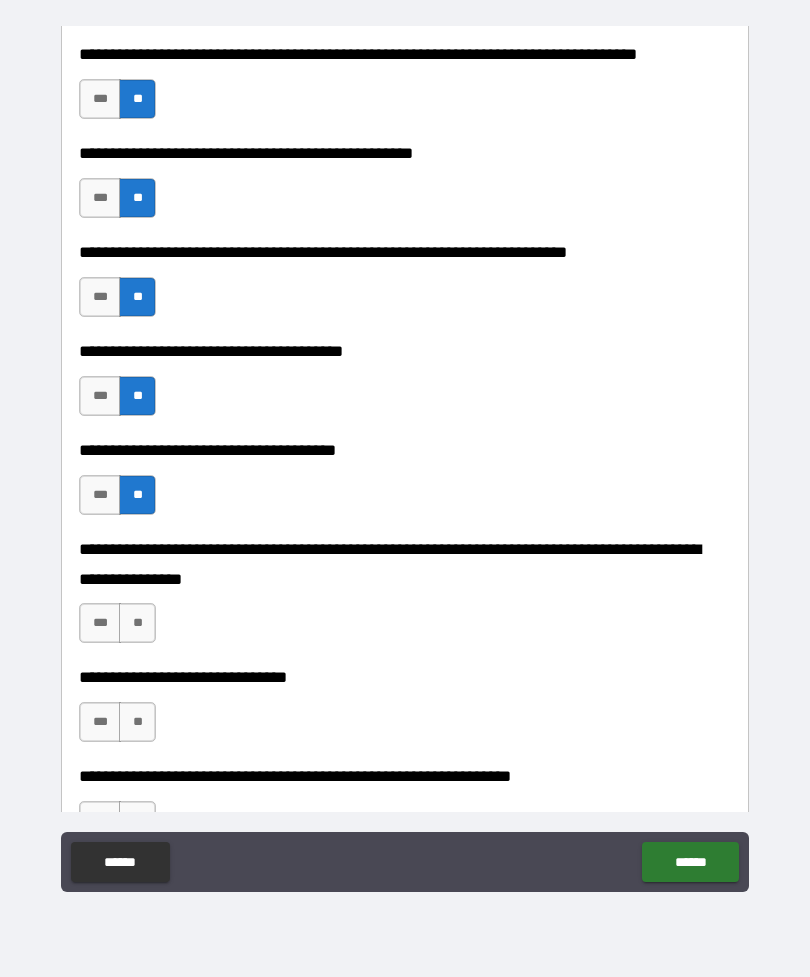 scroll, scrollTop: 1952, scrollLeft: 0, axis: vertical 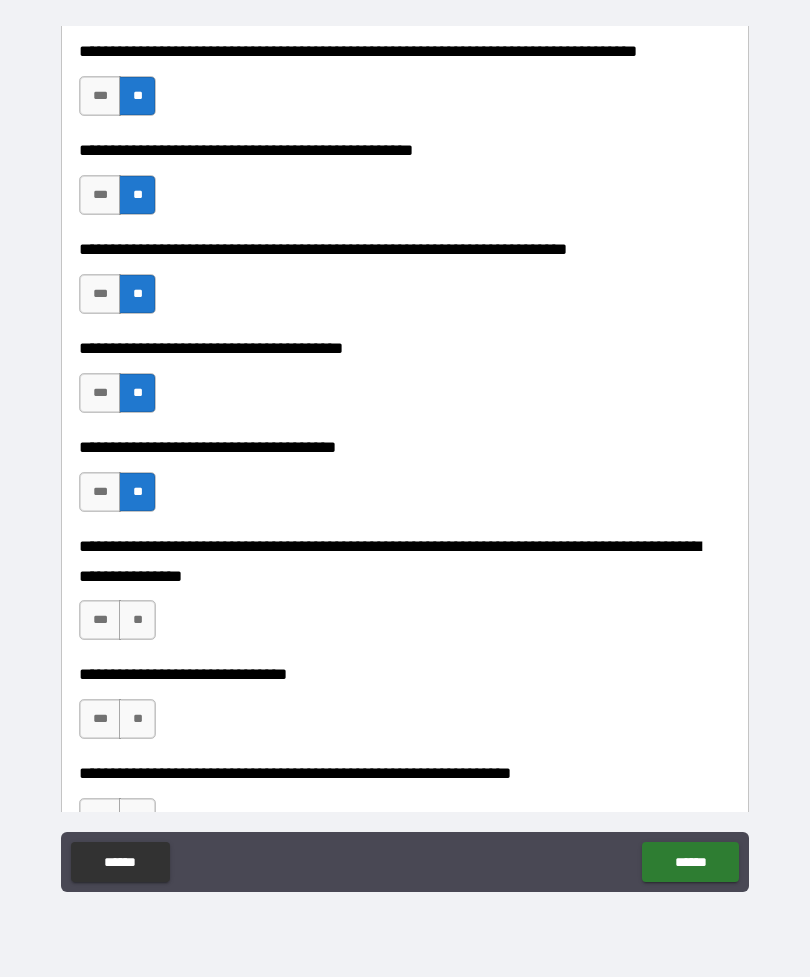 click on "**" at bounding box center [137, 620] 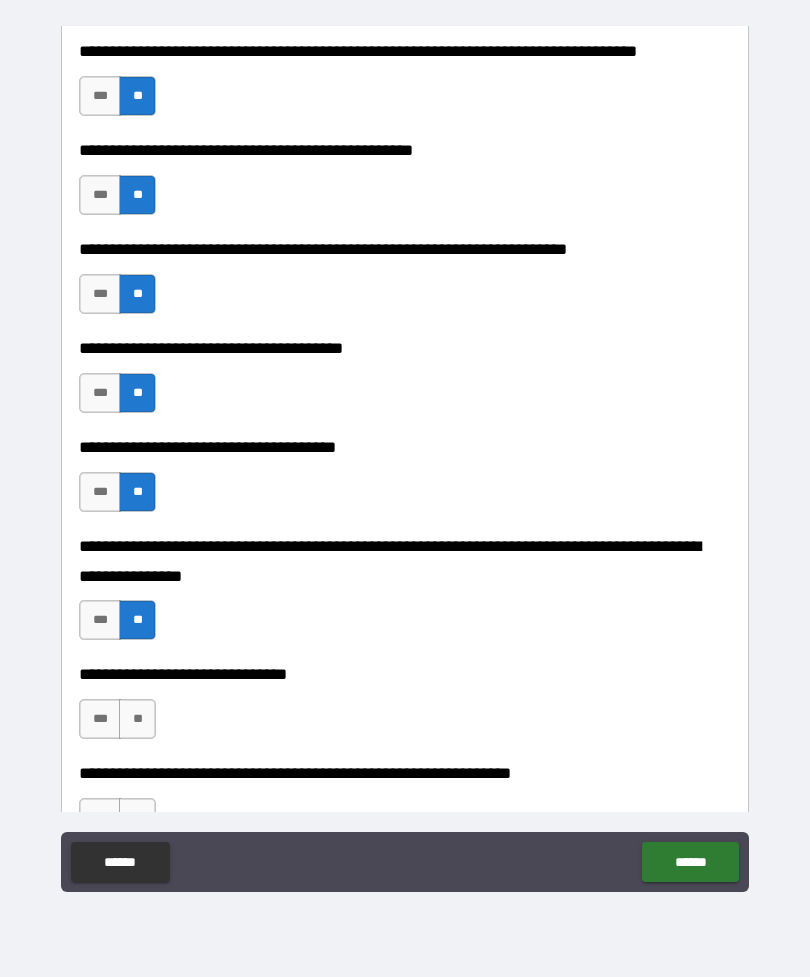 click on "**" at bounding box center (137, 719) 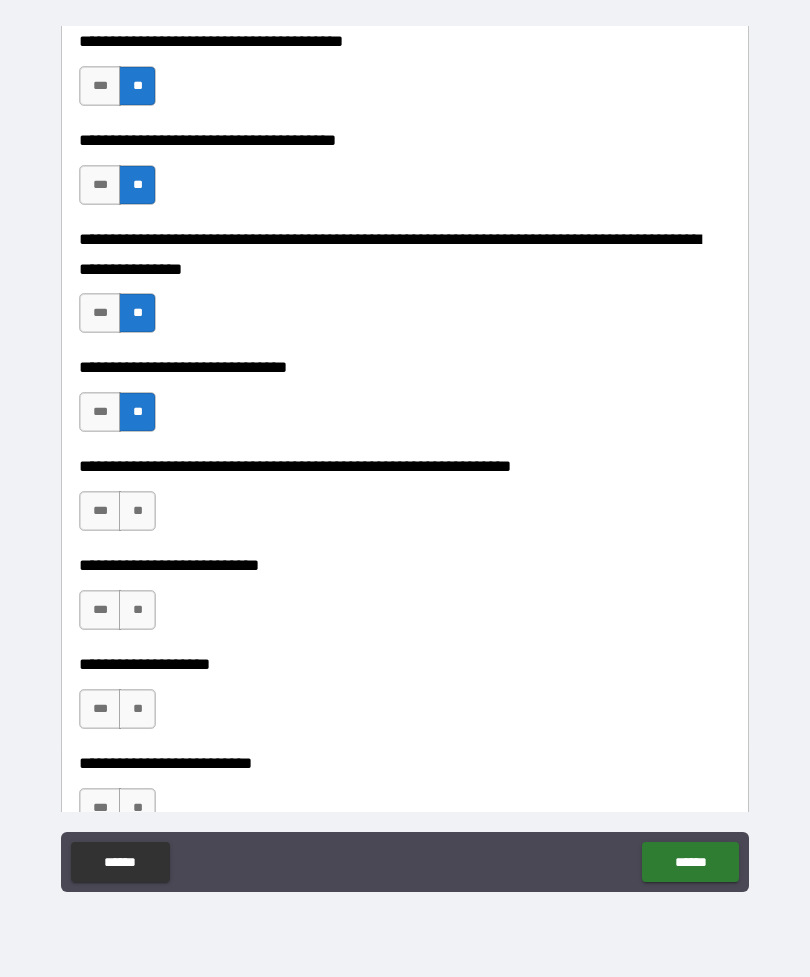 scroll, scrollTop: 2261, scrollLeft: 0, axis: vertical 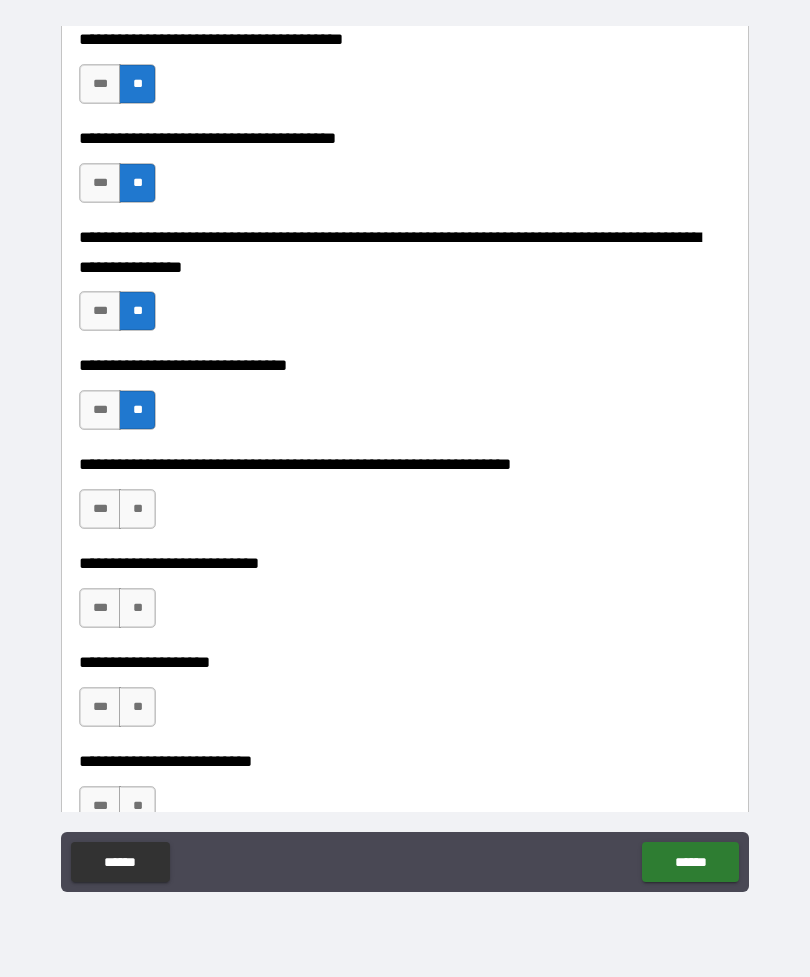 click on "**" at bounding box center [137, 509] 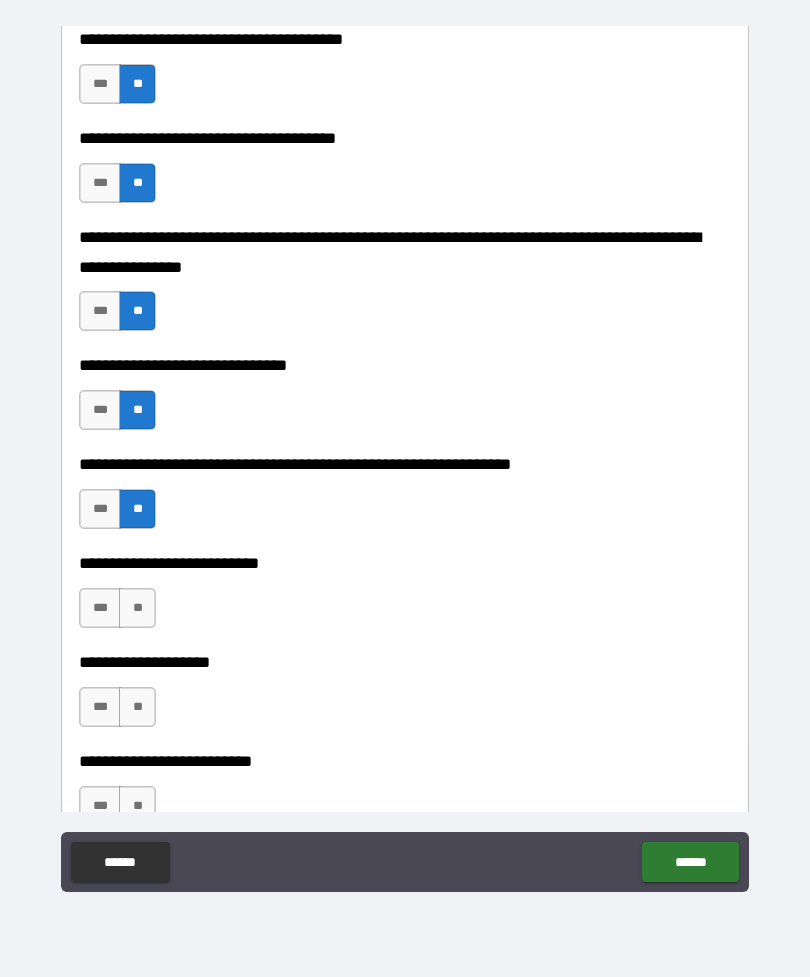 click on "**" at bounding box center [137, 608] 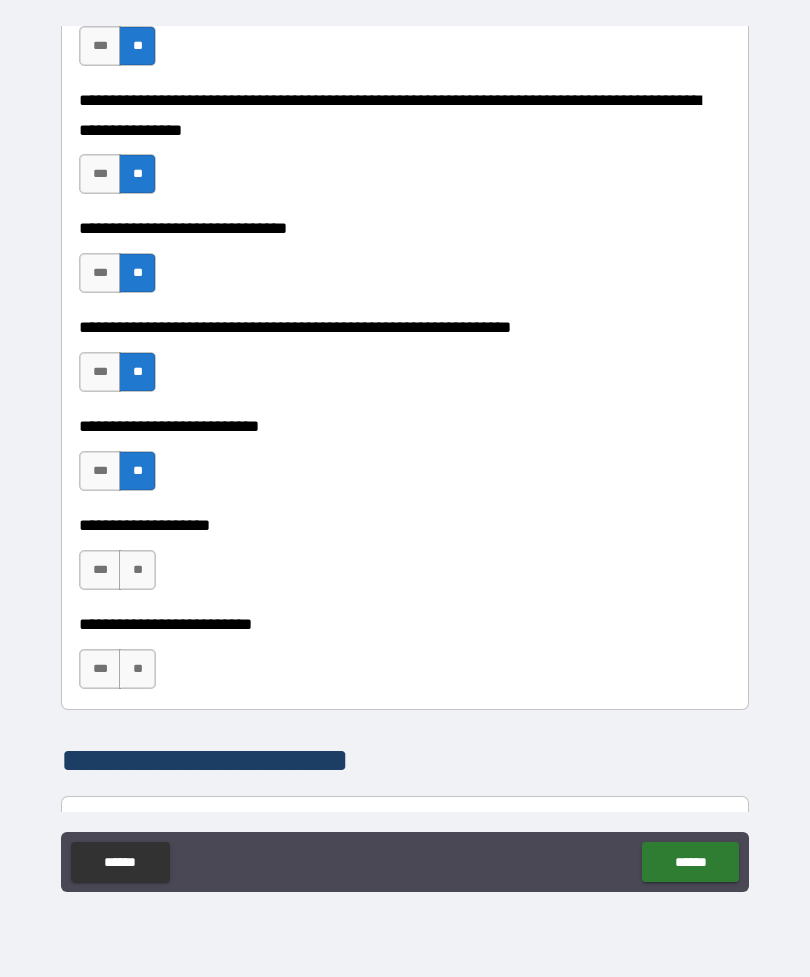scroll, scrollTop: 2399, scrollLeft: 0, axis: vertical 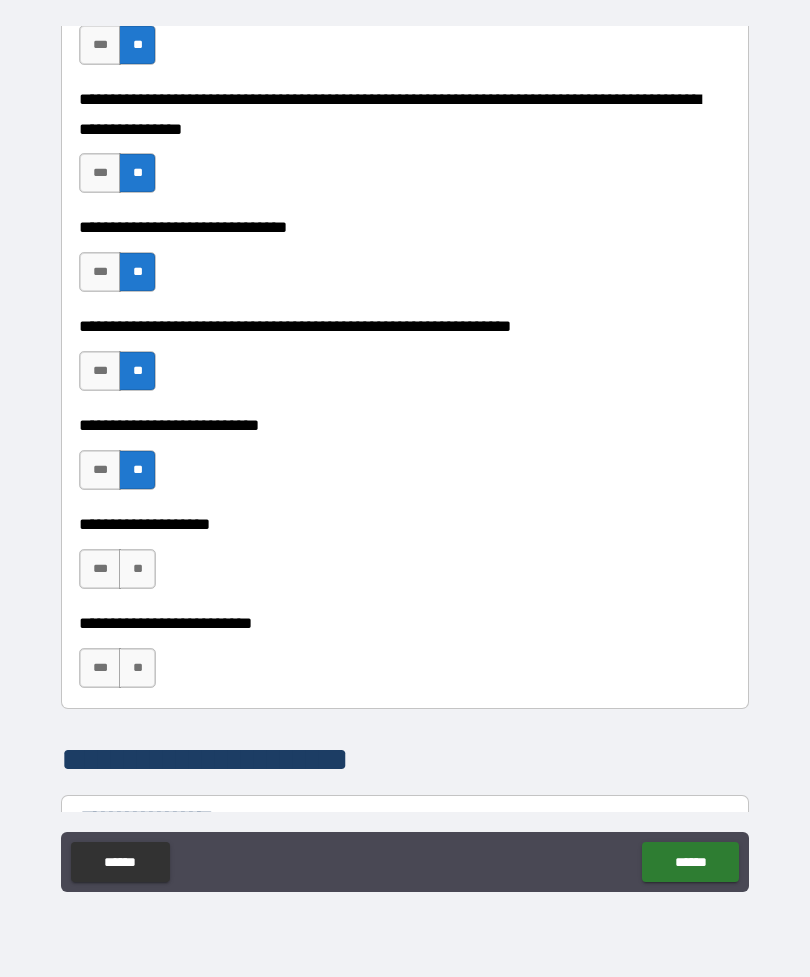 click on "**" at bounding box center (137, 569) 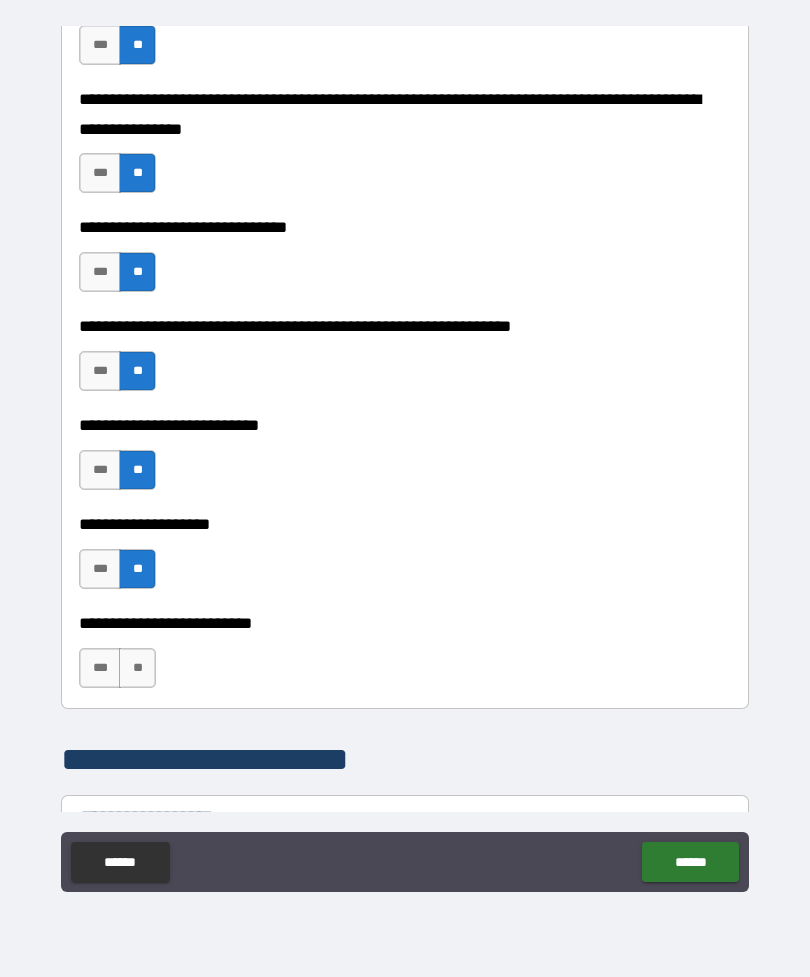 click on "***" at bounding box center [100, 668] 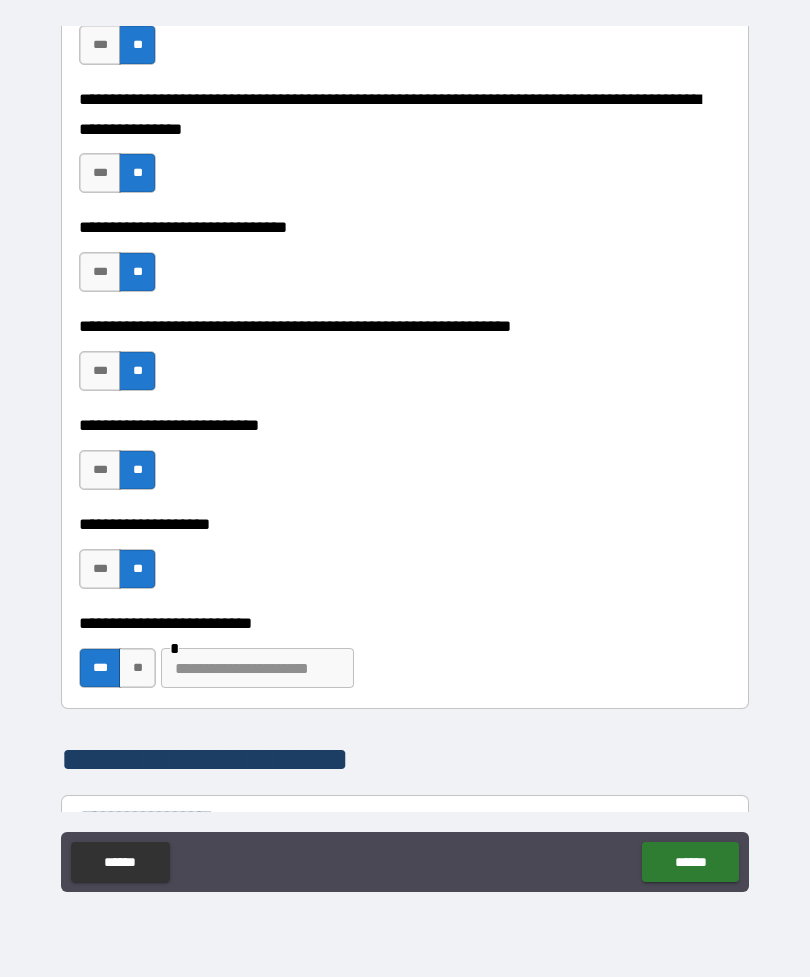 click at bounding box center [257, 668] 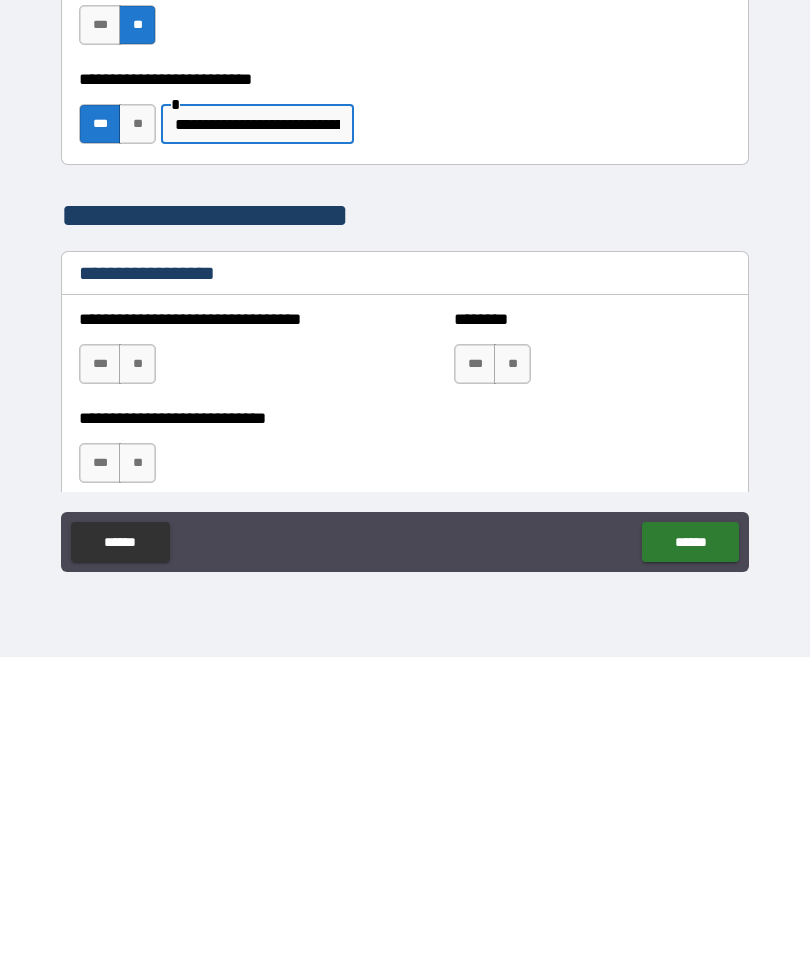 scroll, scrollTop: 2624, scrollLeft: 0, axis: vertical 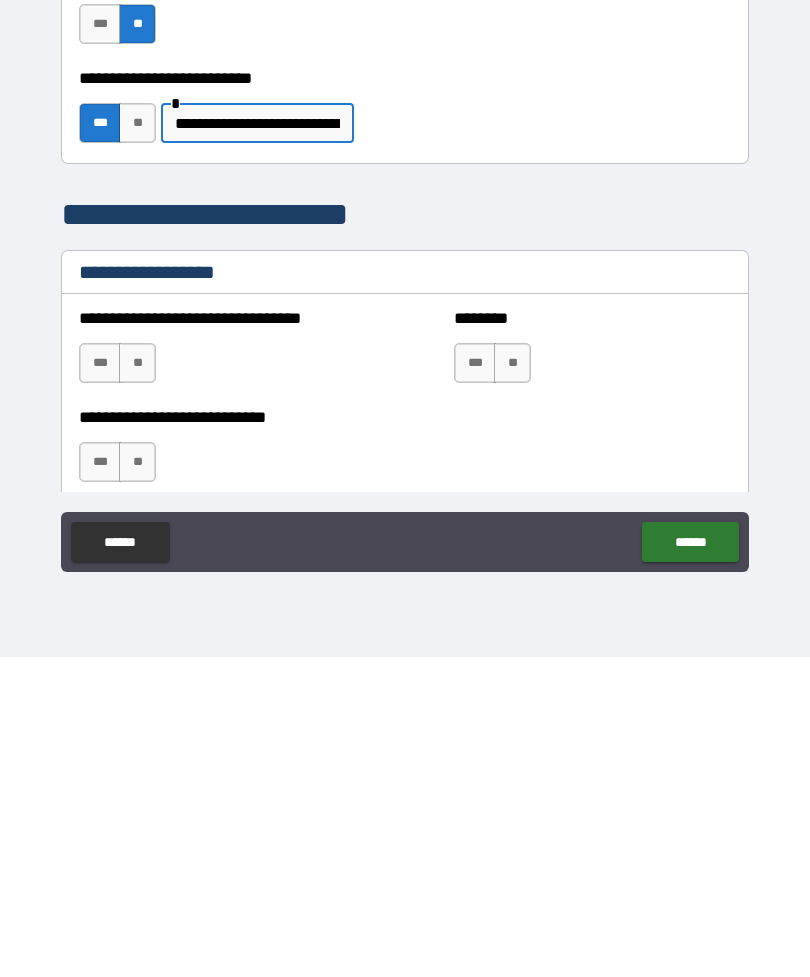 click on "**" at bounding box center [137, 683] 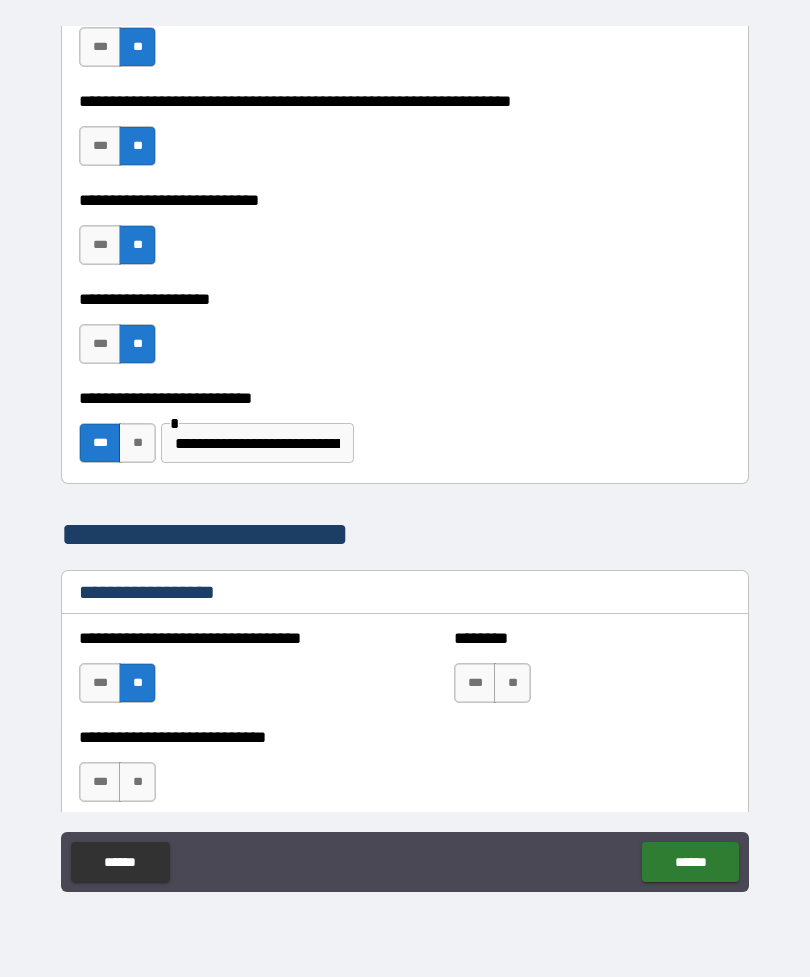 click on "**" at bounding box center [137, 782] 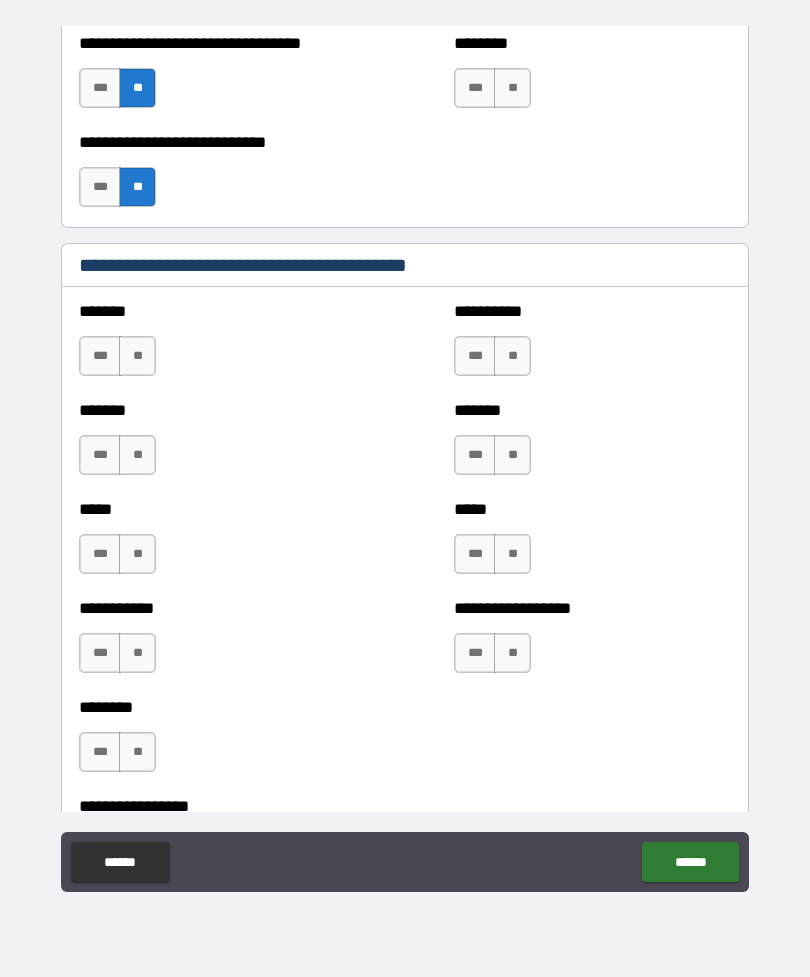 scroll, scrollTop: 3220, scrollLeft: 0, axis: vertical 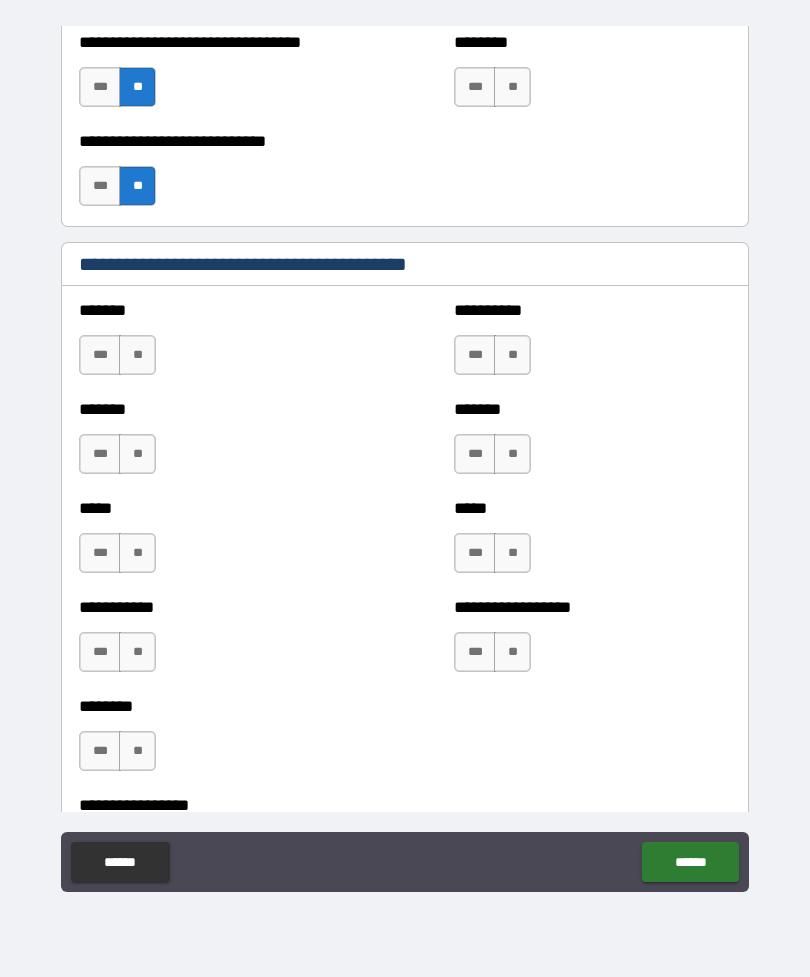 click on "***" at bounding box center [475, 355] 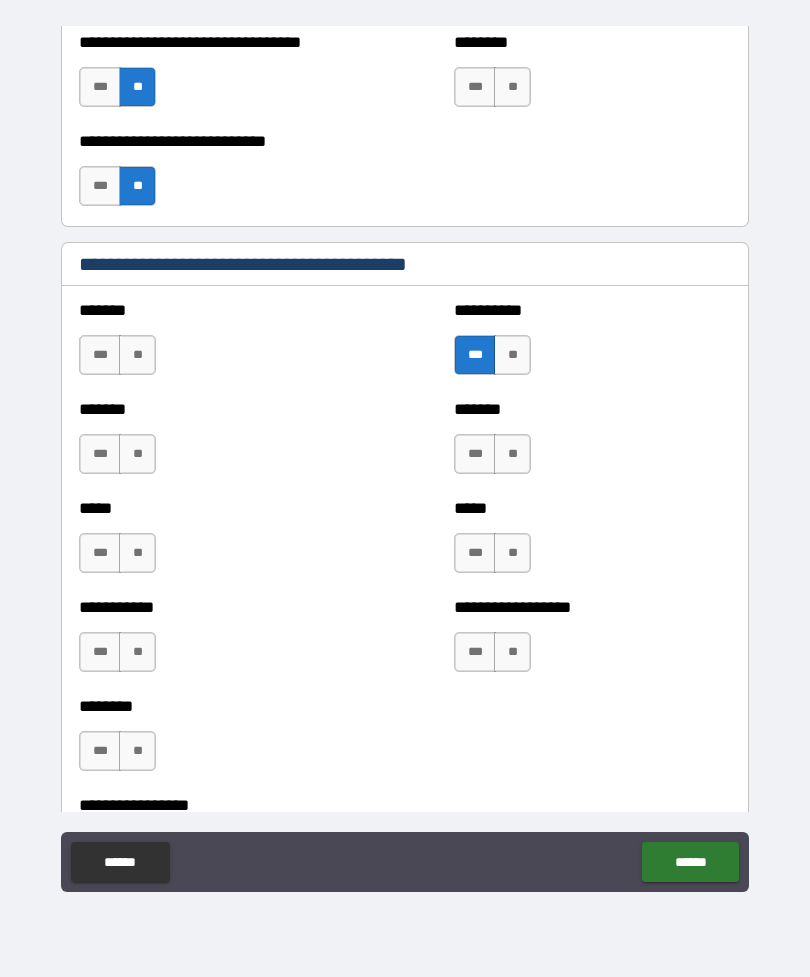 click on "**" at bounding box center (137, 355) 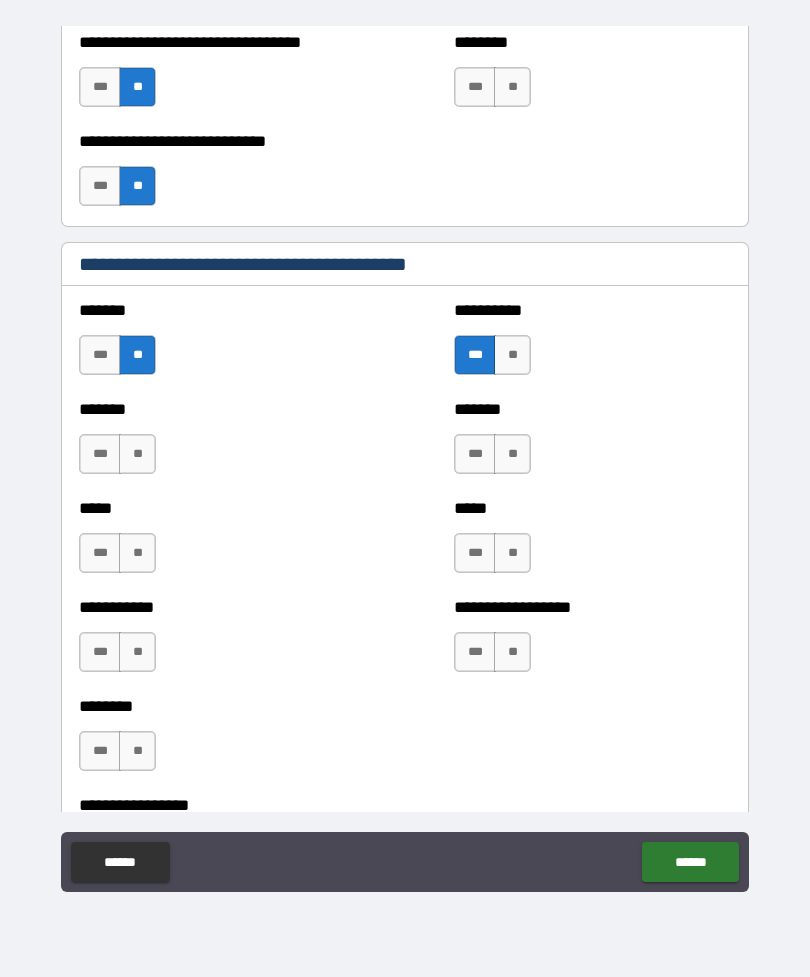 click on "**" at bounding box center [137, 454] 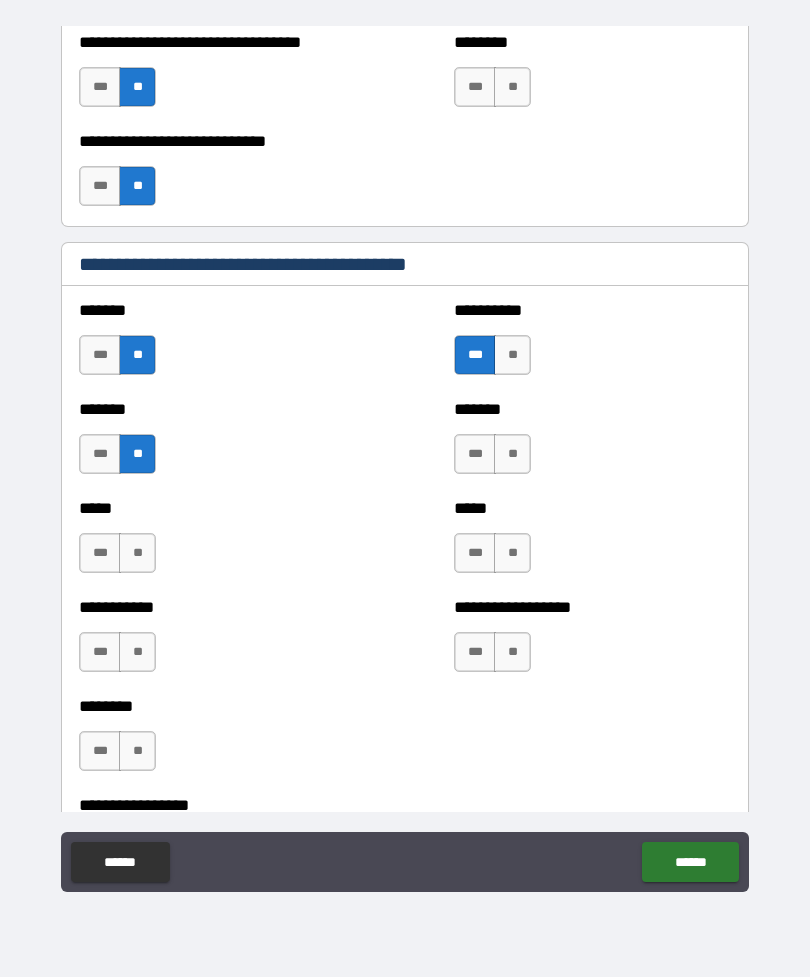 click on "**" at bounding box center (137, 553) 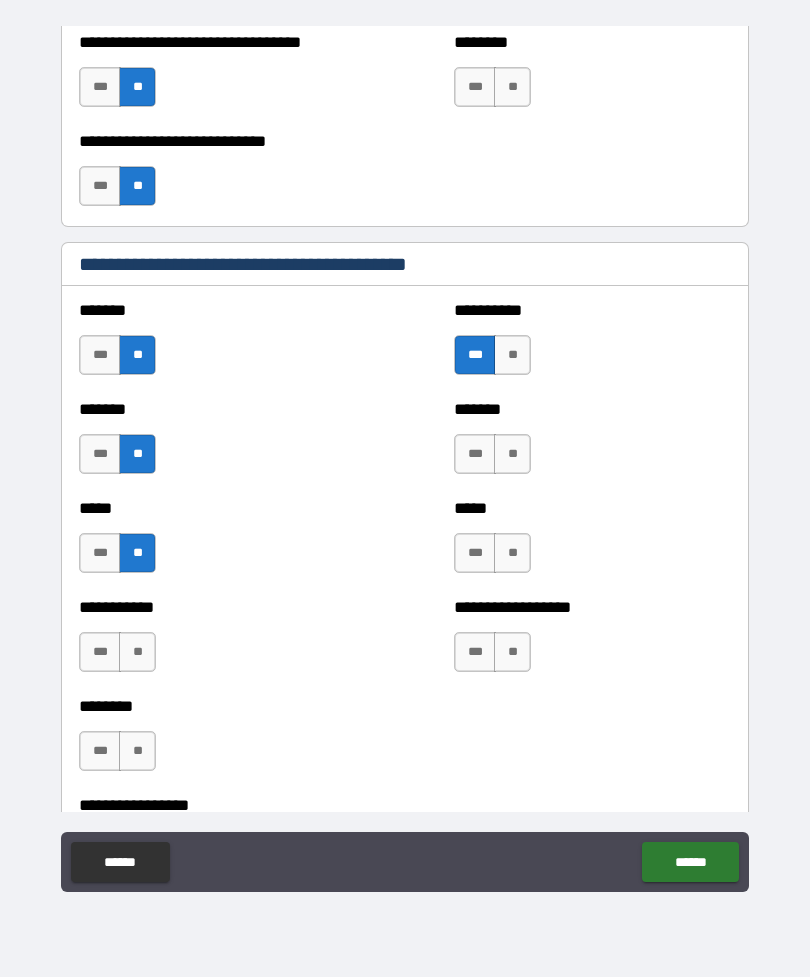 click on "**" at bounding box center (137, 652) 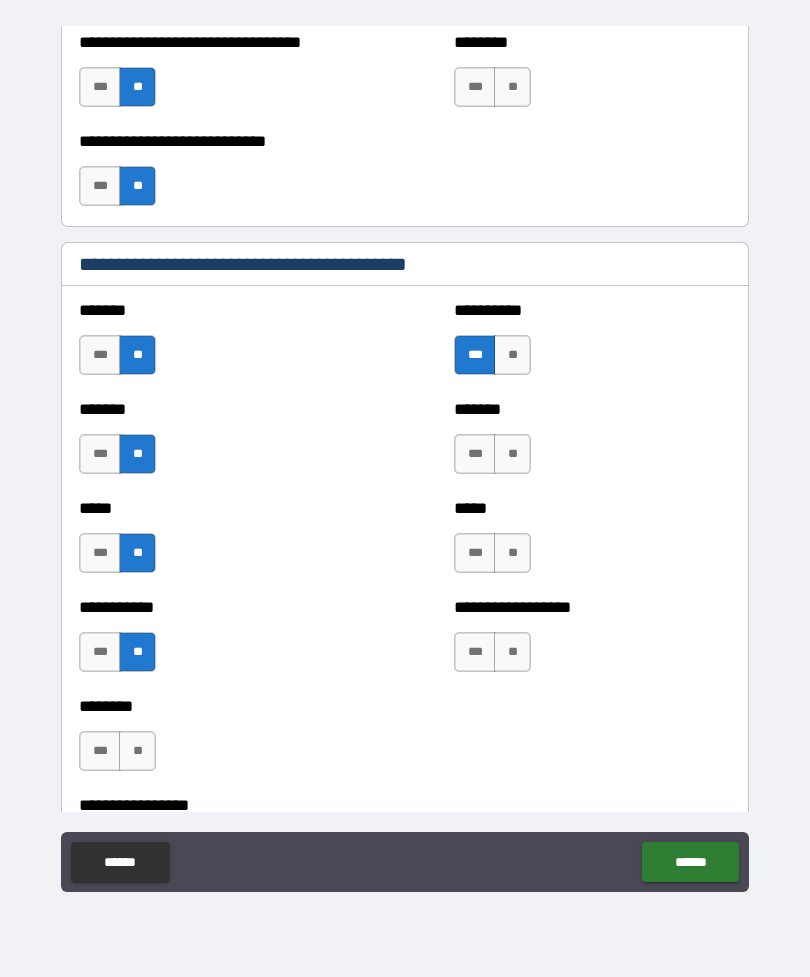 click on "**" at bounding box center (137, 751) 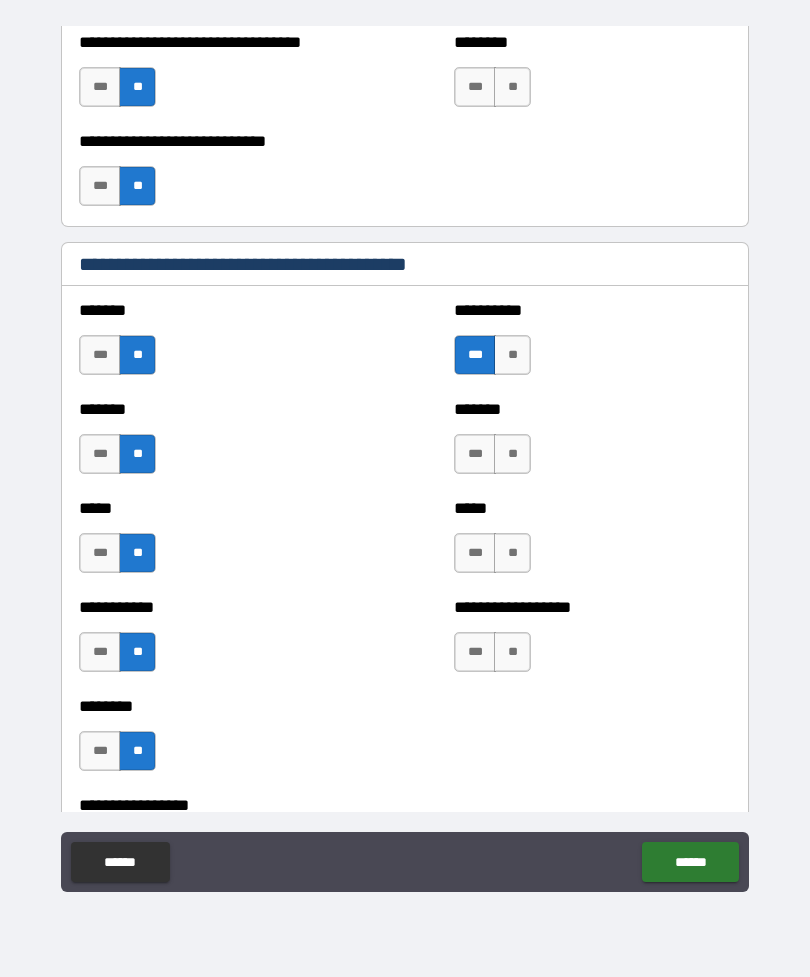 click on "**" at bounding box center [512, 454] 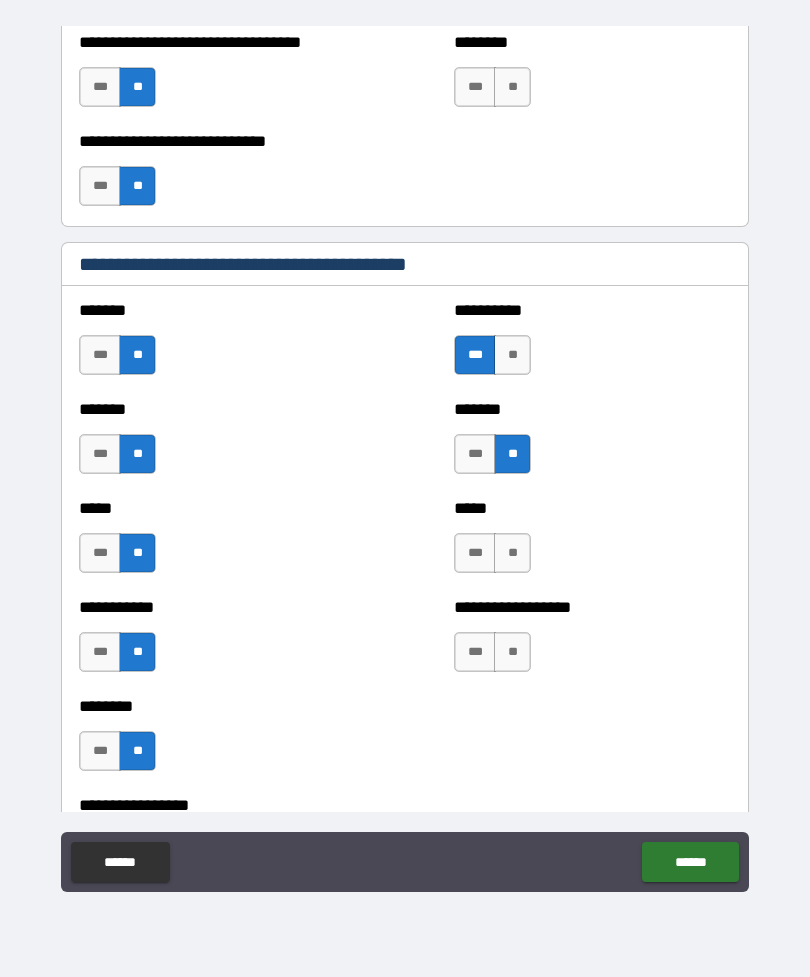 click on "**" at bounding box center (512, 553) 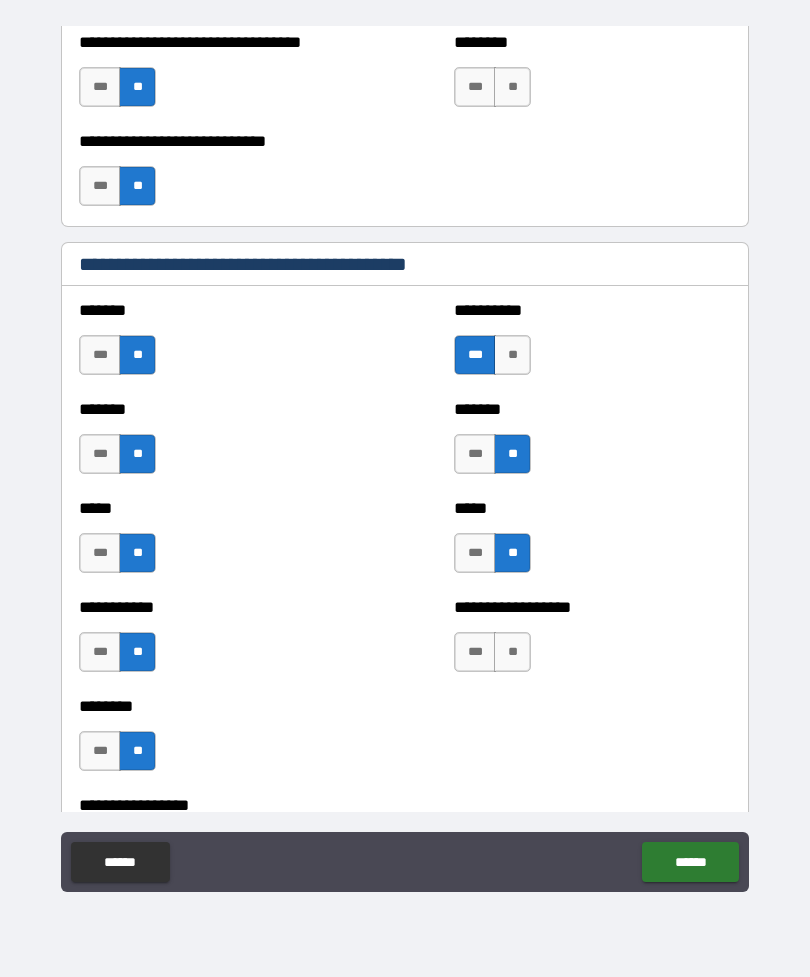 click on "**" at bounding box center (512, 652) 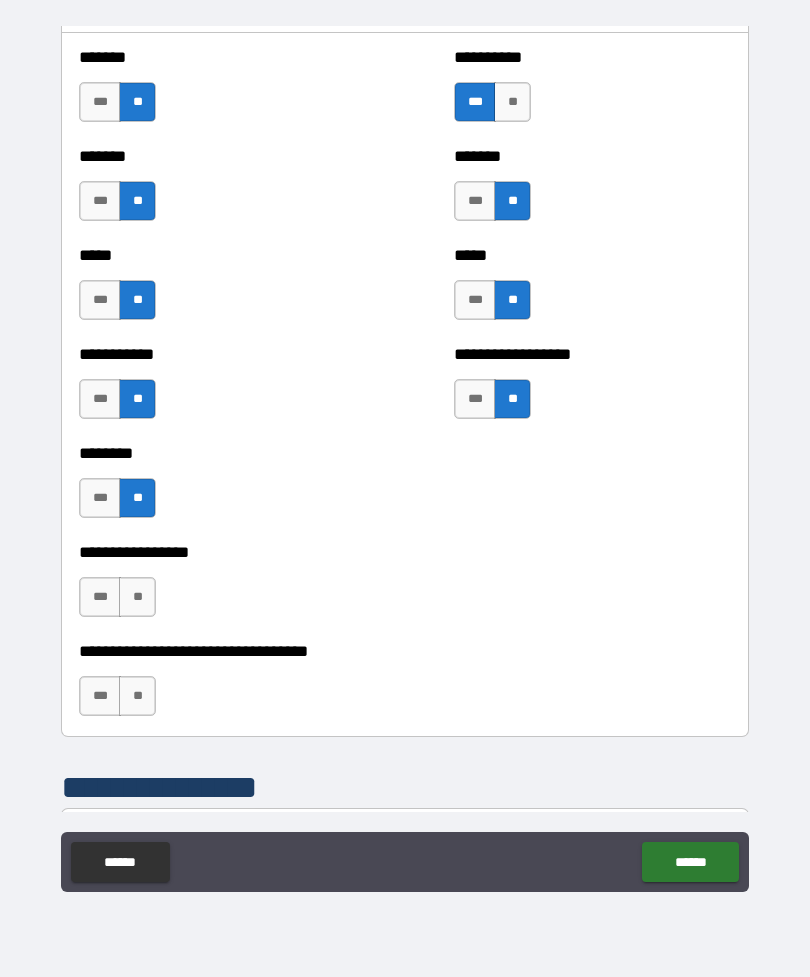 scroll, scrollTop: 3483, scrollLeft: 0, axis: vertical 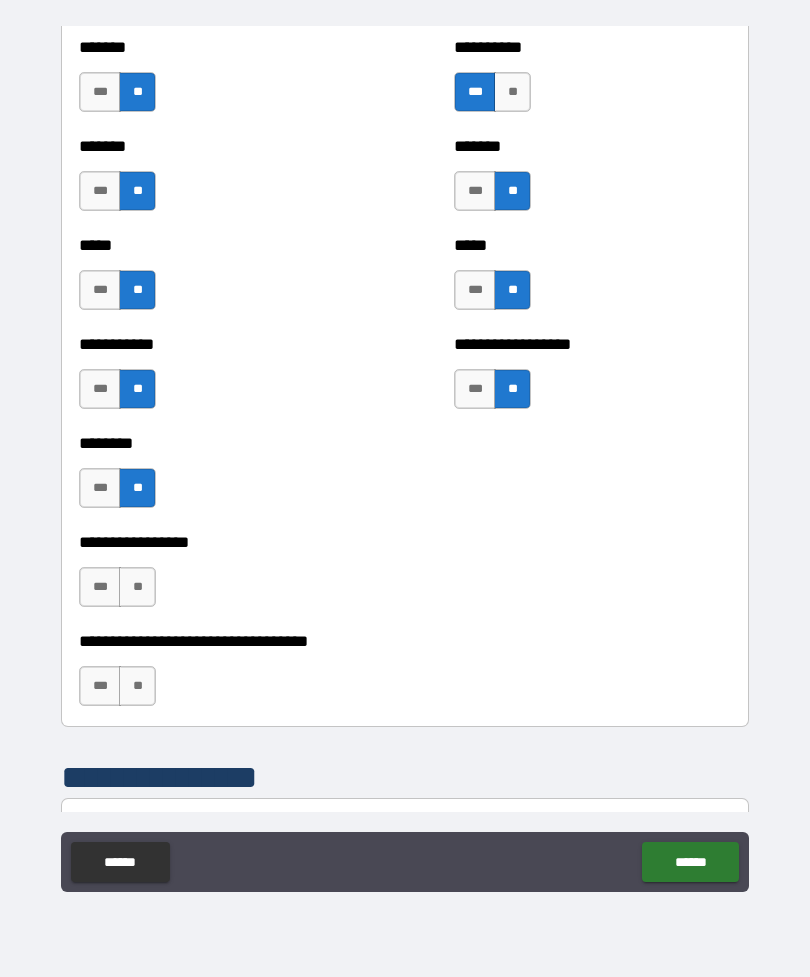 click on "***" at bounding box center [100, 587] 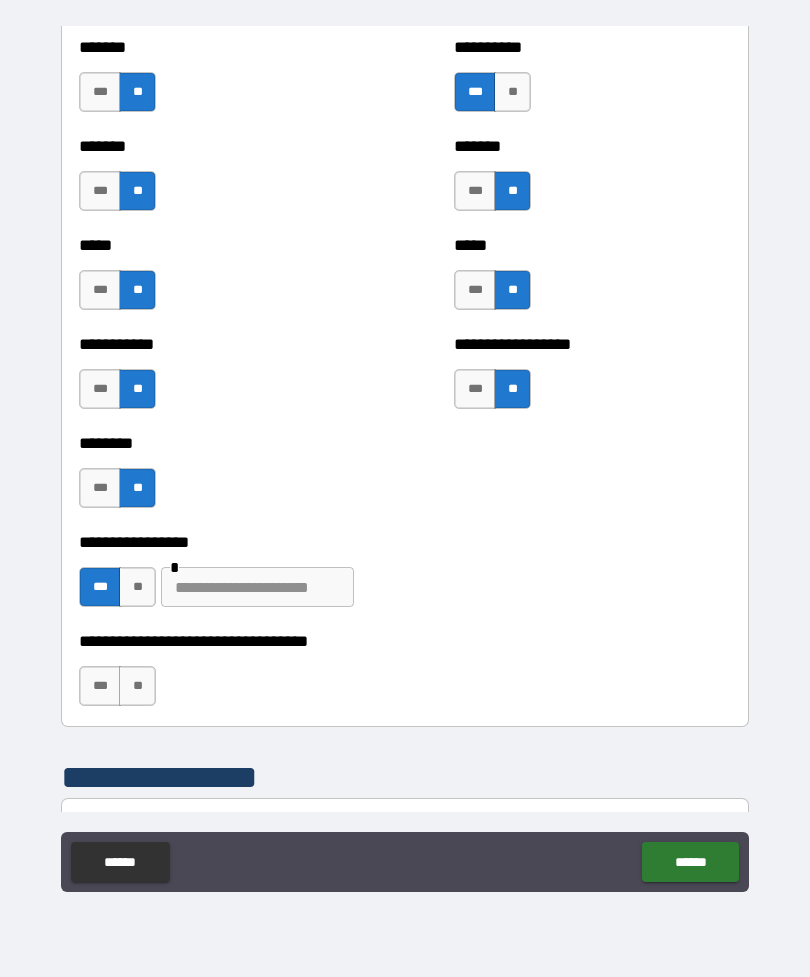 click at bounding box center (257, 587) 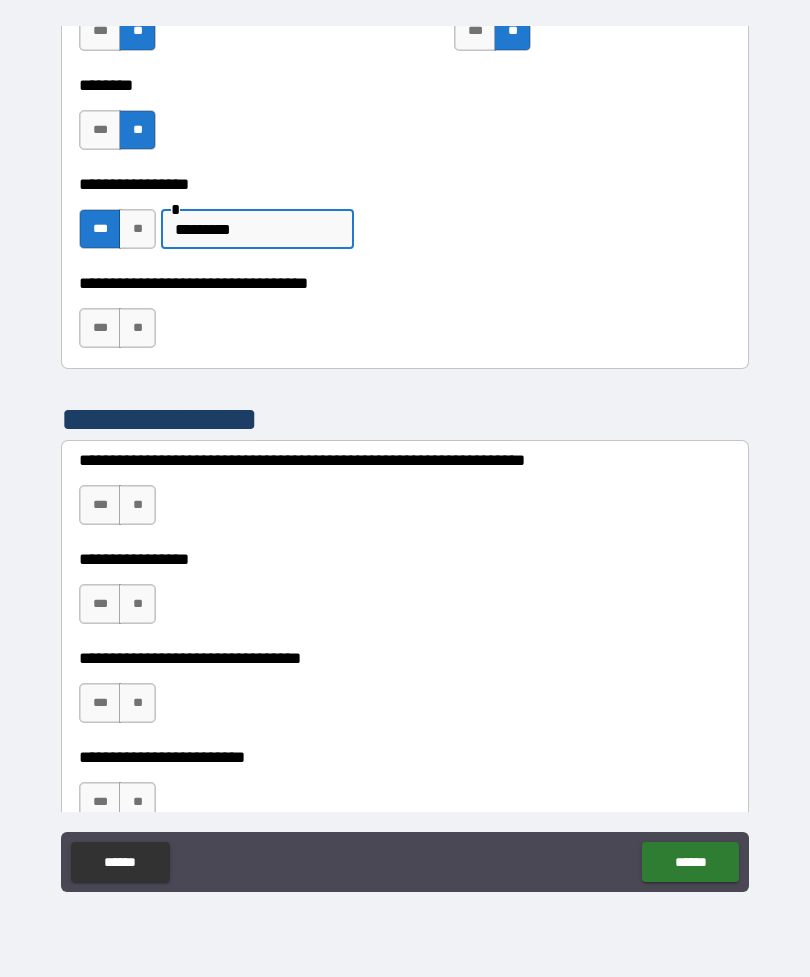 scroll, scrollTop: 3842, scrollLeft: 0, axis: vertical 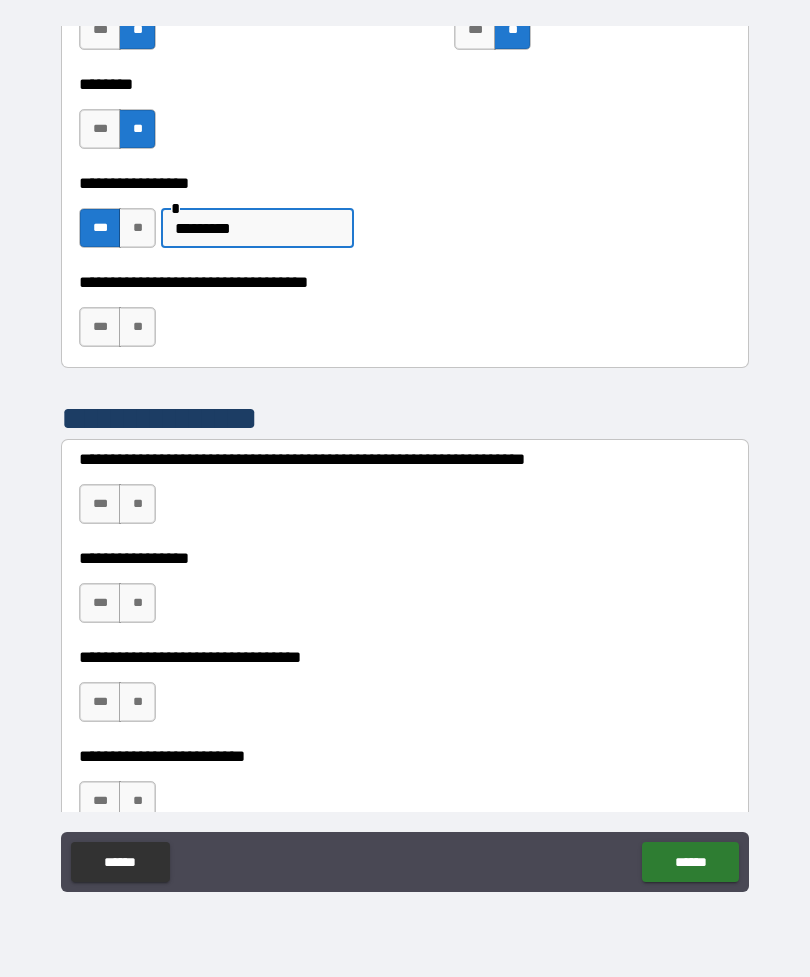 click on "**" at bounding box center (137, 327) 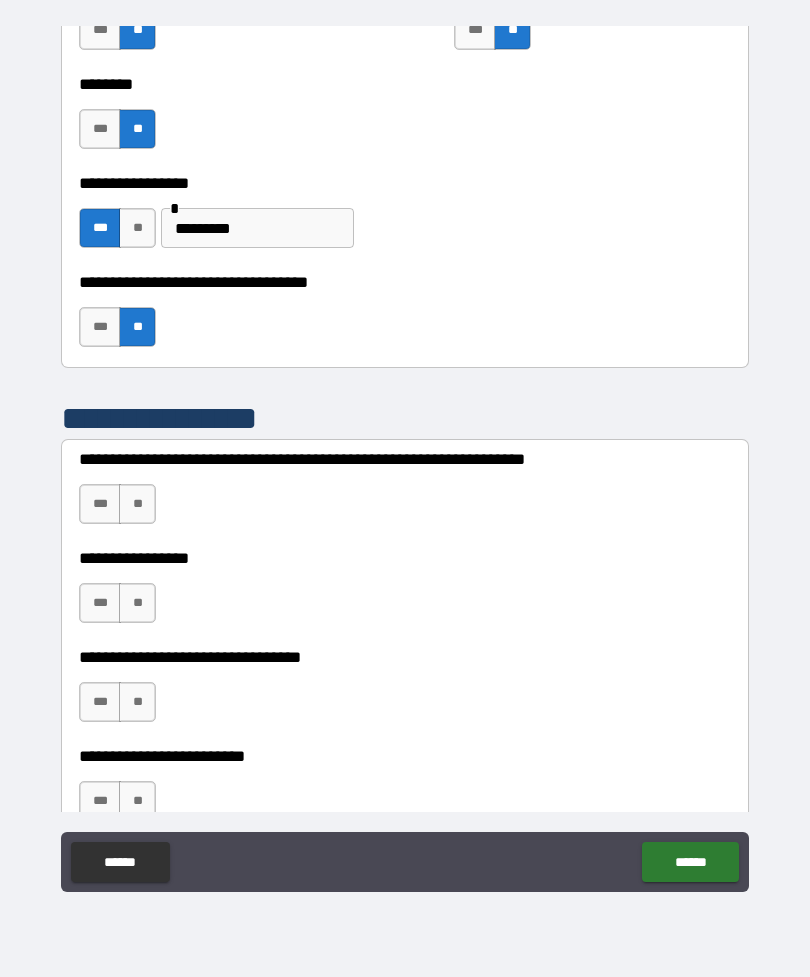 click on "**" at bounding box center (137, 504) 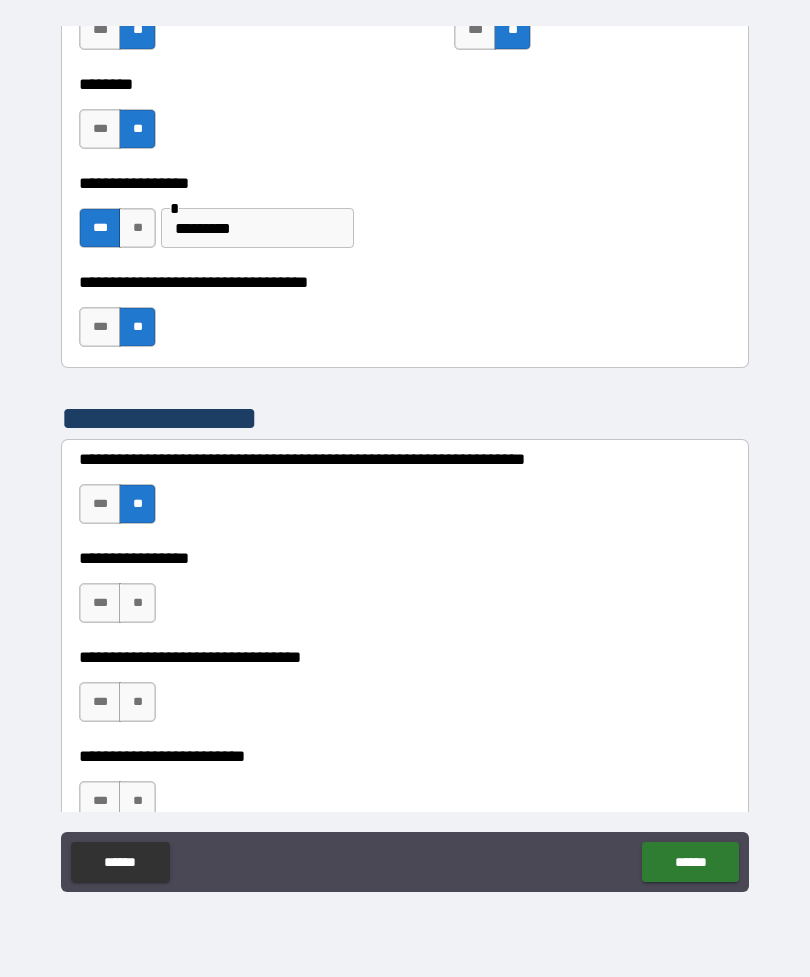 click on "**" at bounding box center (137, 603) 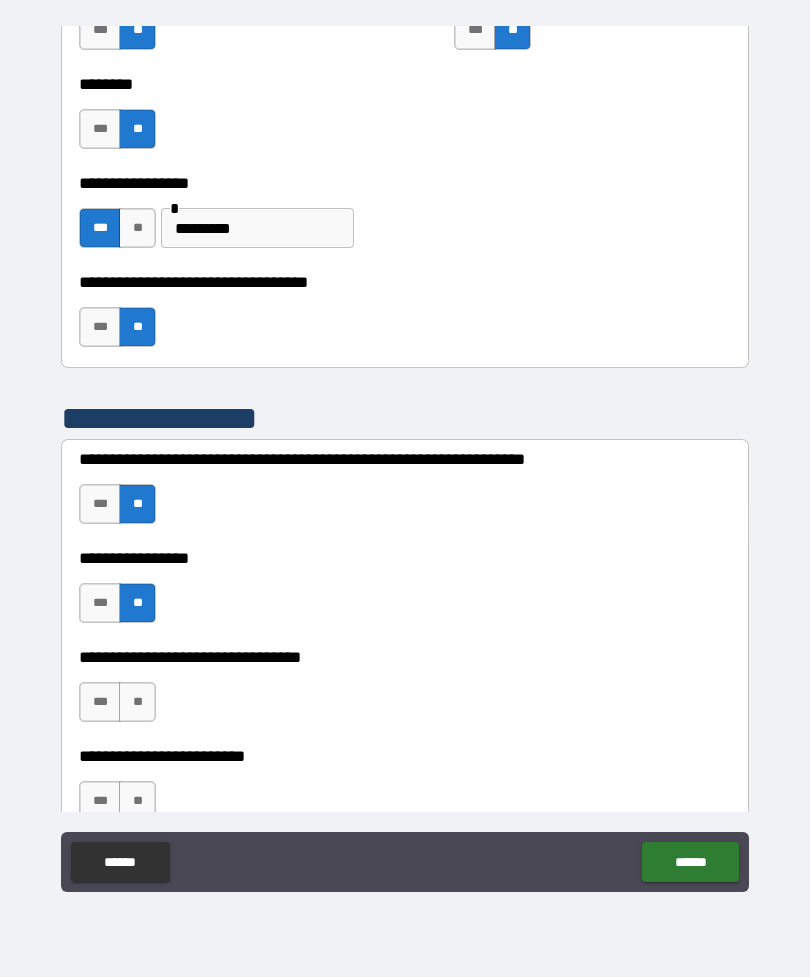click on "**" at bounding box center (137, 702) 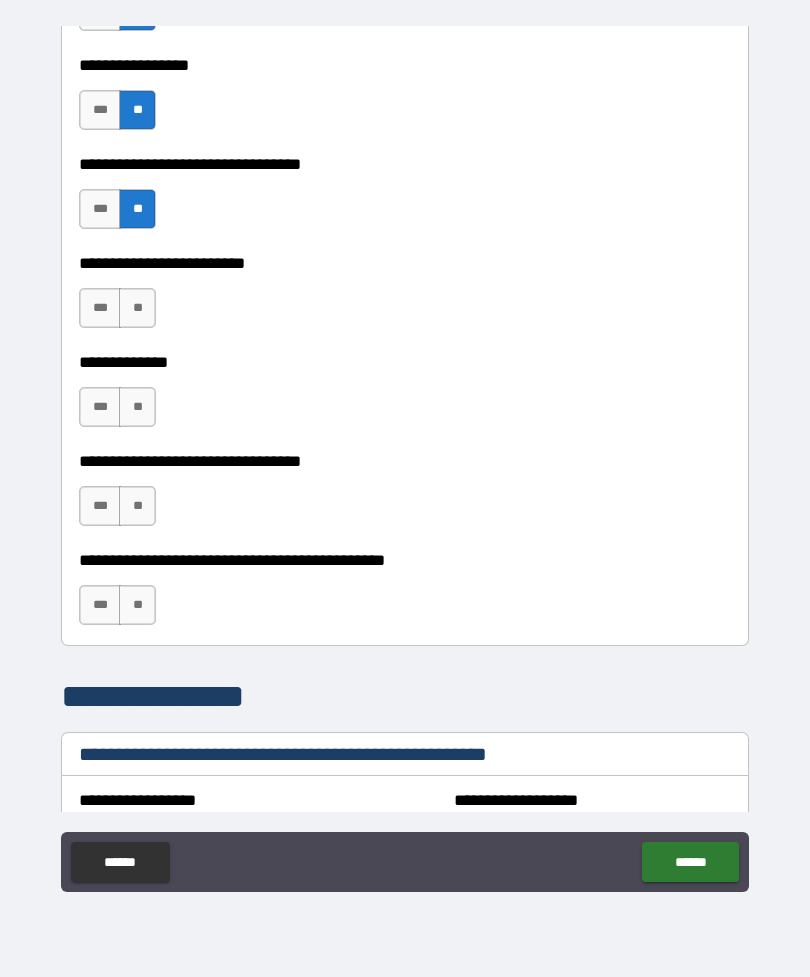 scroll, scrollTop: 4338, scrollLeft: 0, axis: vertical 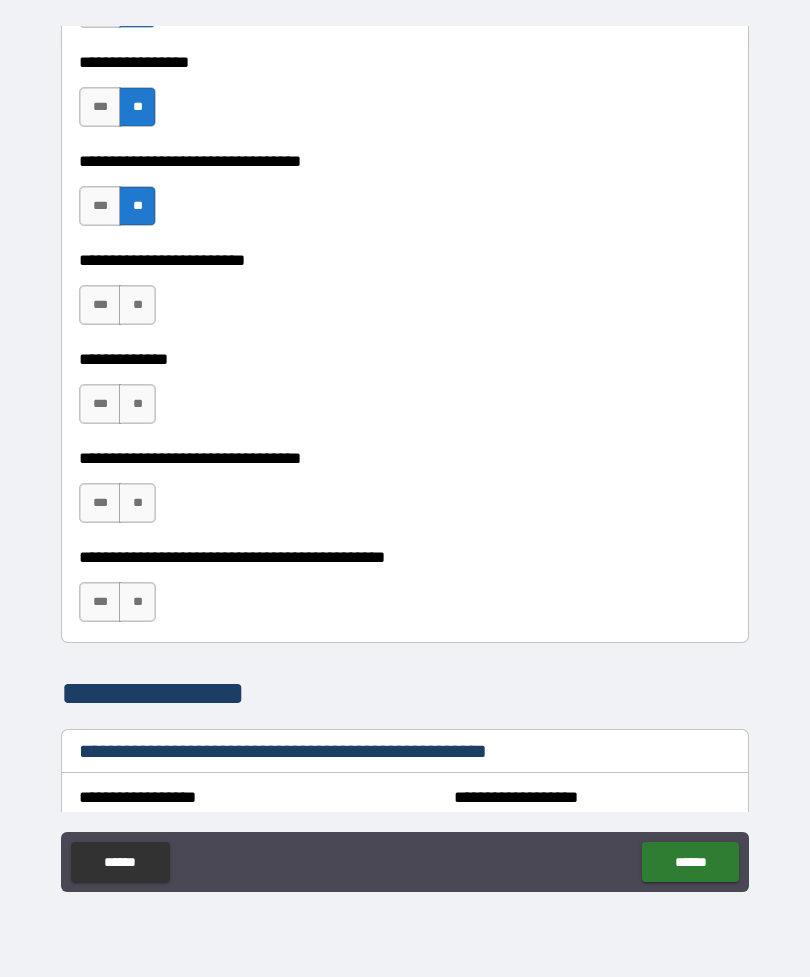 click on "**" at bounding box center (137, 305) 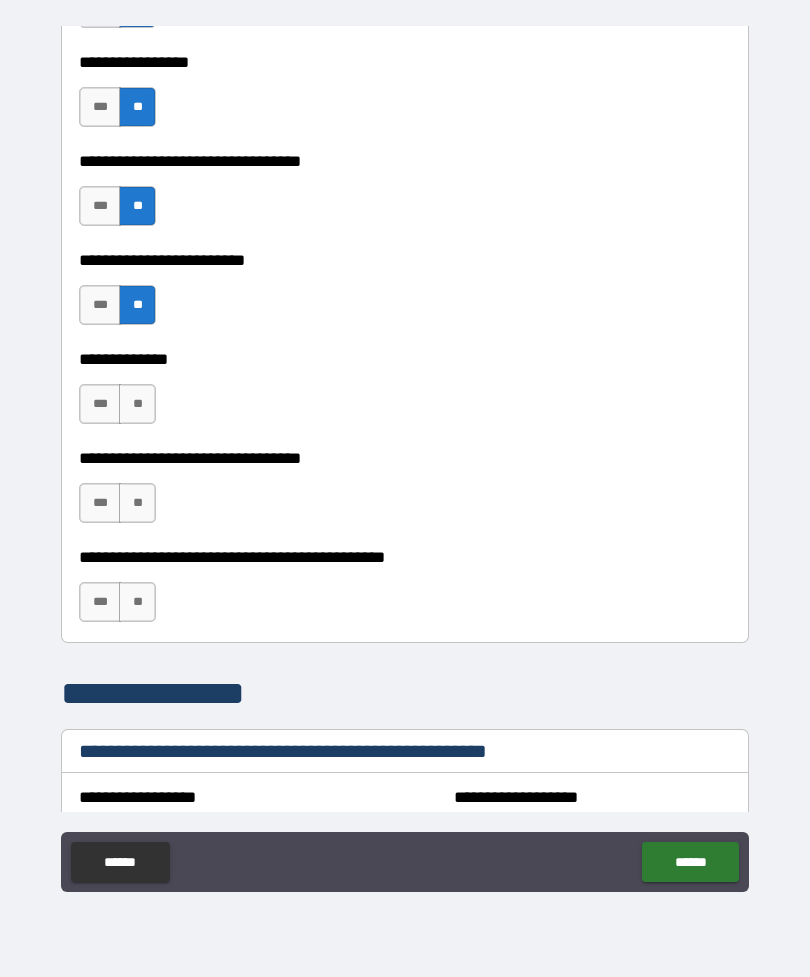 click on "***" at bounding box center (100, 404) 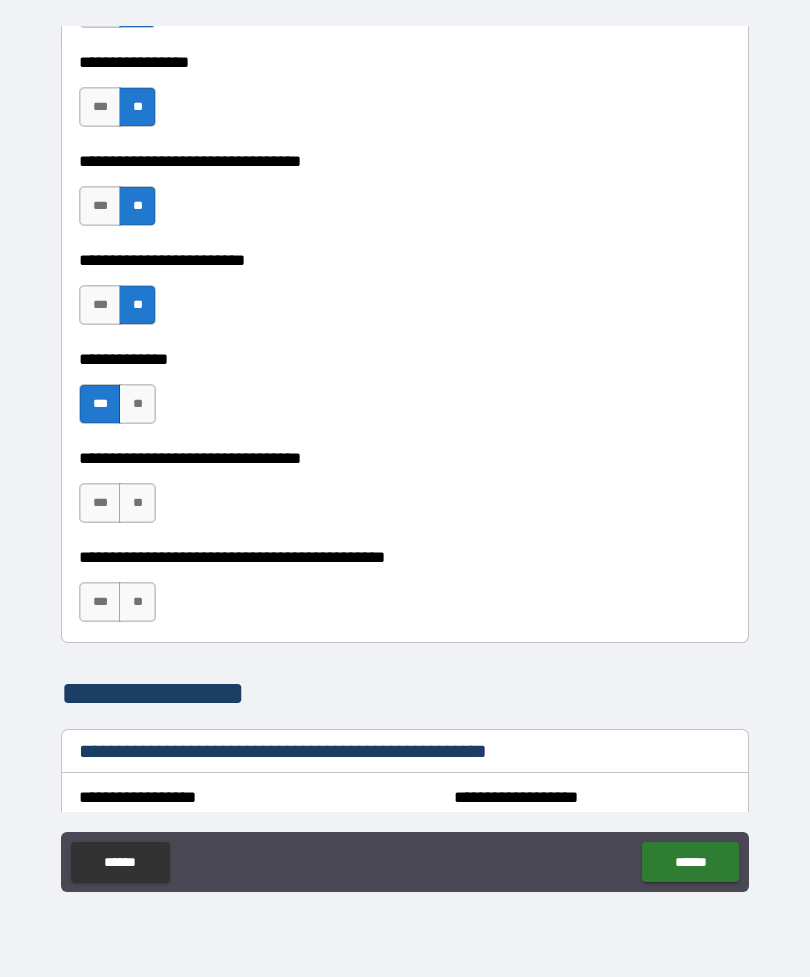 click on "**" at bounding box center (137, 503) 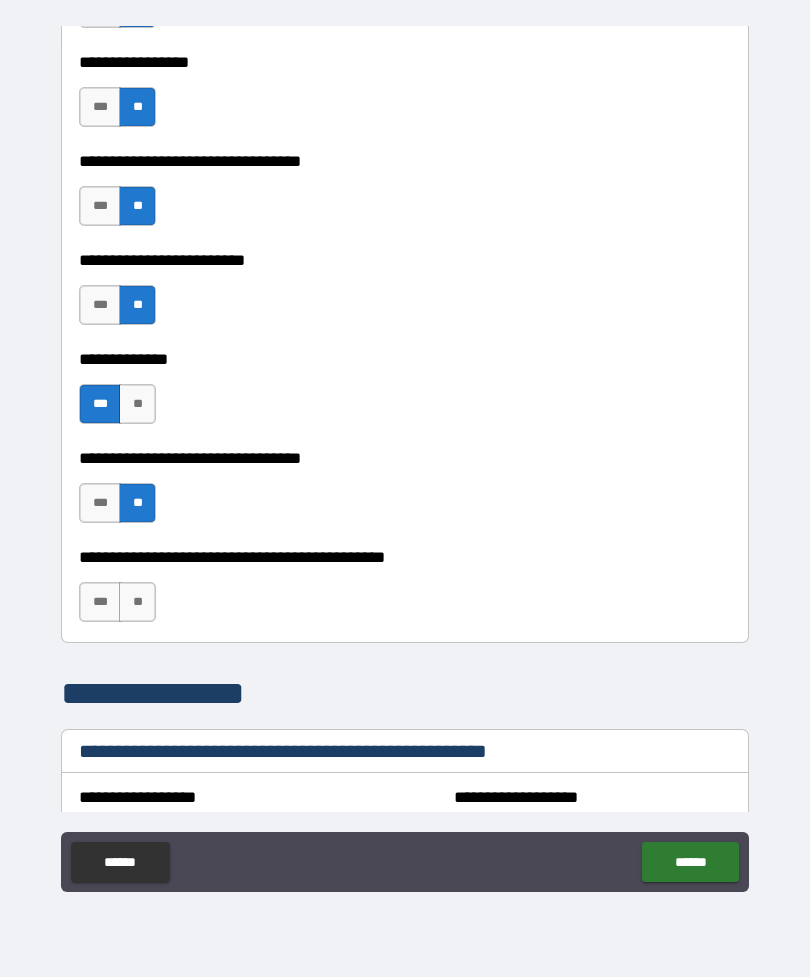 click on "***" at bounding box center [100, 602] 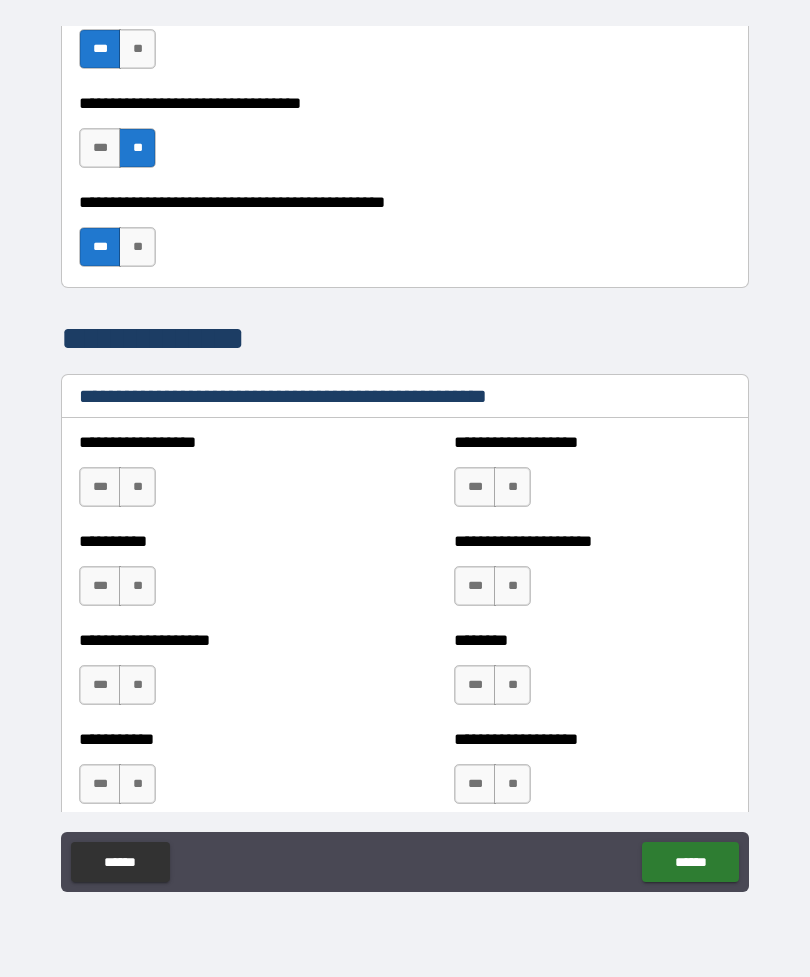 scroll, scrollTop: 4697, scrollLeft: 0, axis: vertical 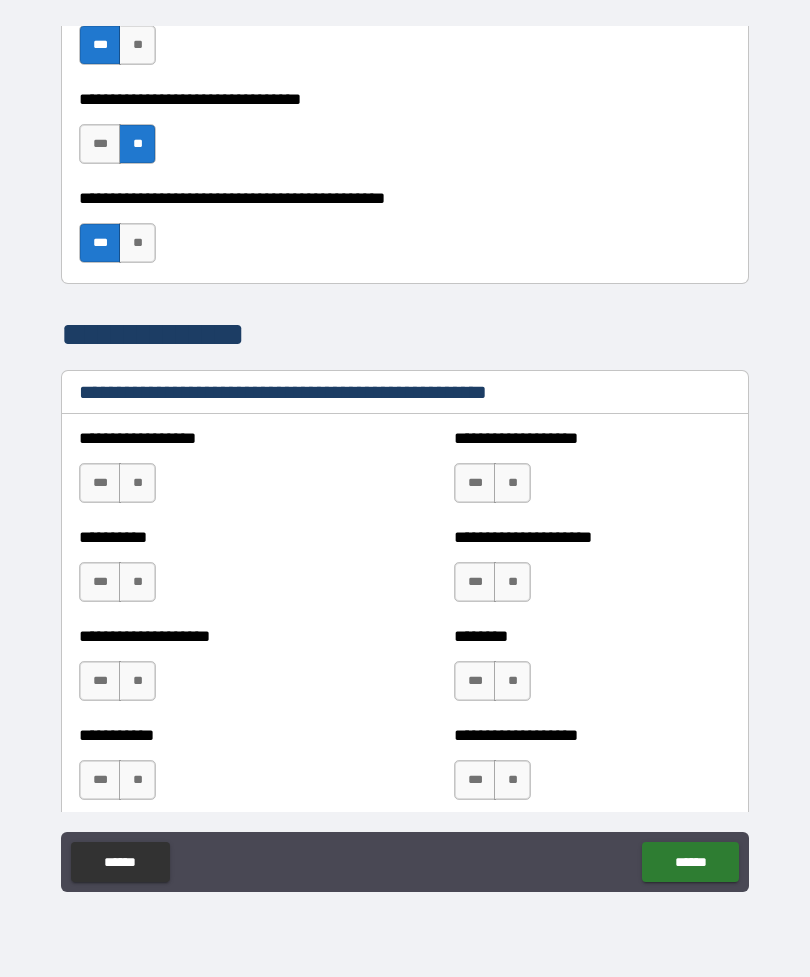 click on "**" at bounding box center [137, 483] 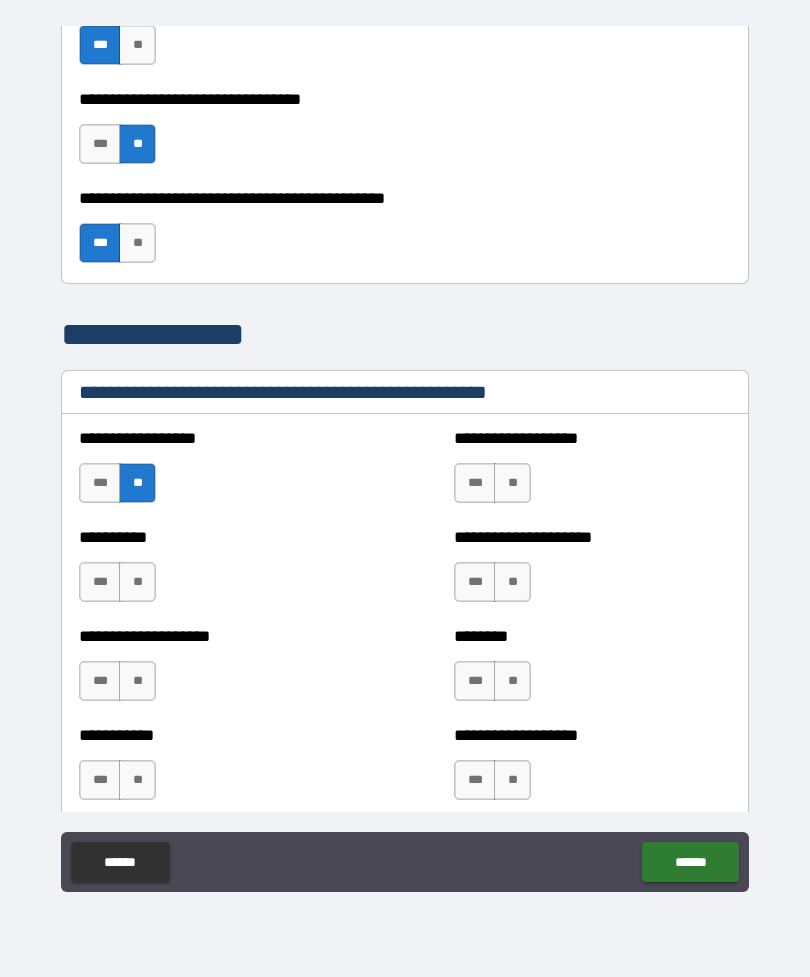 click on "**" at bounding box center (137, 582) 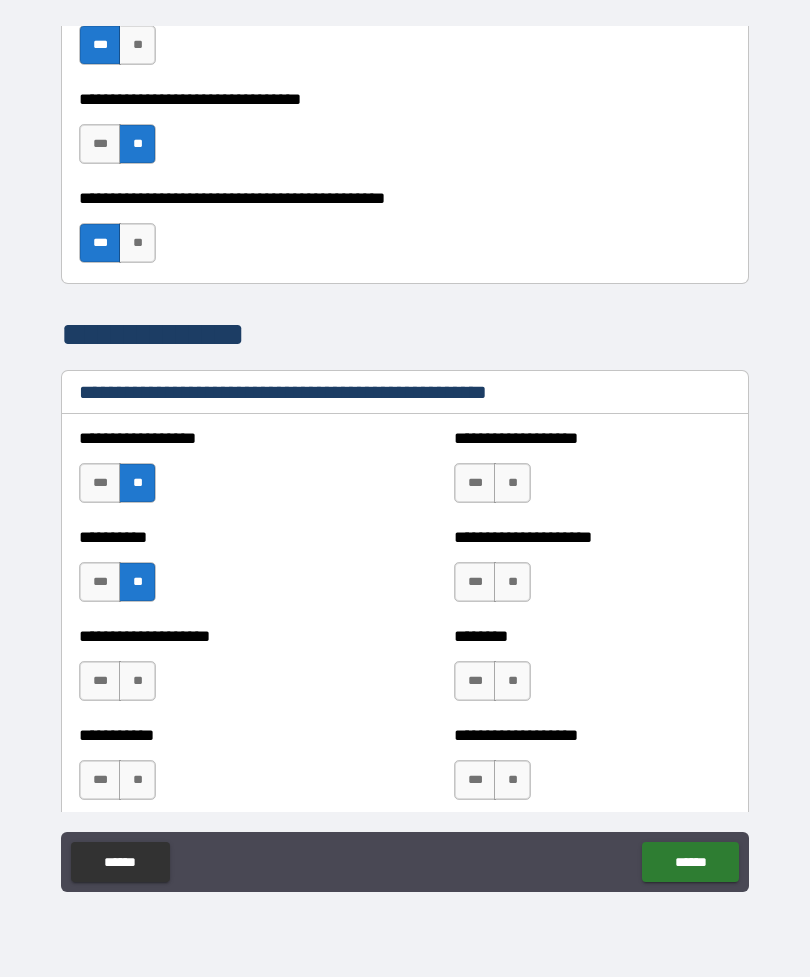 click on "**" at bounding box center [137, 681] 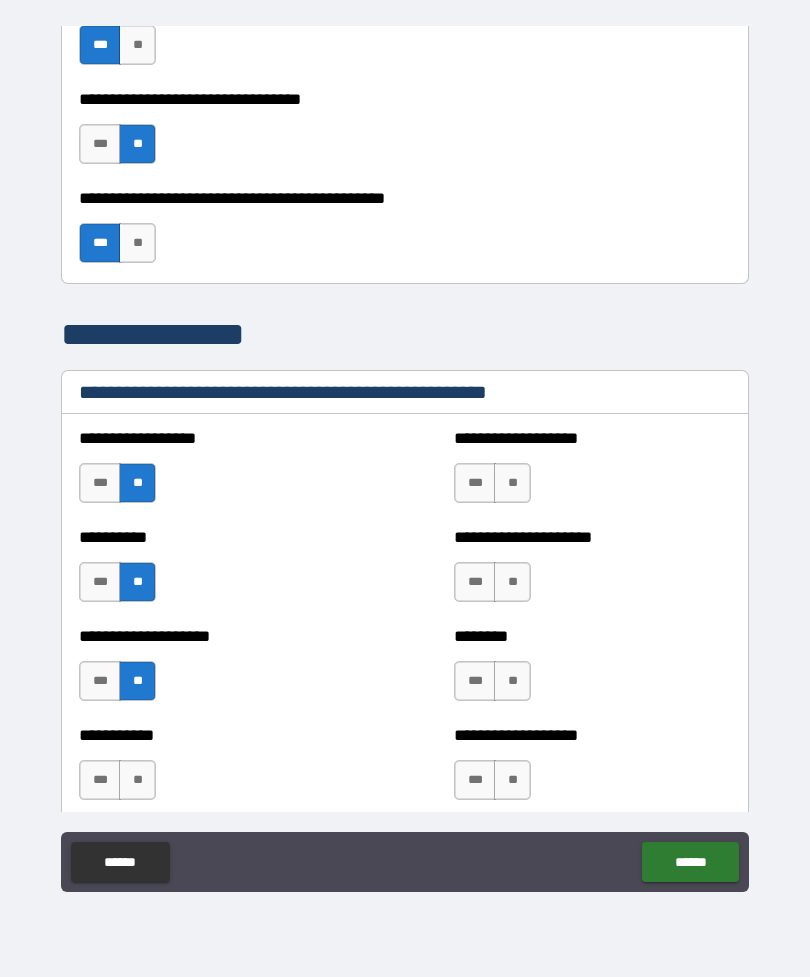 click on "**" at bounding box center (137, 780) 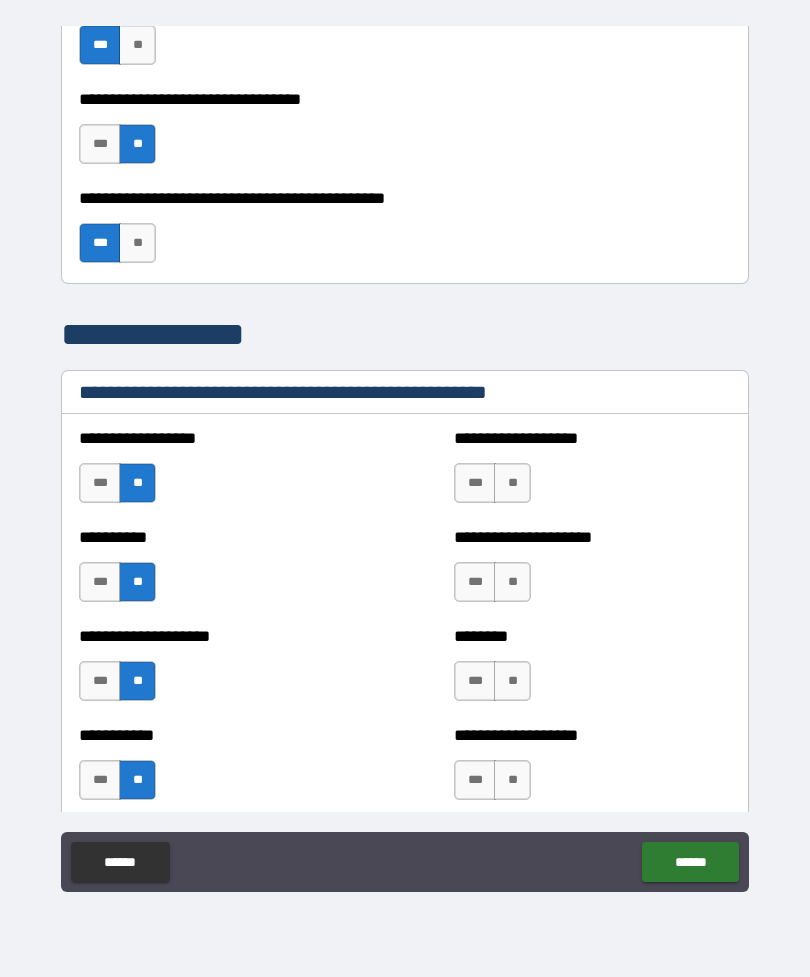 click on "**" at bounding box center [512, 483] 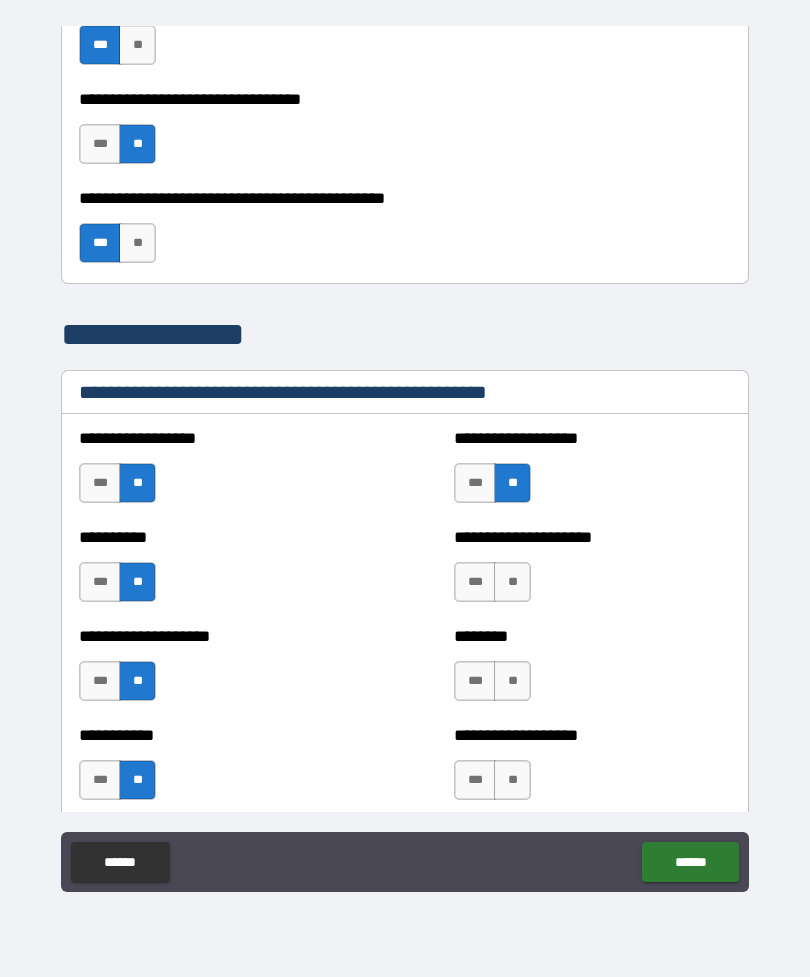 click on "**" at bounding box center (512, 582) 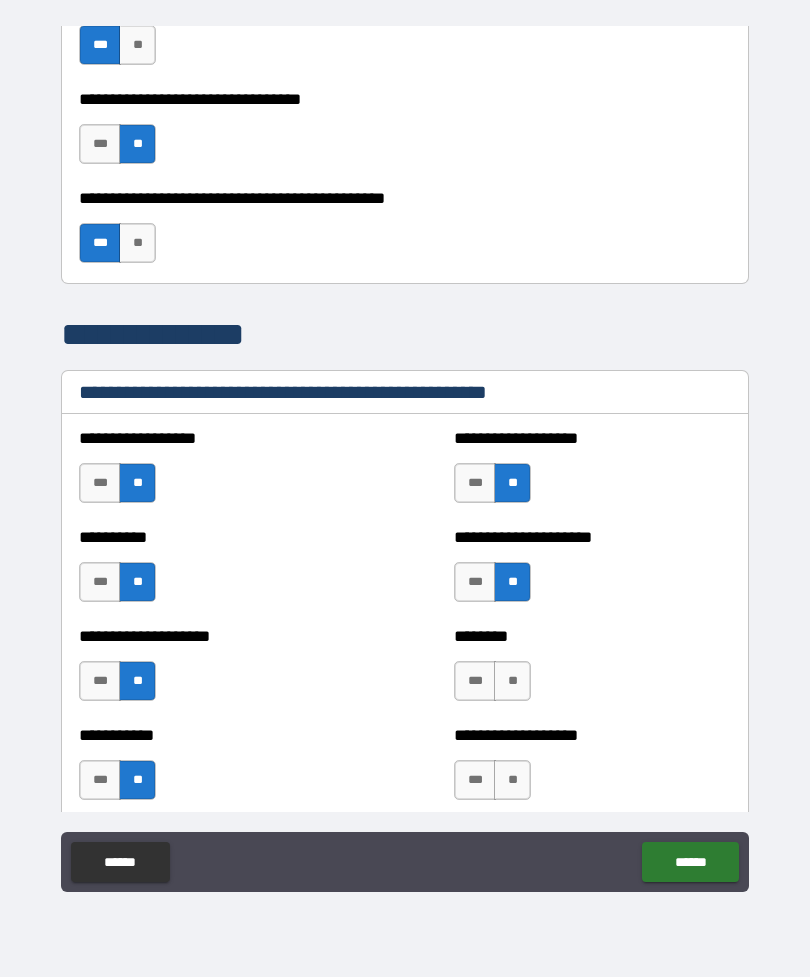click on "**" at bounding box center [512, 681] 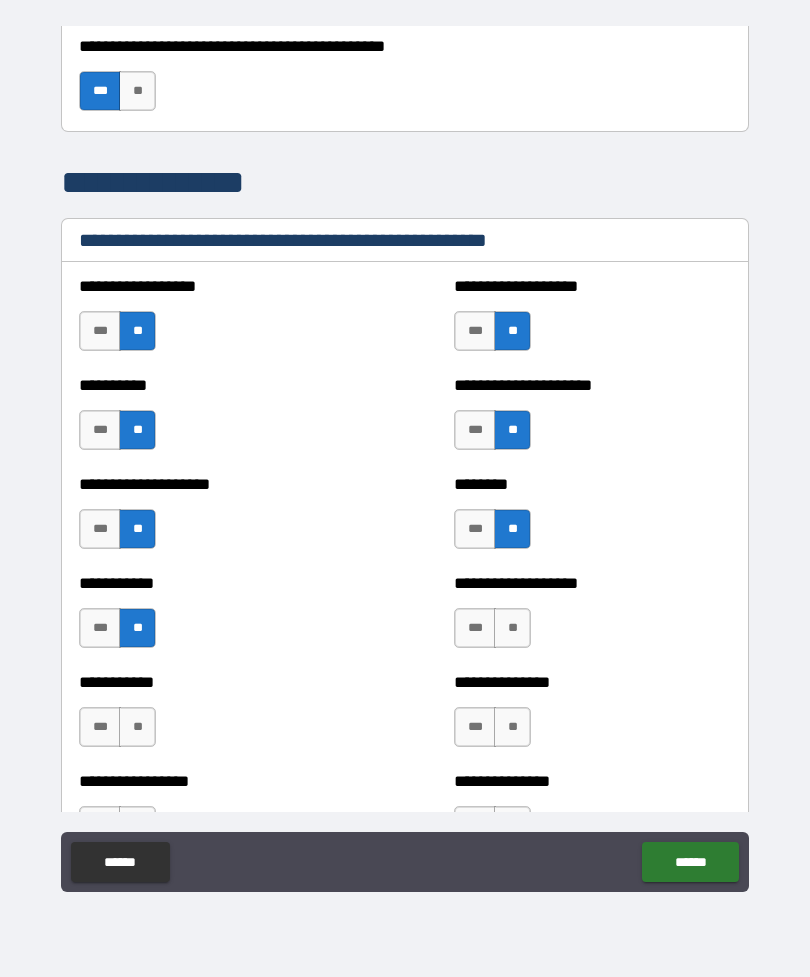scroll, scrollTop: 4863, scrollLeft: 0, axis: vertical 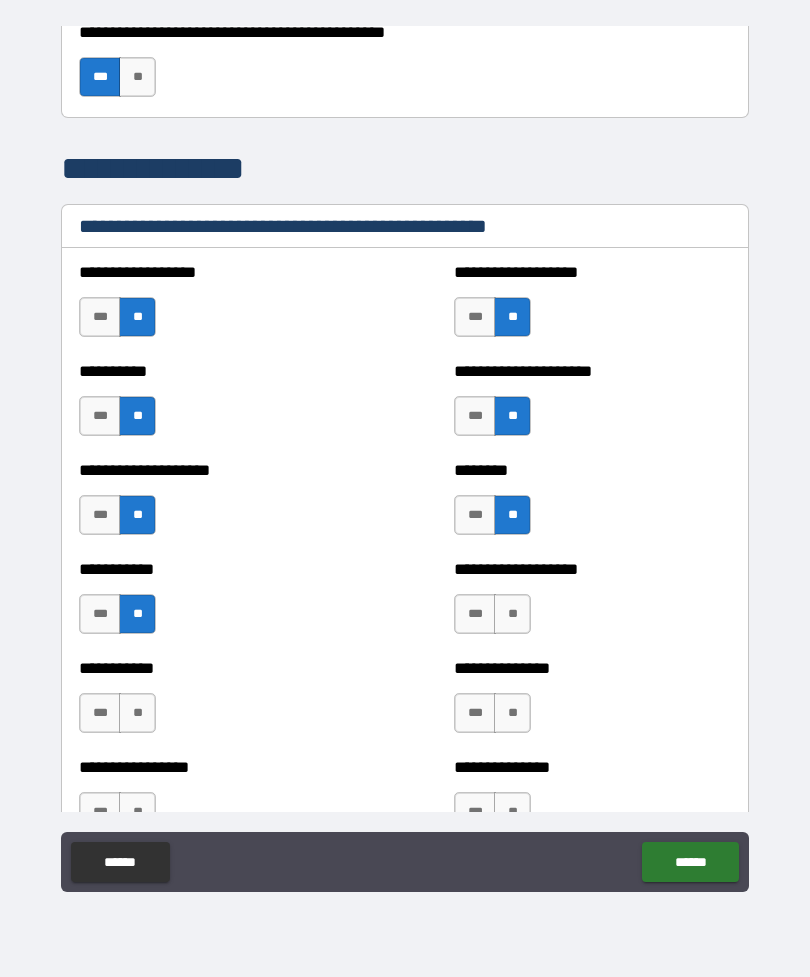 click on "**" at bounding box center [512, 614] 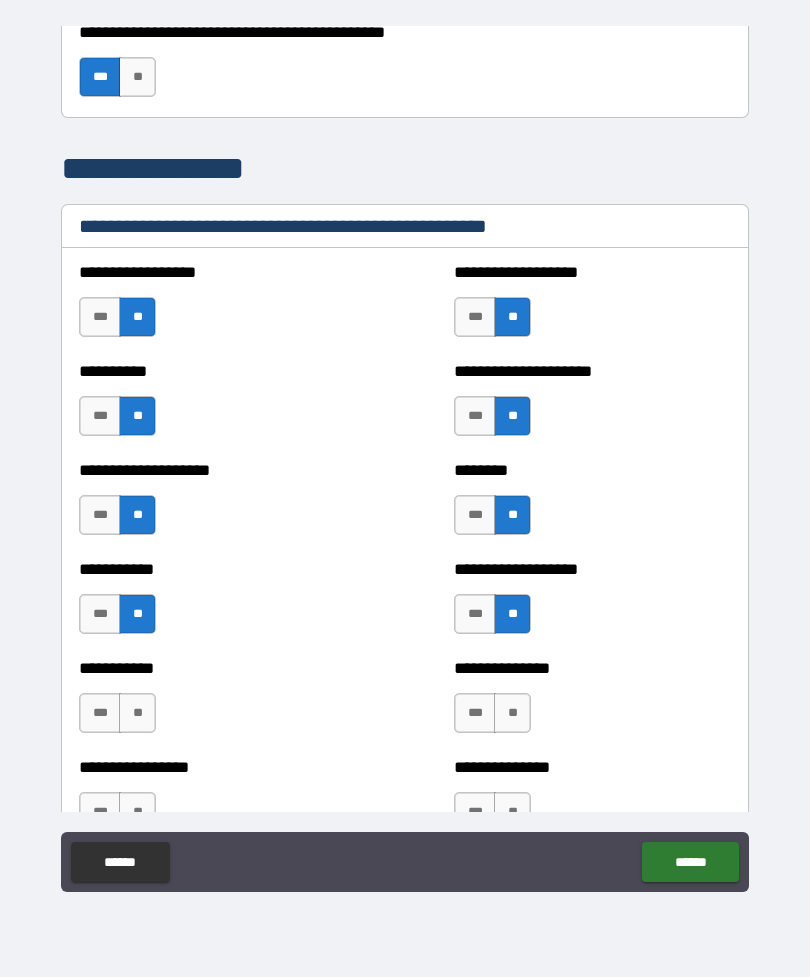 click on "**" at bounding box center (512, 713) 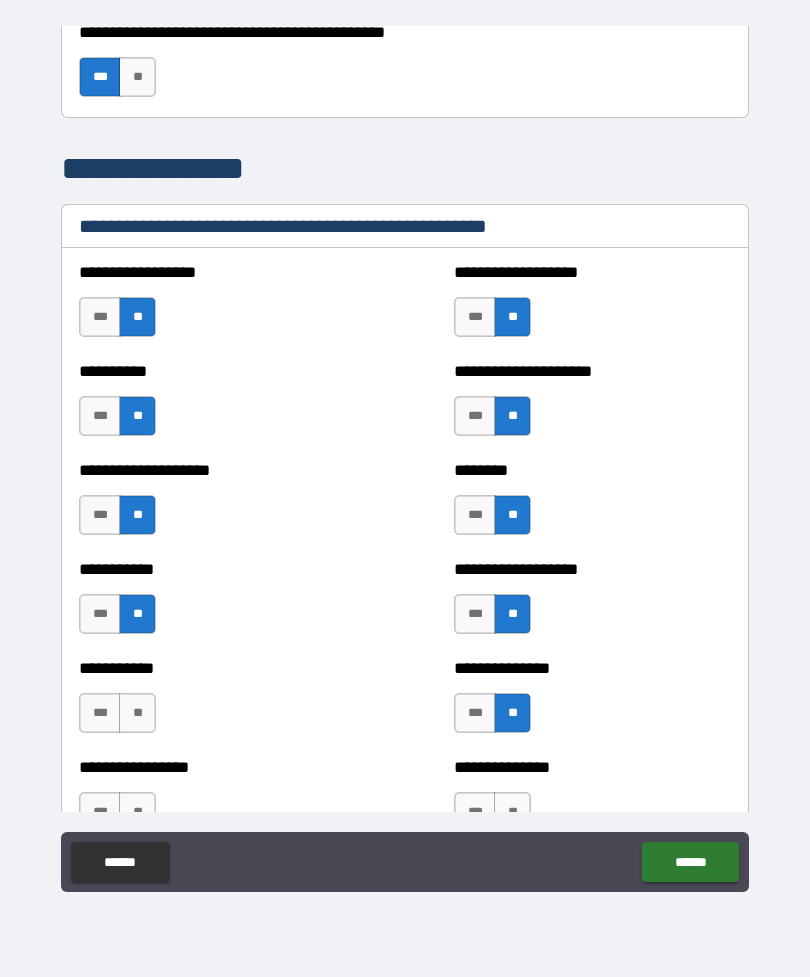 click on "**" at bounding box center [137, 713] 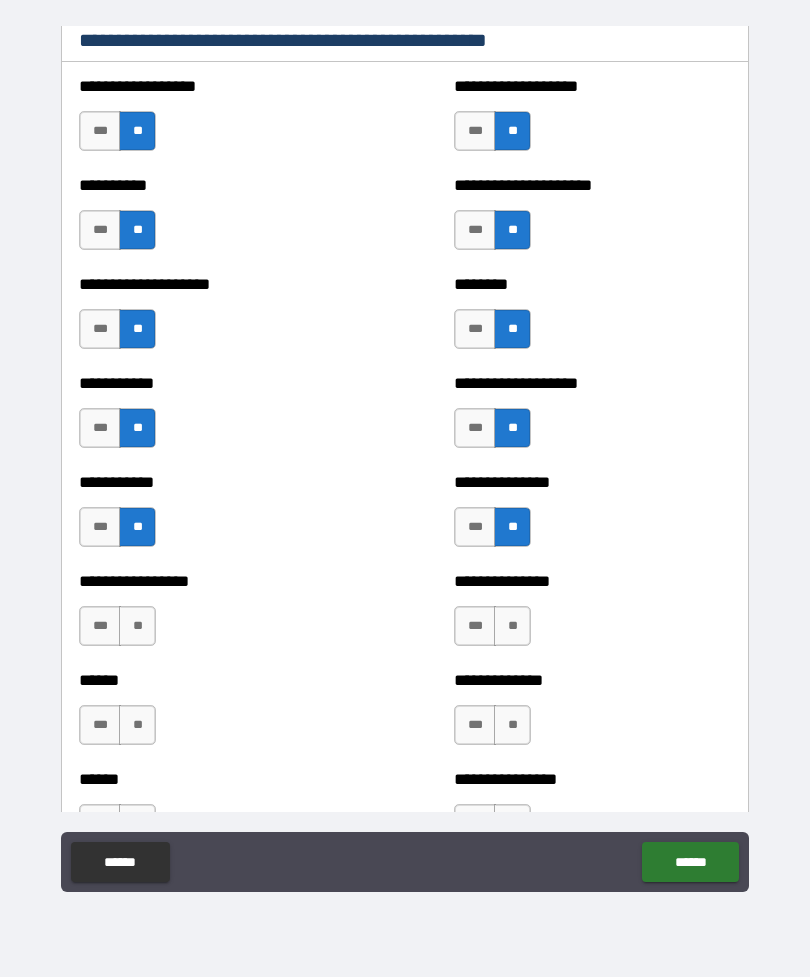 scroll, scrollTop: 5054, scrollLeft: 0, axis: vertical 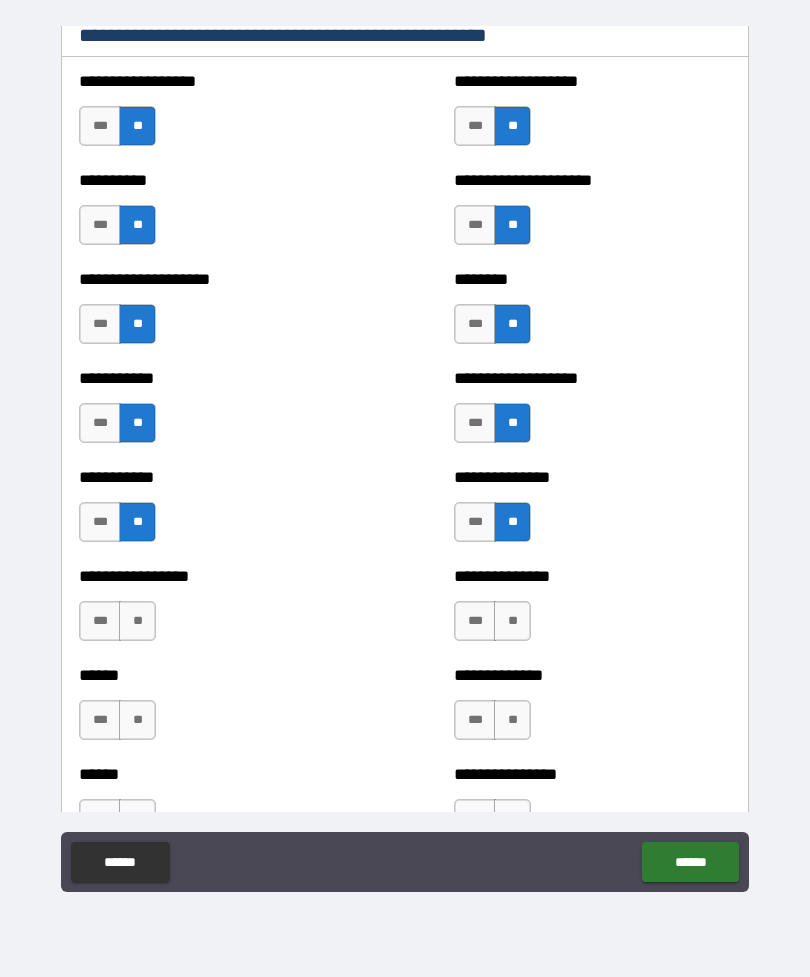click on "**" at bounding box center [137, 621] 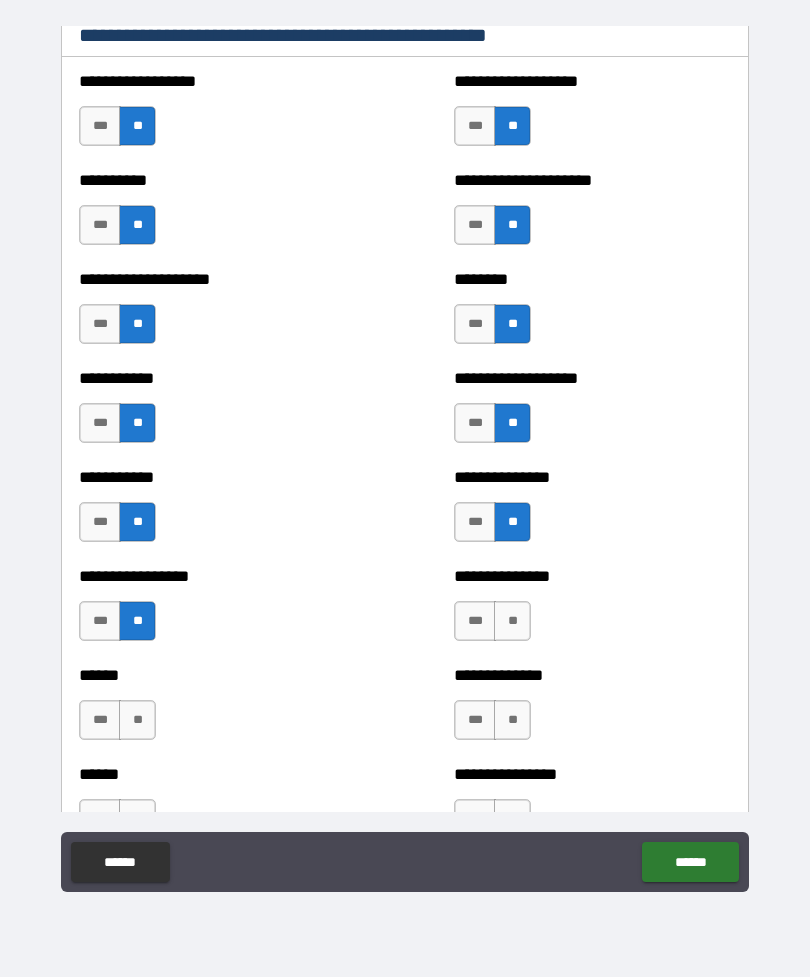 click on "**" at bounding box center (512, 621) 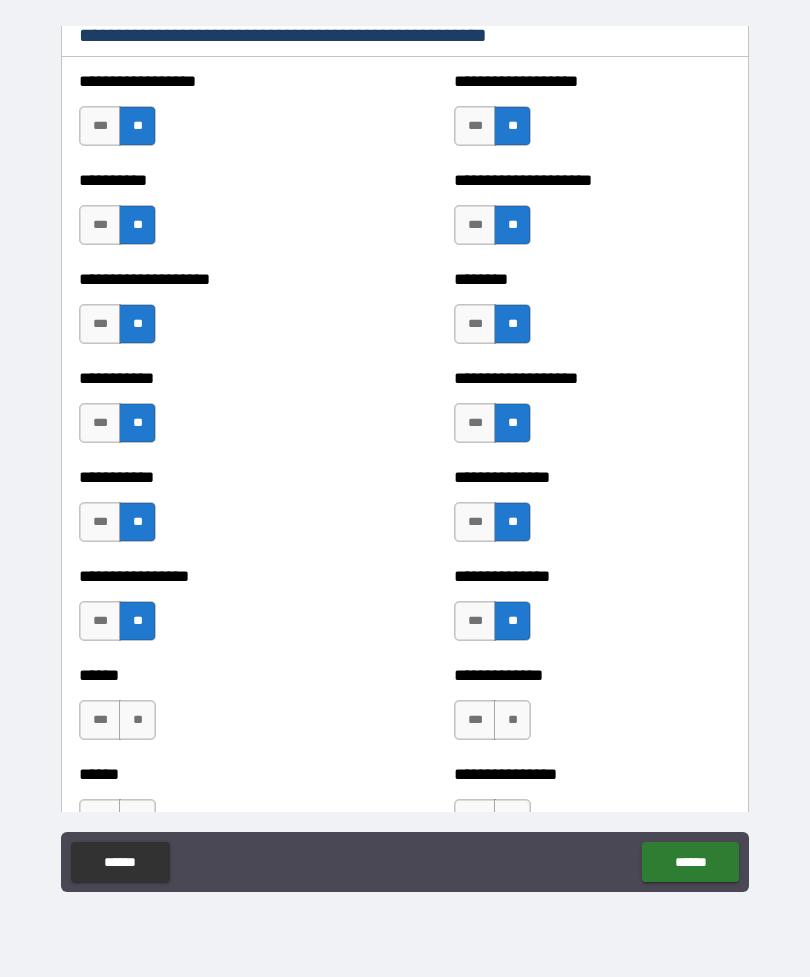 click on "**" at bounding box center [512, 720] 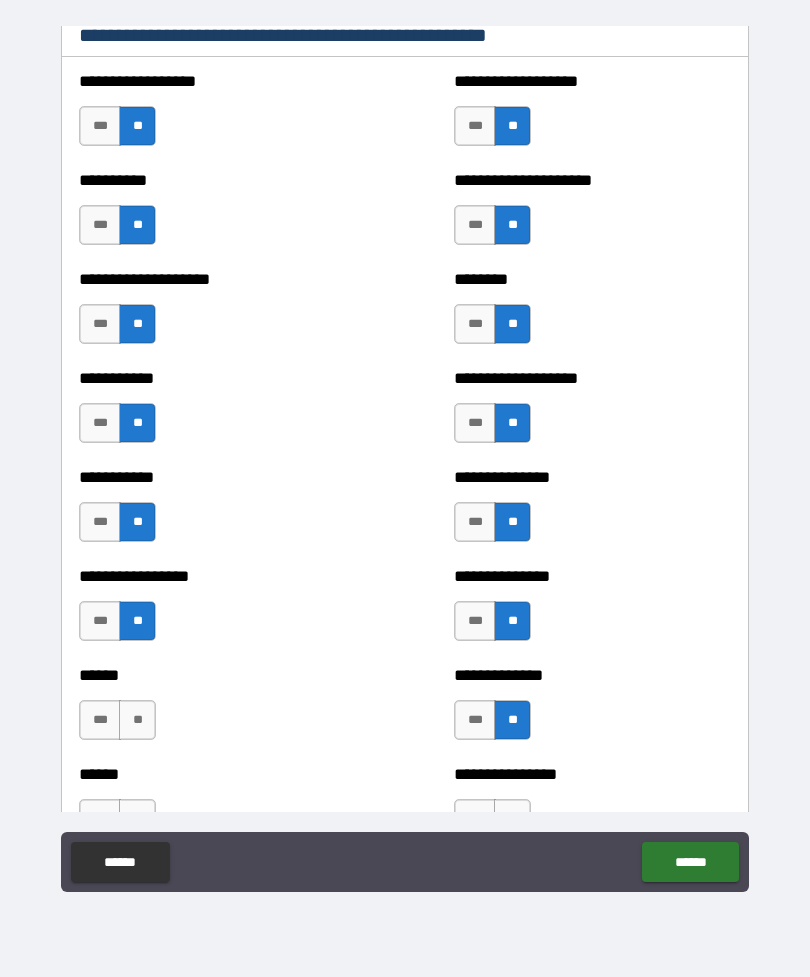 click on "**" at bounding box center (137, 720) 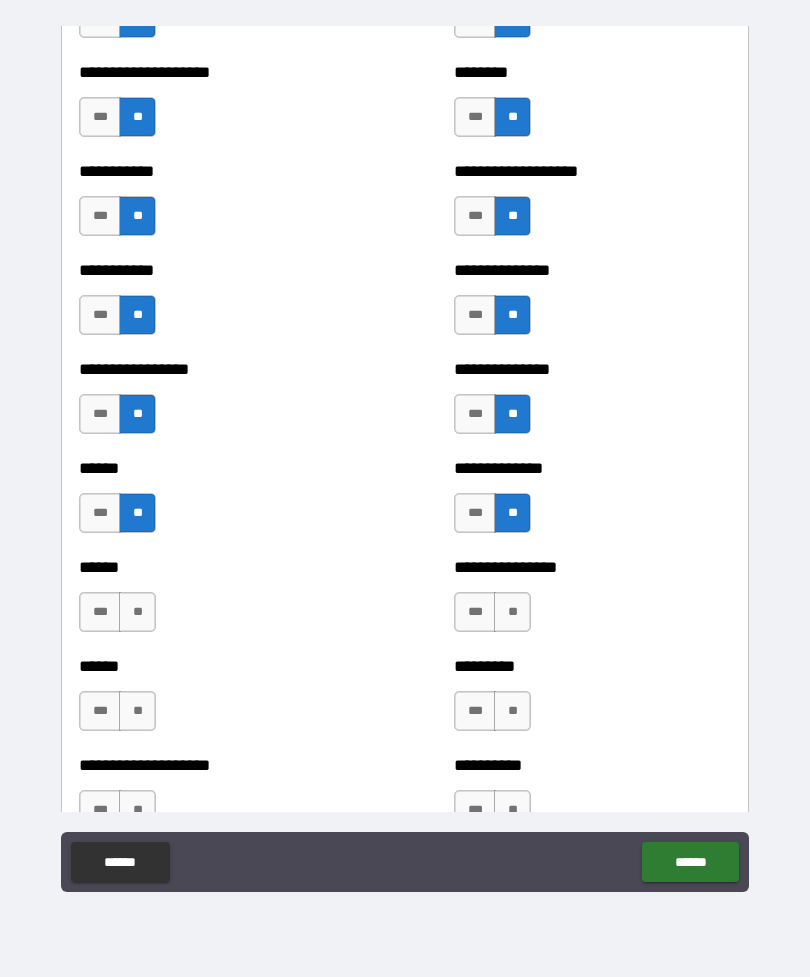 scroll, scrollTop: 5271, scrollLeft: 0, axis: vertical 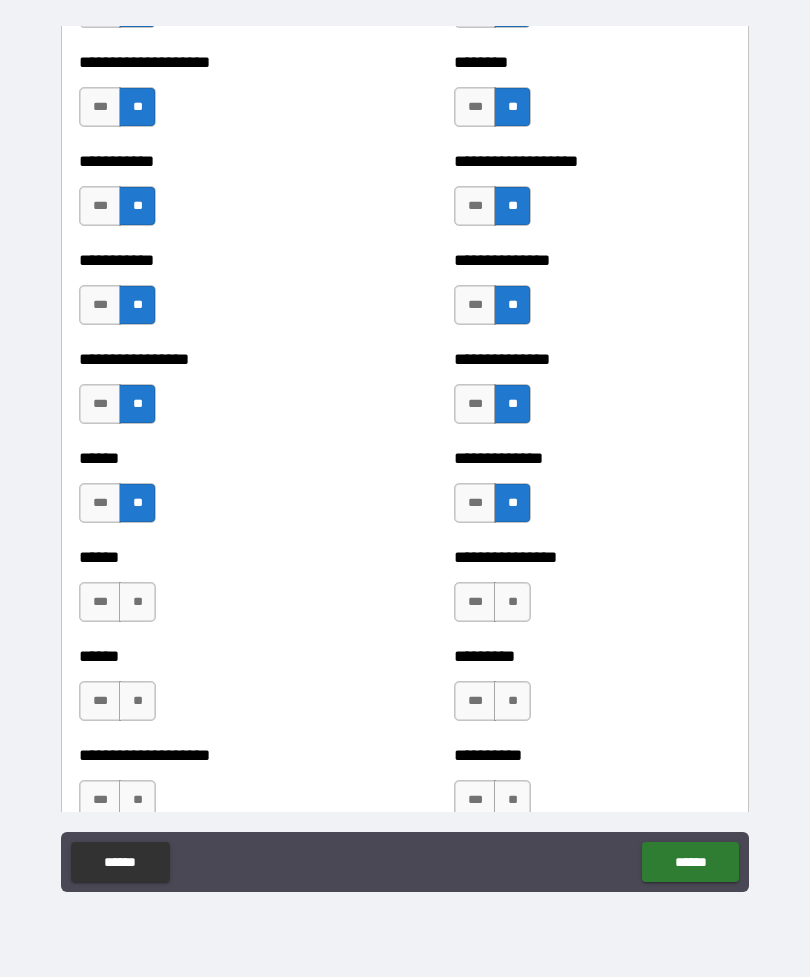 click on "**" at bounding box center [137, 602] 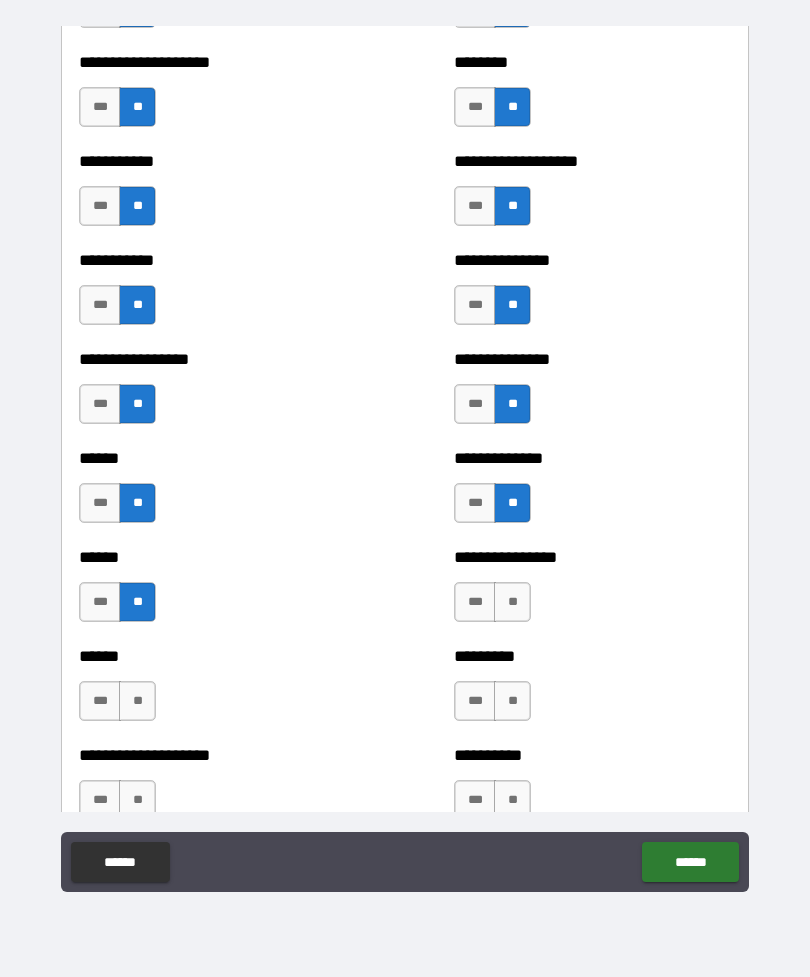 click on "**" at bounding box center [512, 602] 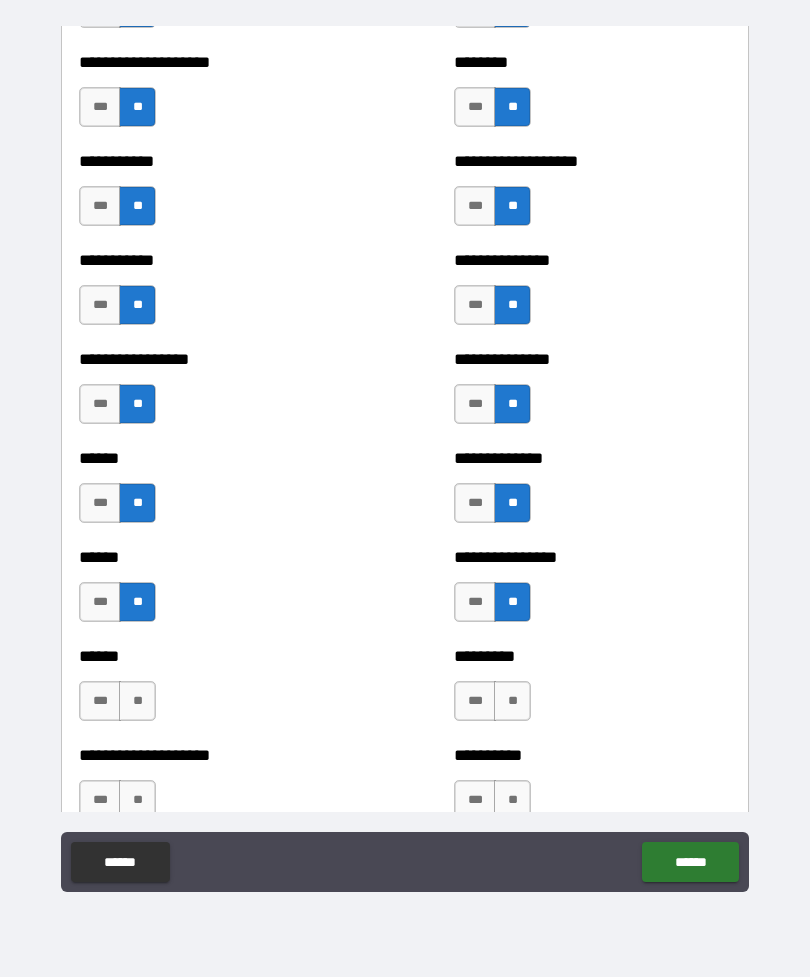 click on "**" at bounding box center [512, 701] 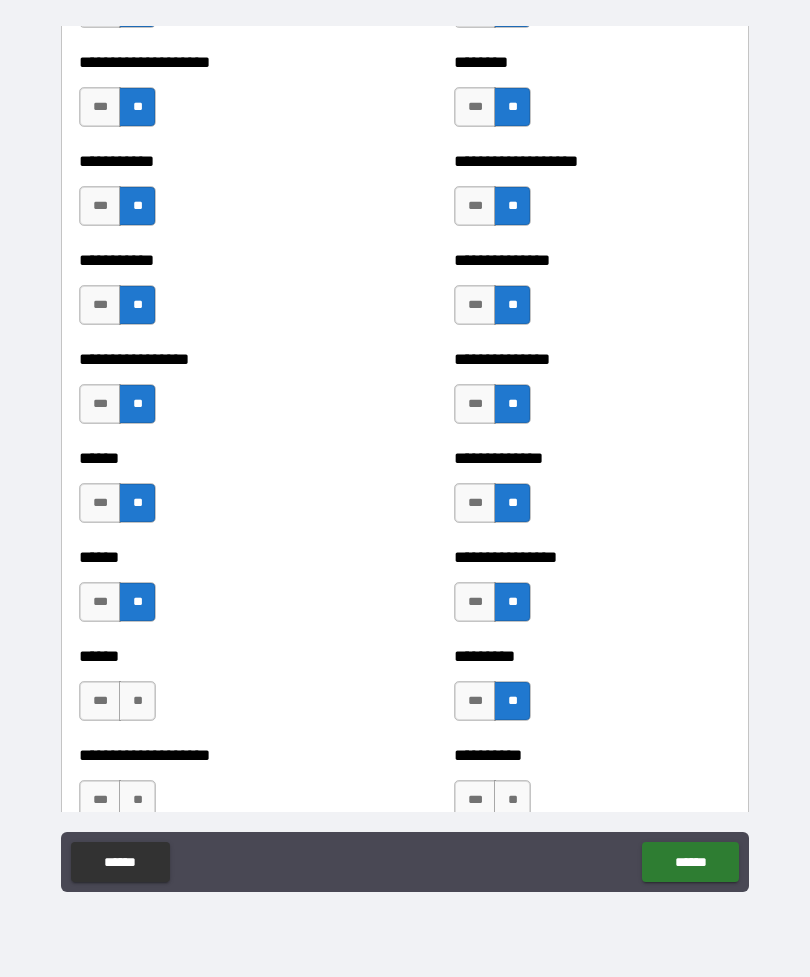 click on "**" at bounding box center [137, 701] 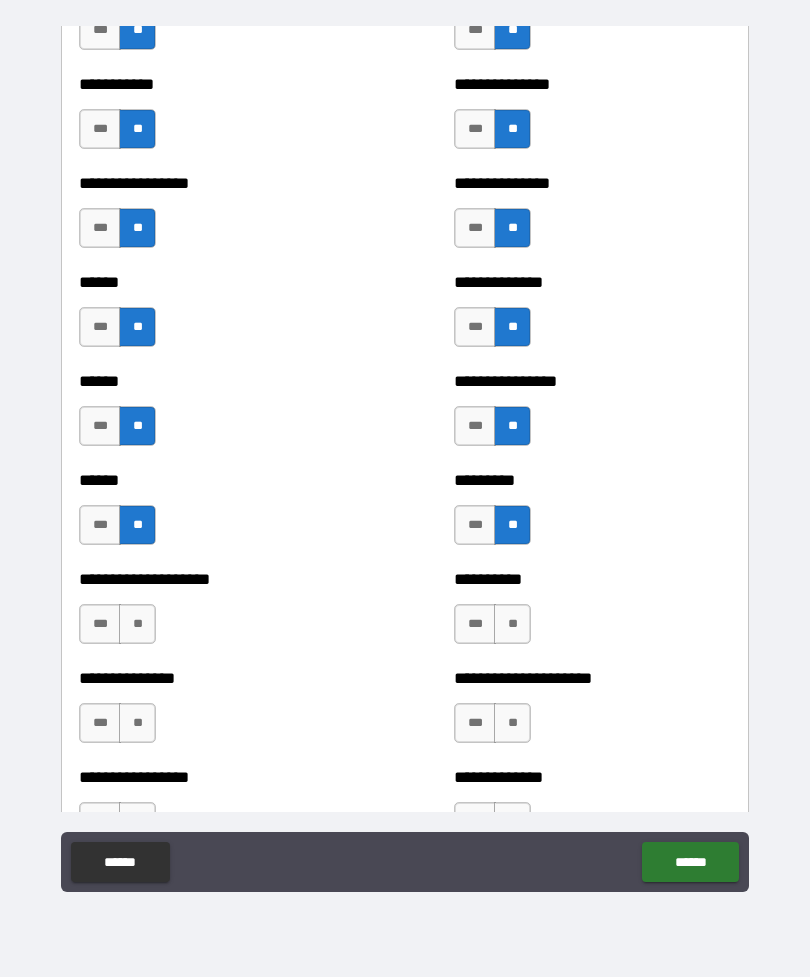 scroll, scrollTop: 5448, scrollLeft: 0, axis: vertical 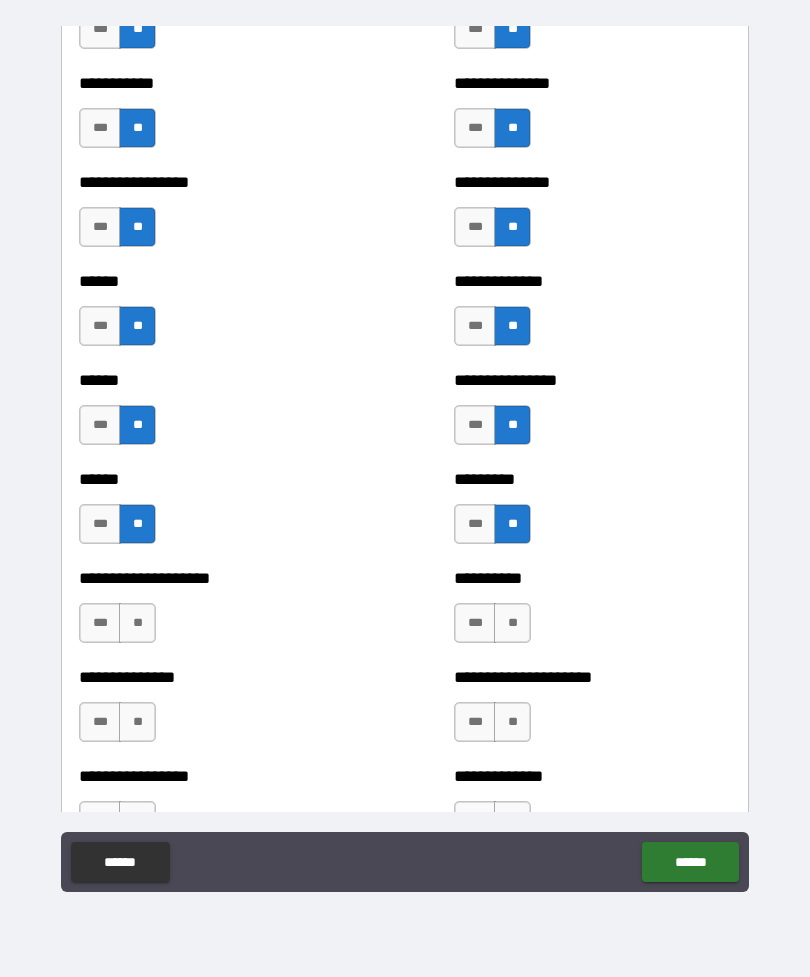 click on "**" at bounding box center [137, 623] 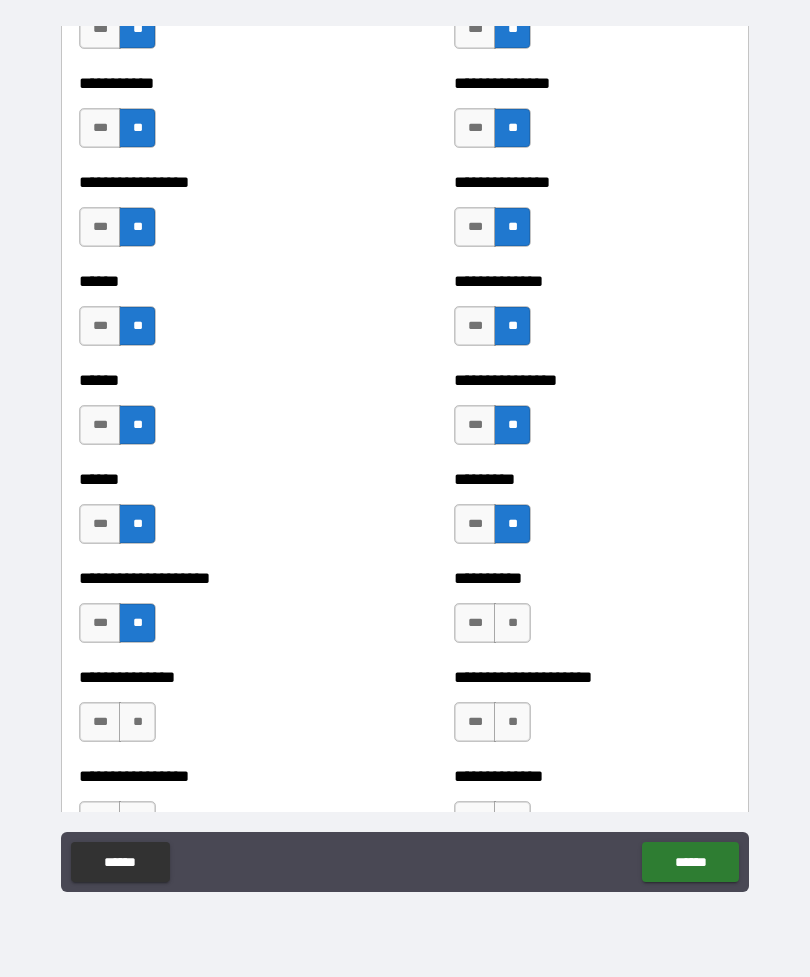 click on "**" at bounding box center [512, 623] 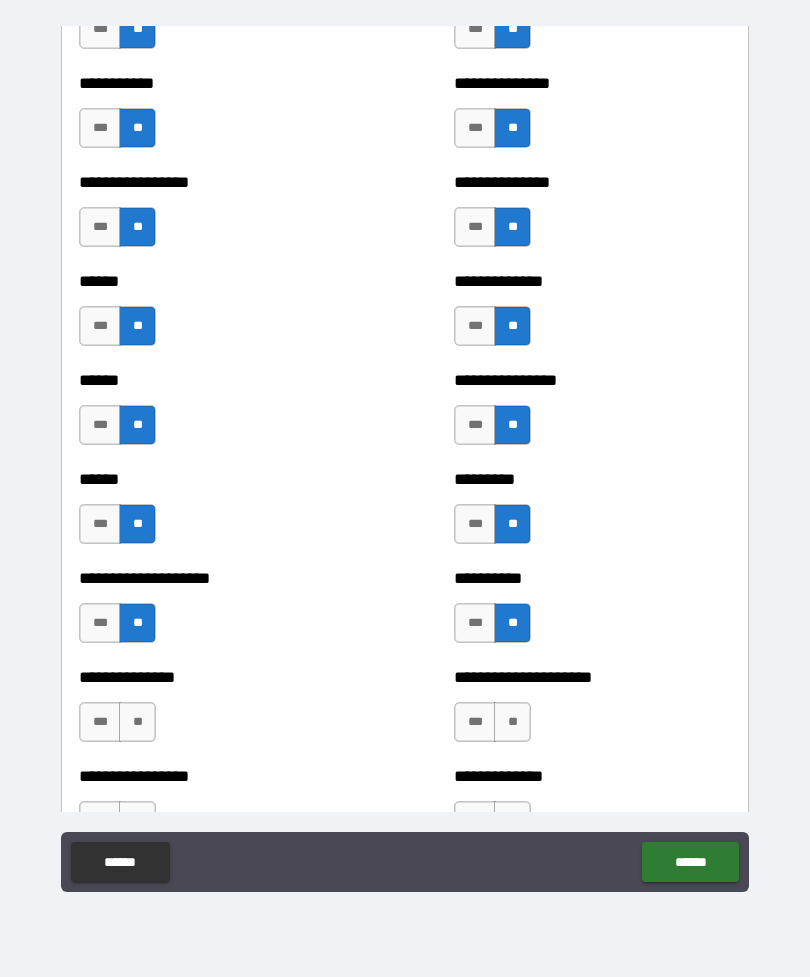 click on "**" at bounding box center (512, 722) 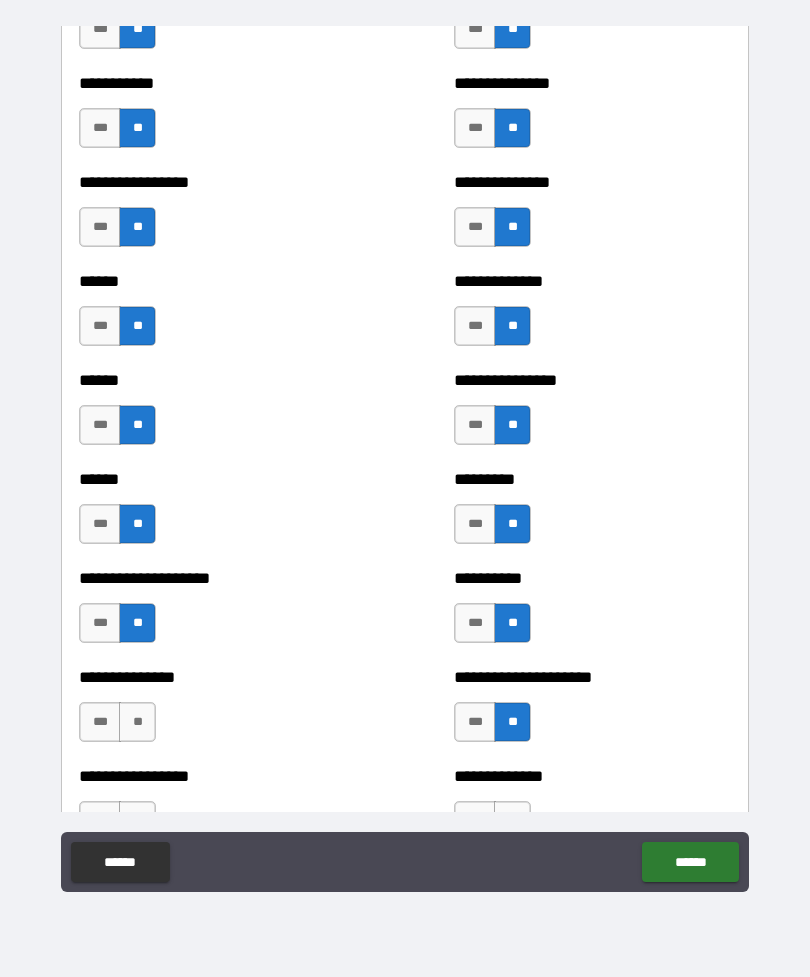 click on "**" at bounding box center [137, 722] 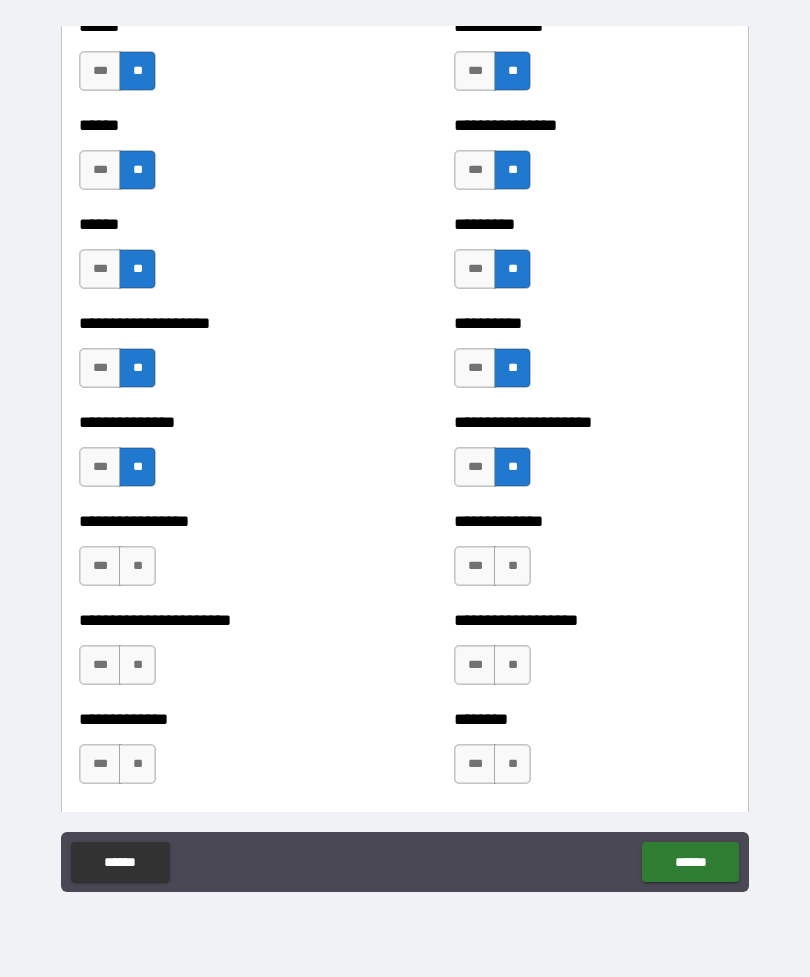 scroll, scrollTop: 5711, scrollLeft: 0, axis: vertical 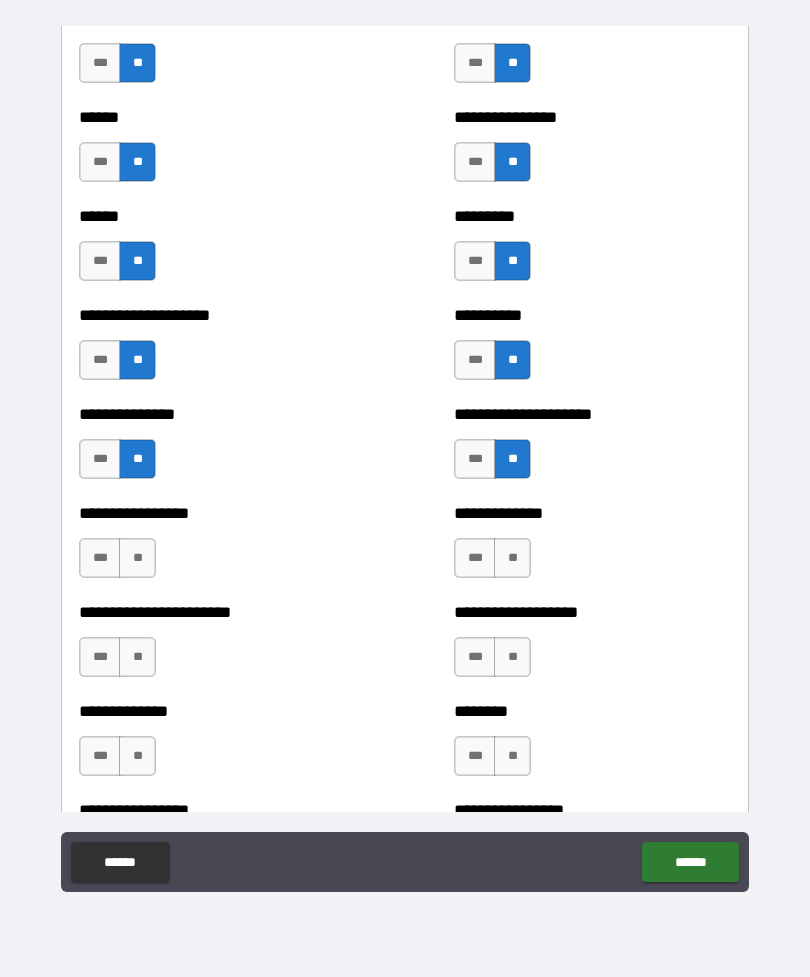click on "**" at bounding box center [137, 558] 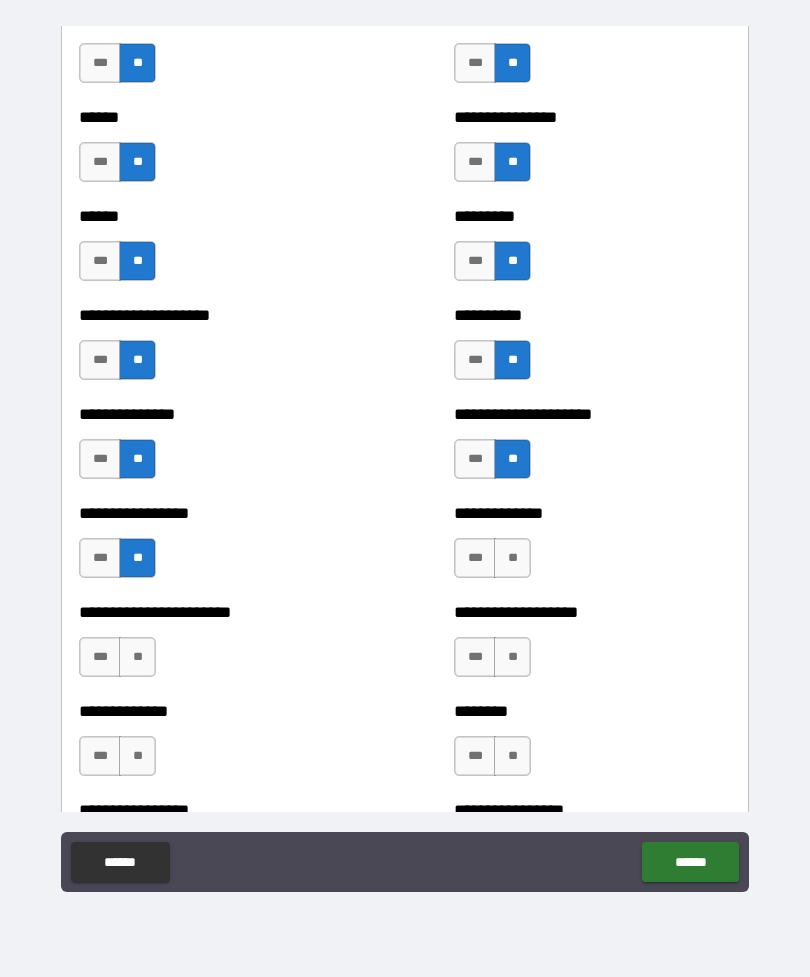 click on "**" at bounding box center [512, 558] 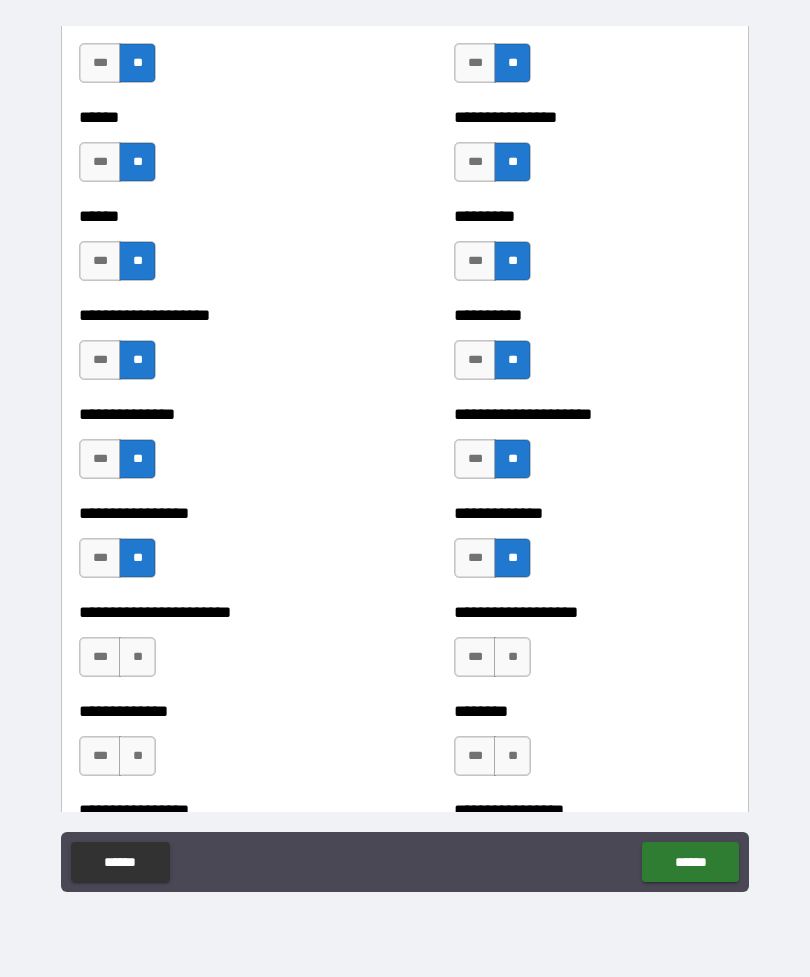 click on "**" at bounding box center (512, 657) 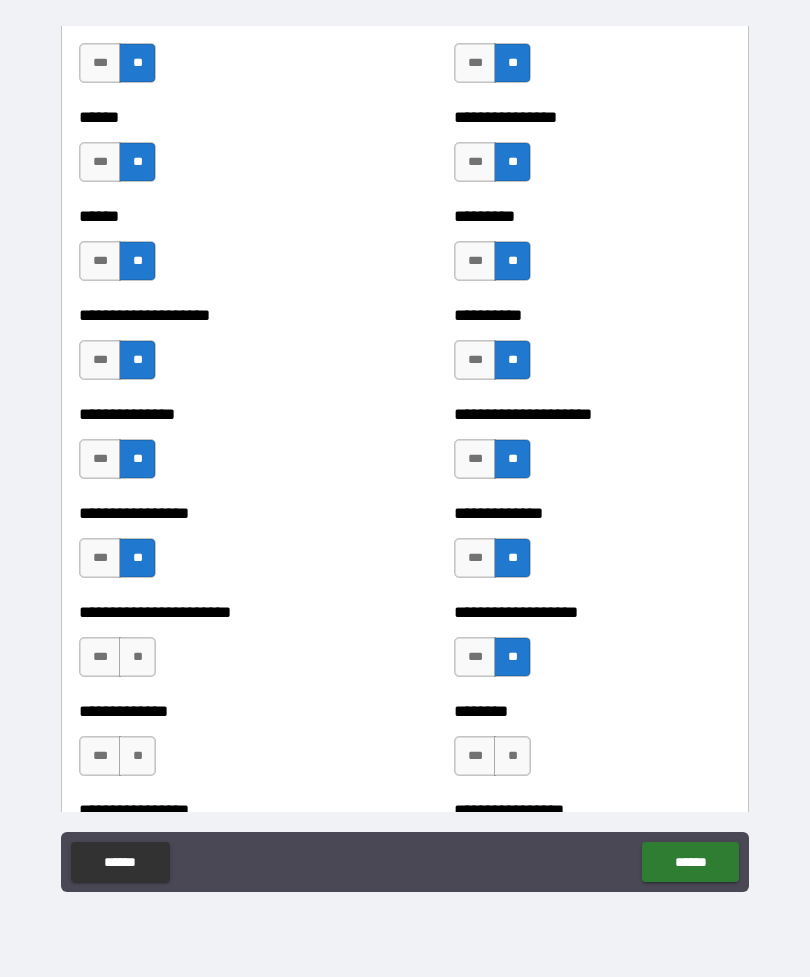 click on "**" at bounding box center (137, 657) 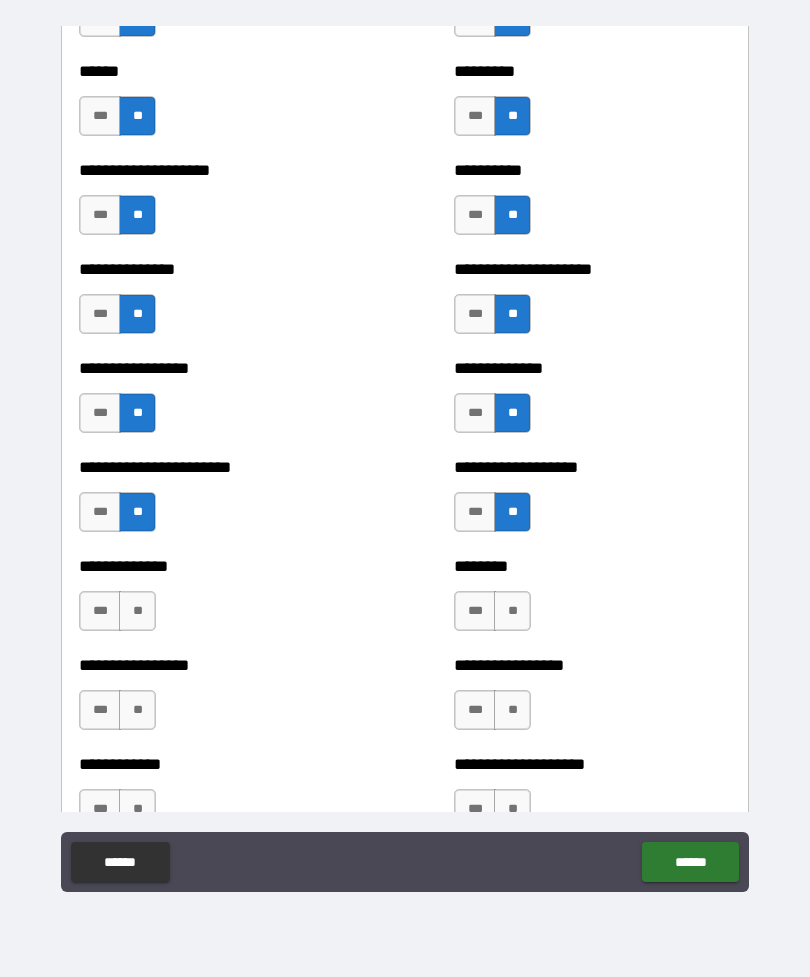 scroll, scrollTop: 5863, scrollLeft: 0, axis: vertical 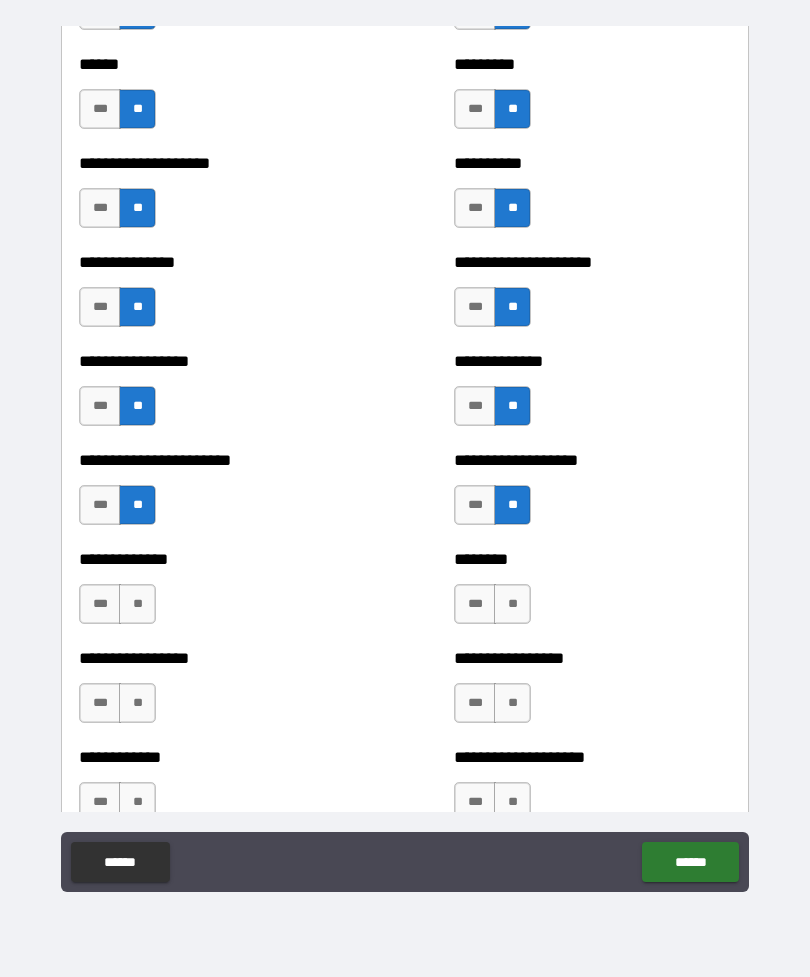 click on "**" at bounding box center (137, 604) 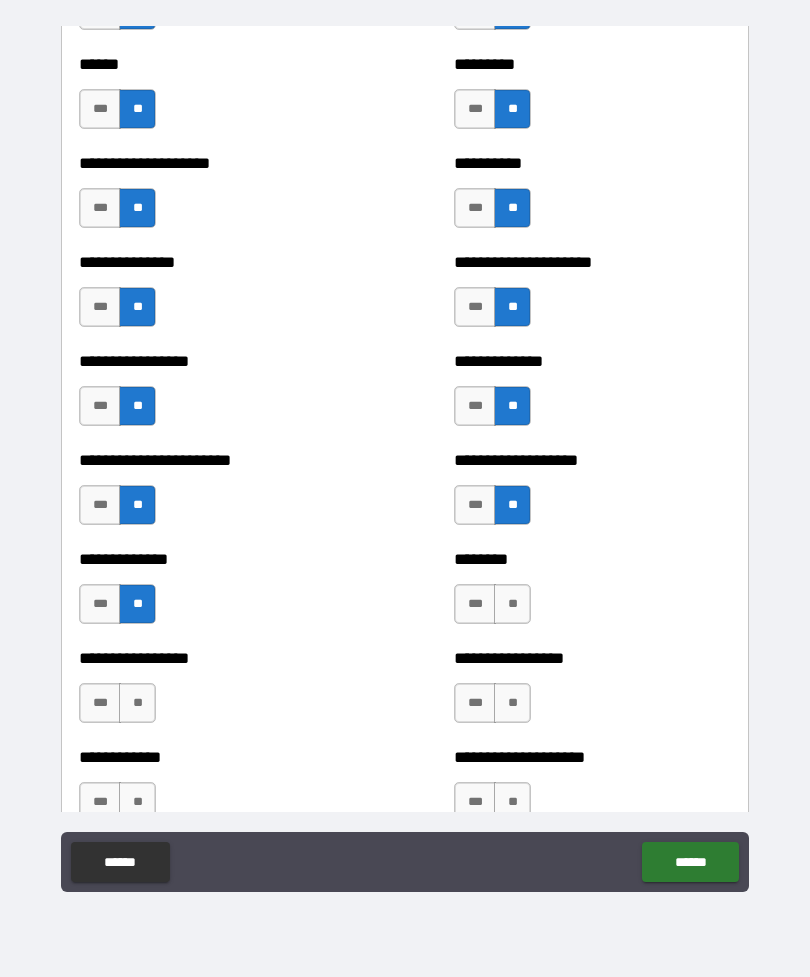 click on "**" at bounding box center [512, 604] 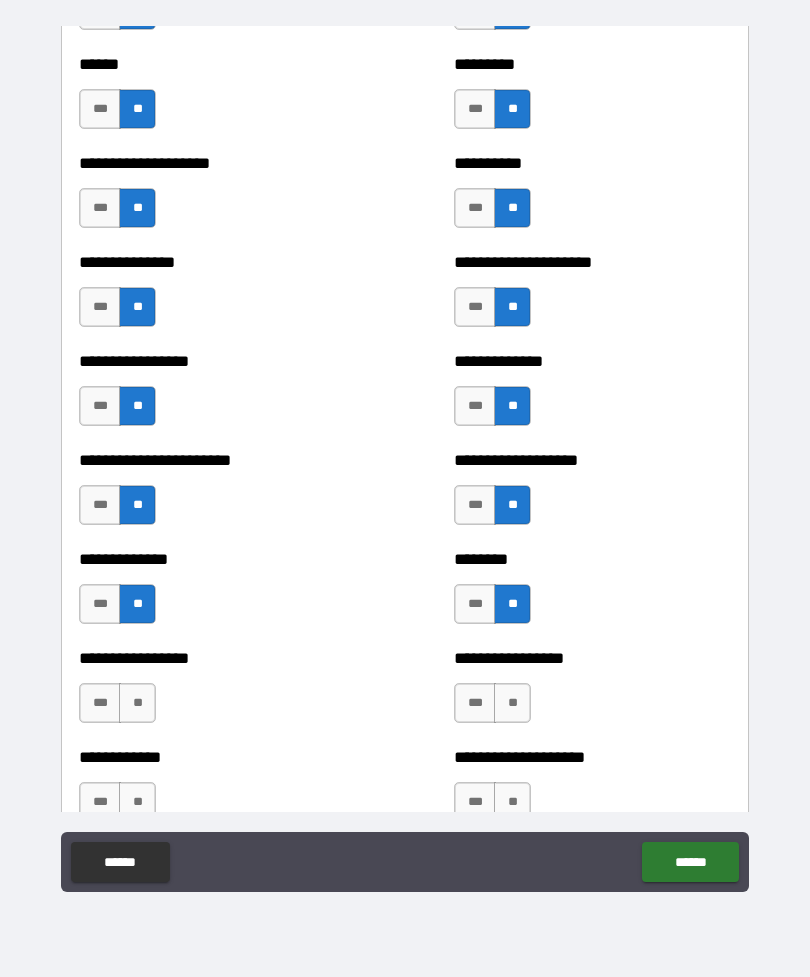 click on "**" at bounding box center (512, 703) 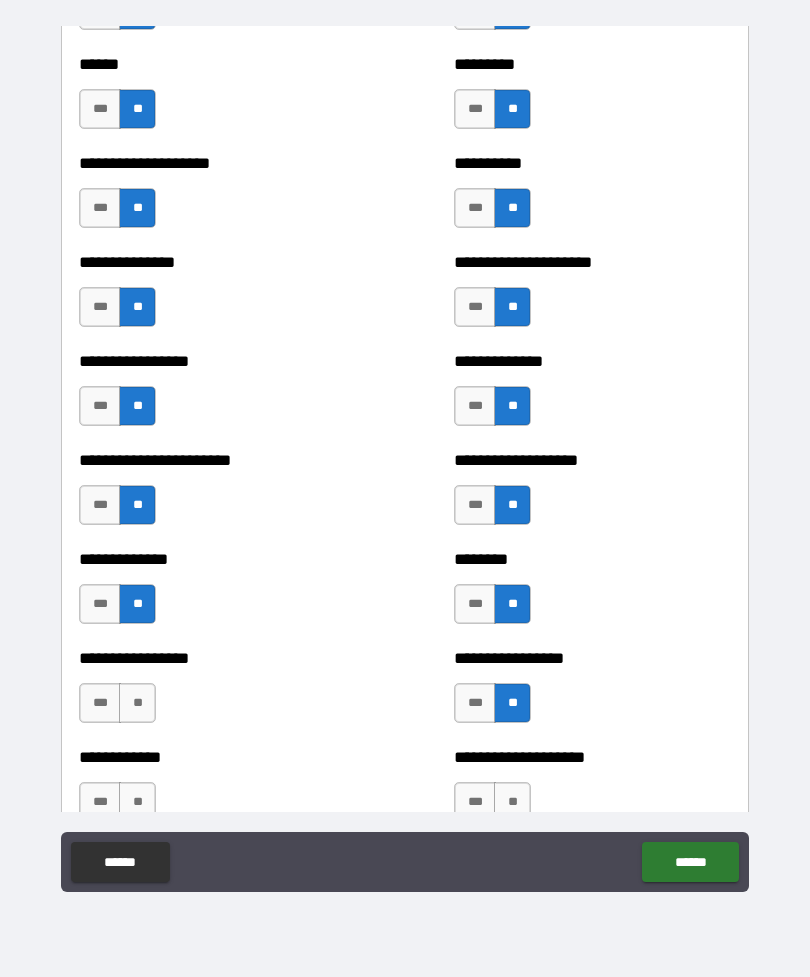 click on "**" at bounding box center (137, 703) 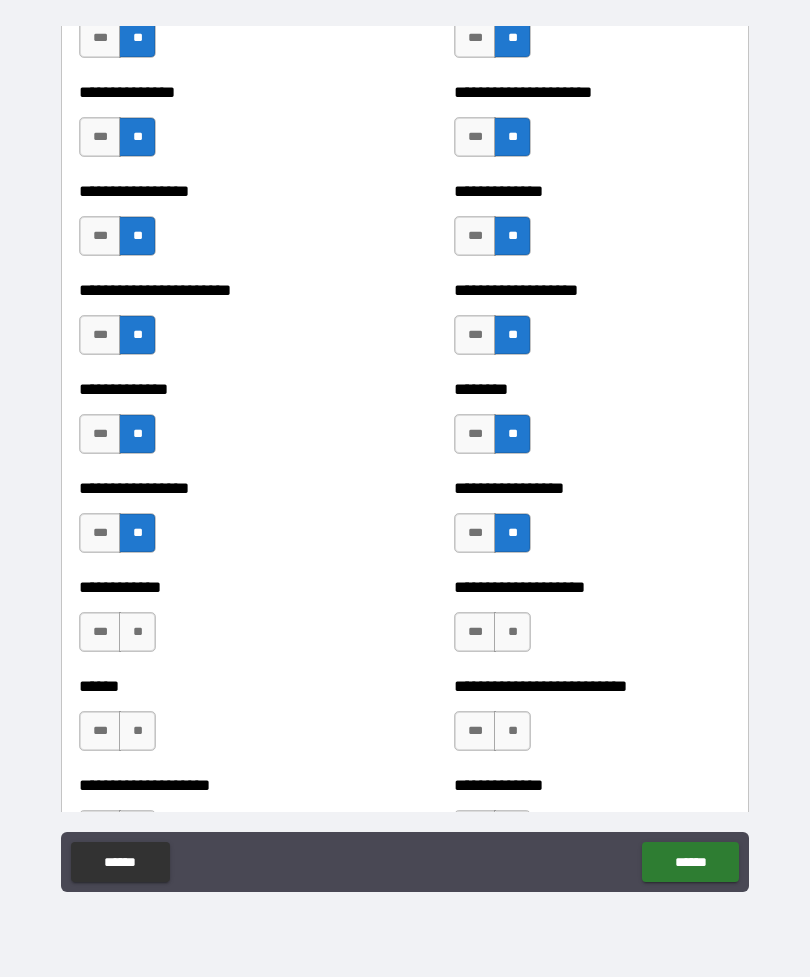 scroll, scrollTop: 6037, scrollLeft: 0, axis: vertical 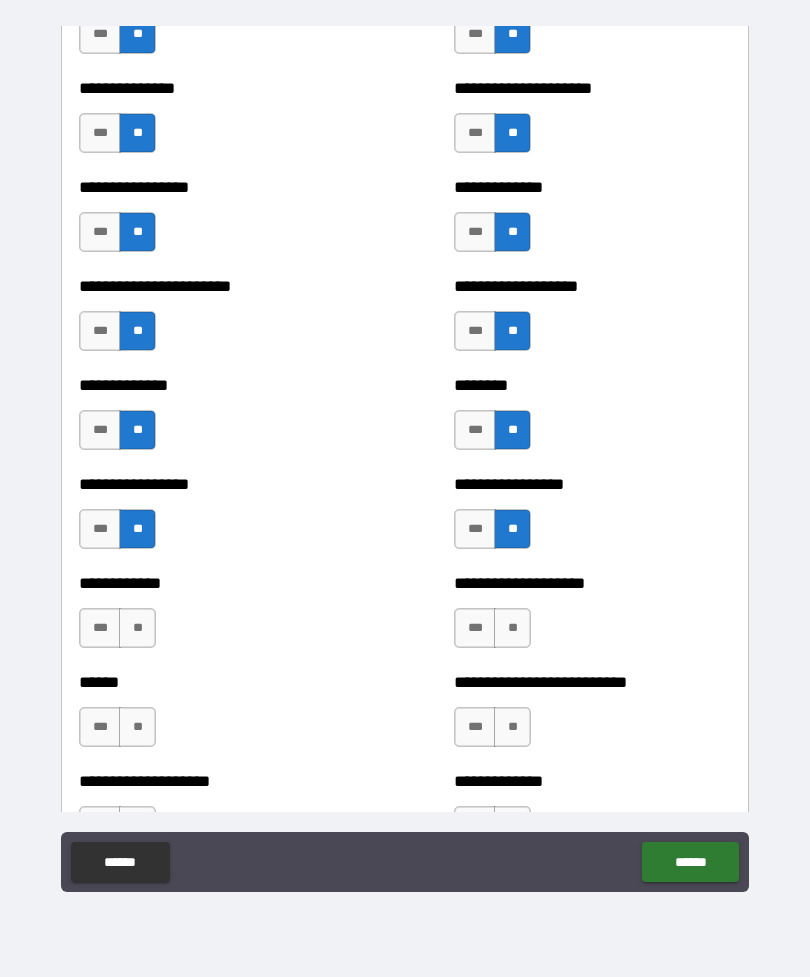 click on "**" at bounding box center (137, 628) 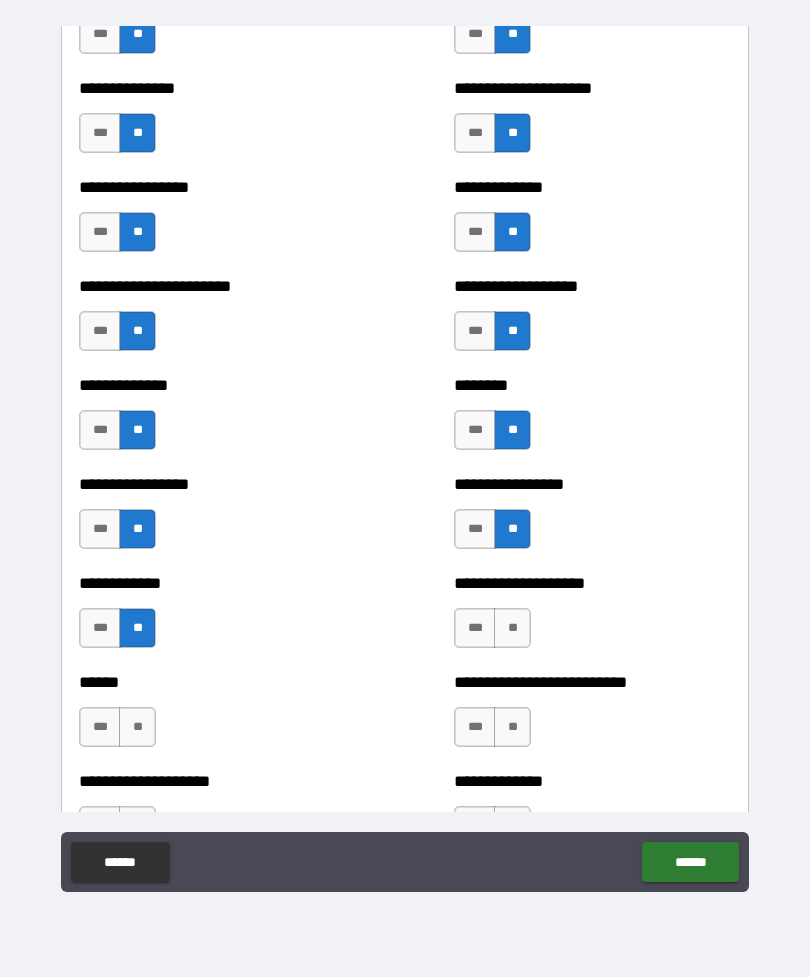 click on "**" at bounding box center (512, 628) 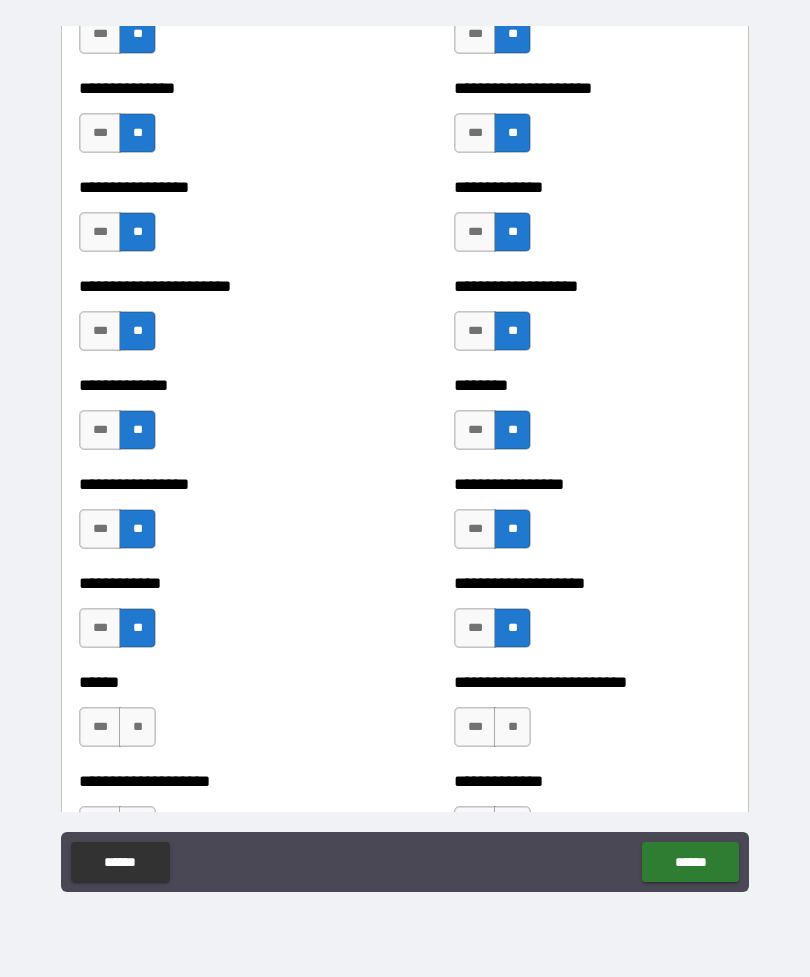 click on "**" at bounding box center [512, 727] 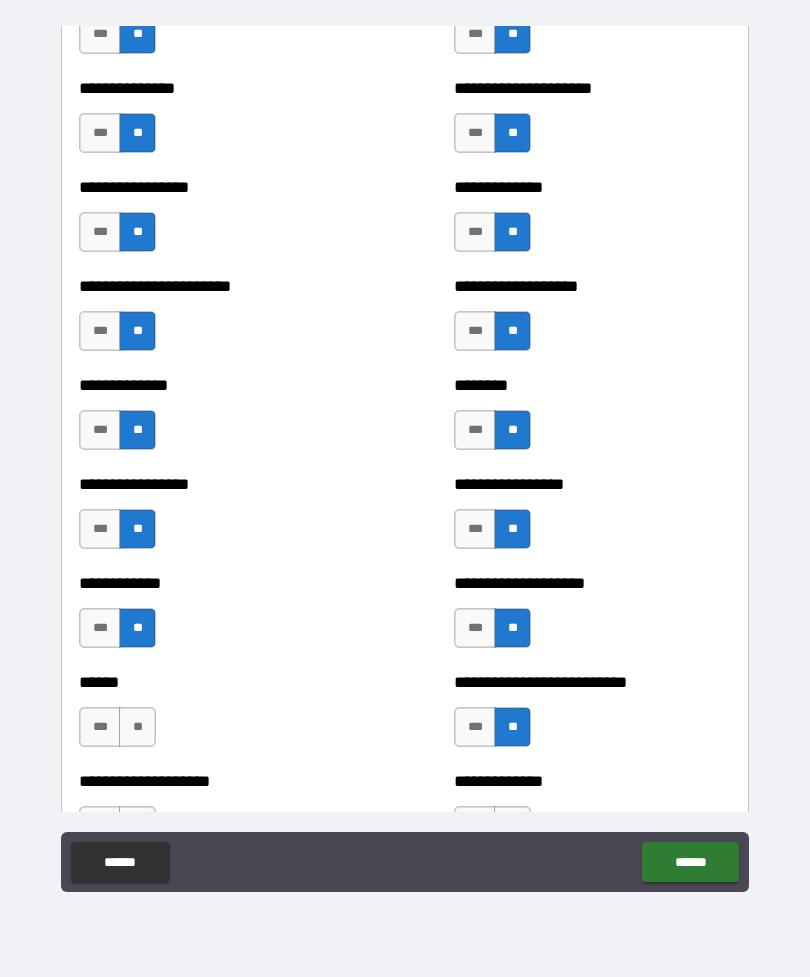 click on "**" at bounding box center (137, 727) 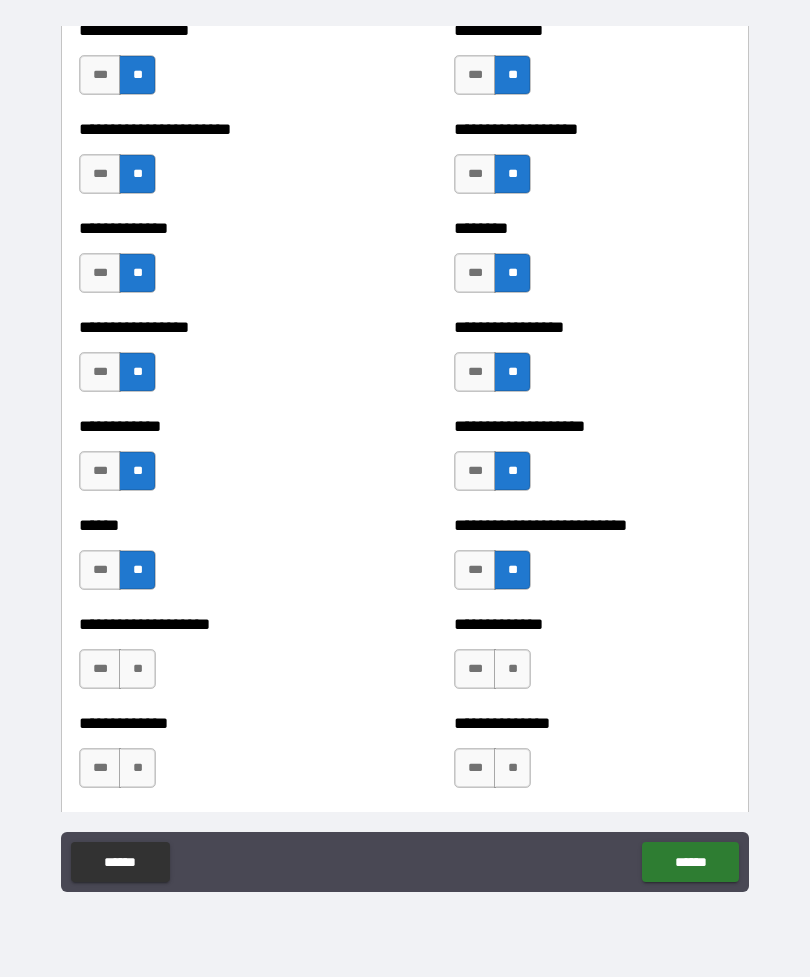 scroll, scrollTop: 6202, scrollLeft: 0, axis: vertical 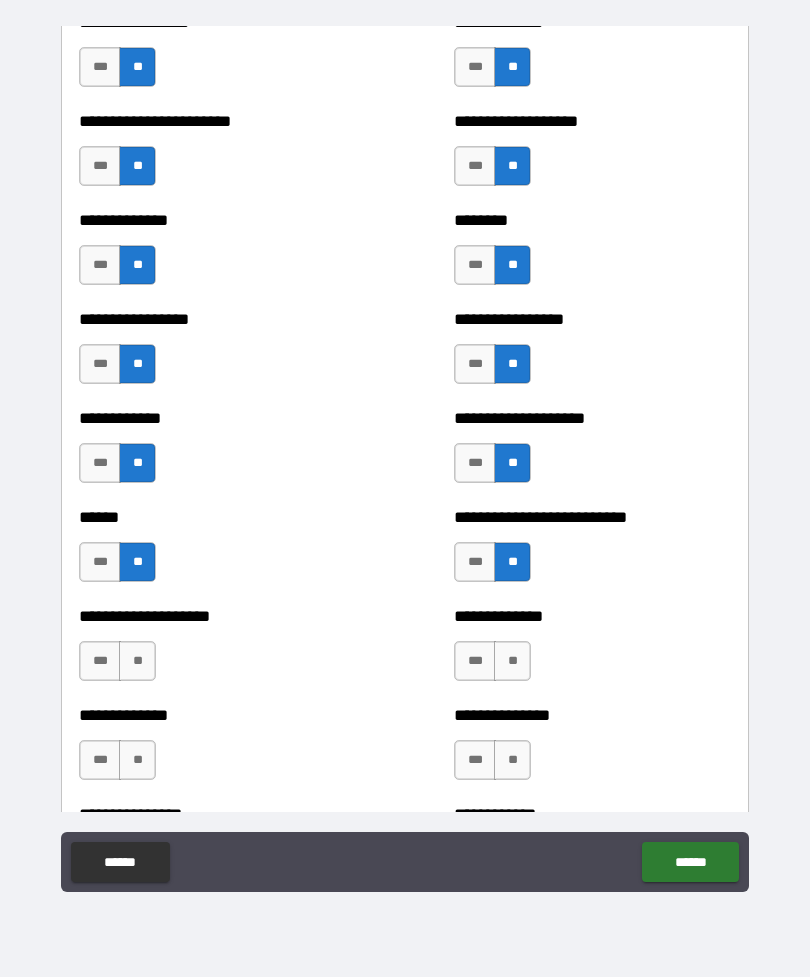 click on "**" at bounding box center [137, 661] 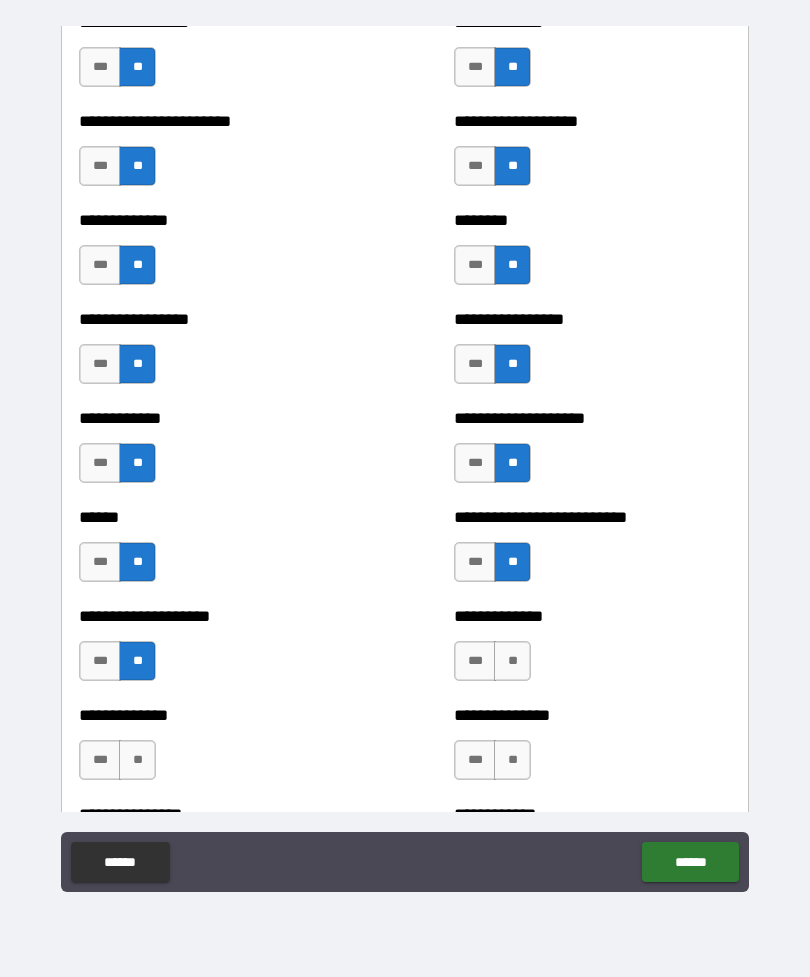click on "**" at bounding box center (512, 661) 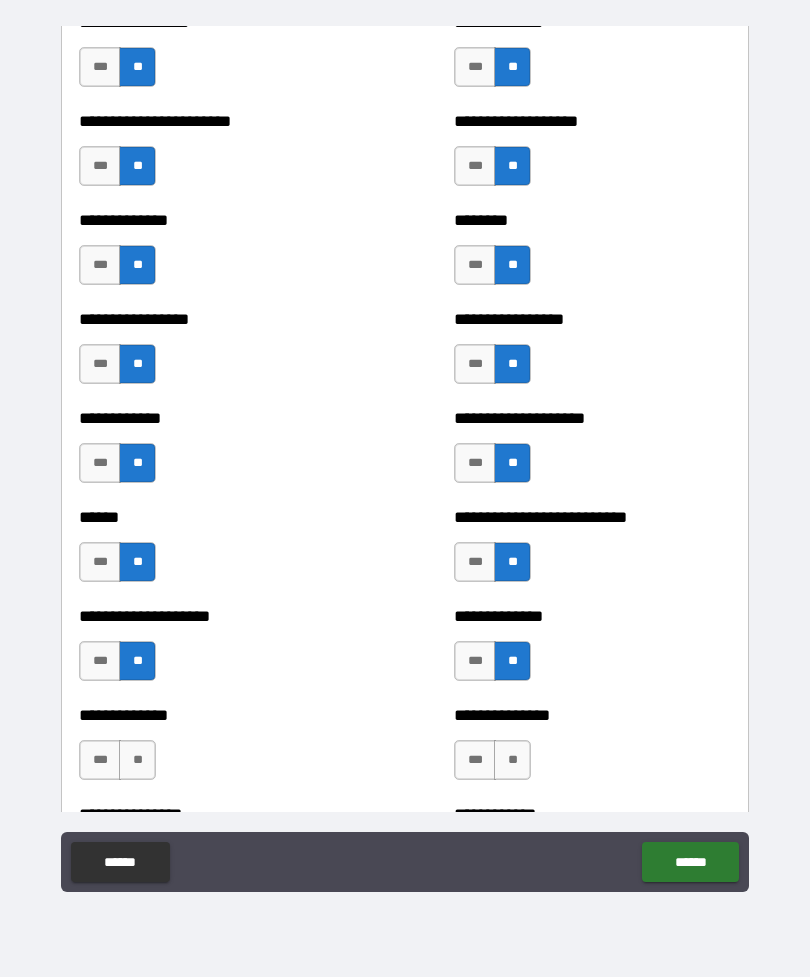 click on "**" at bounding box center [512, 760] 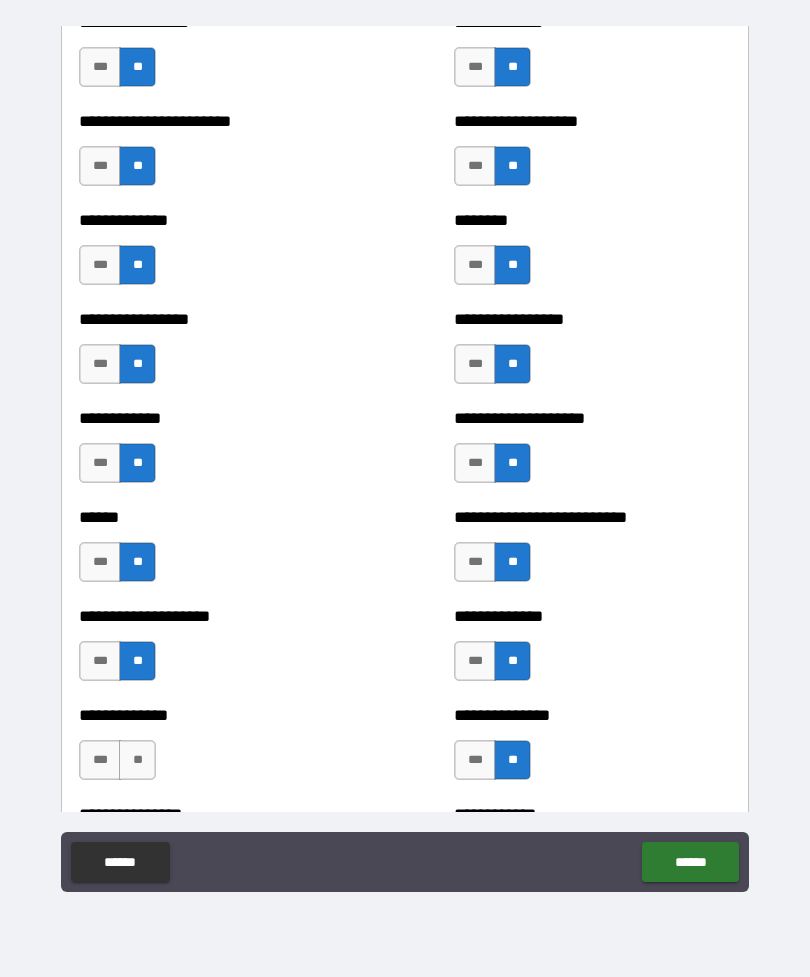 click on "**" at bounding box center [137, 760] 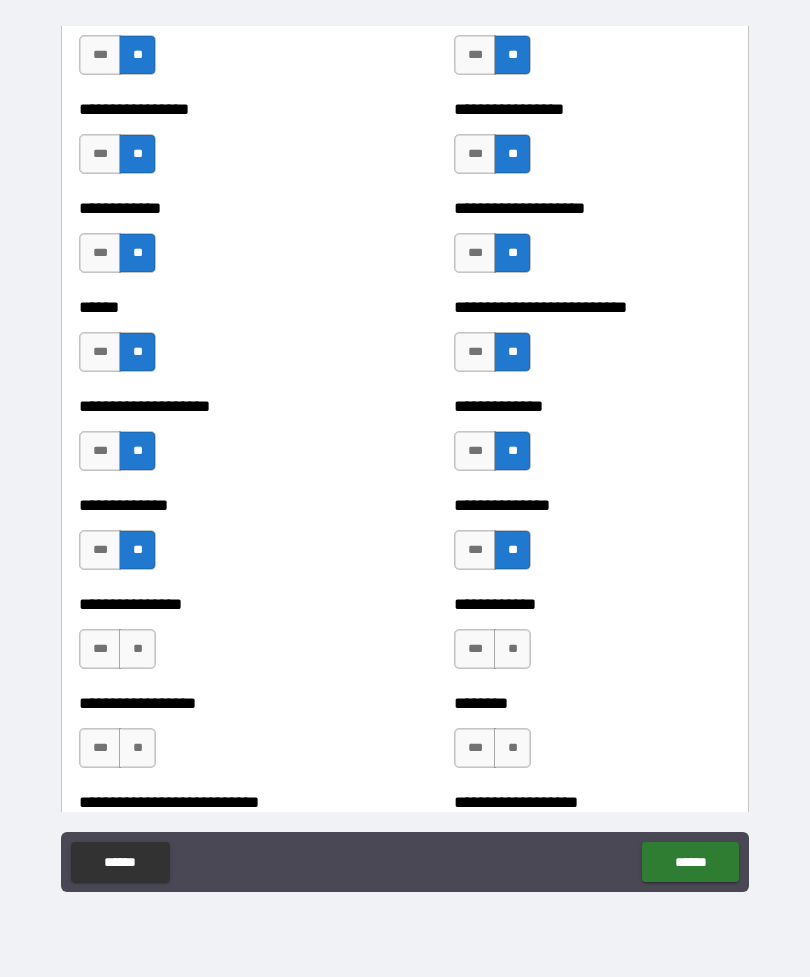 scroll, scrollTop: 6418, scrollLeft: 0, axis: vertical 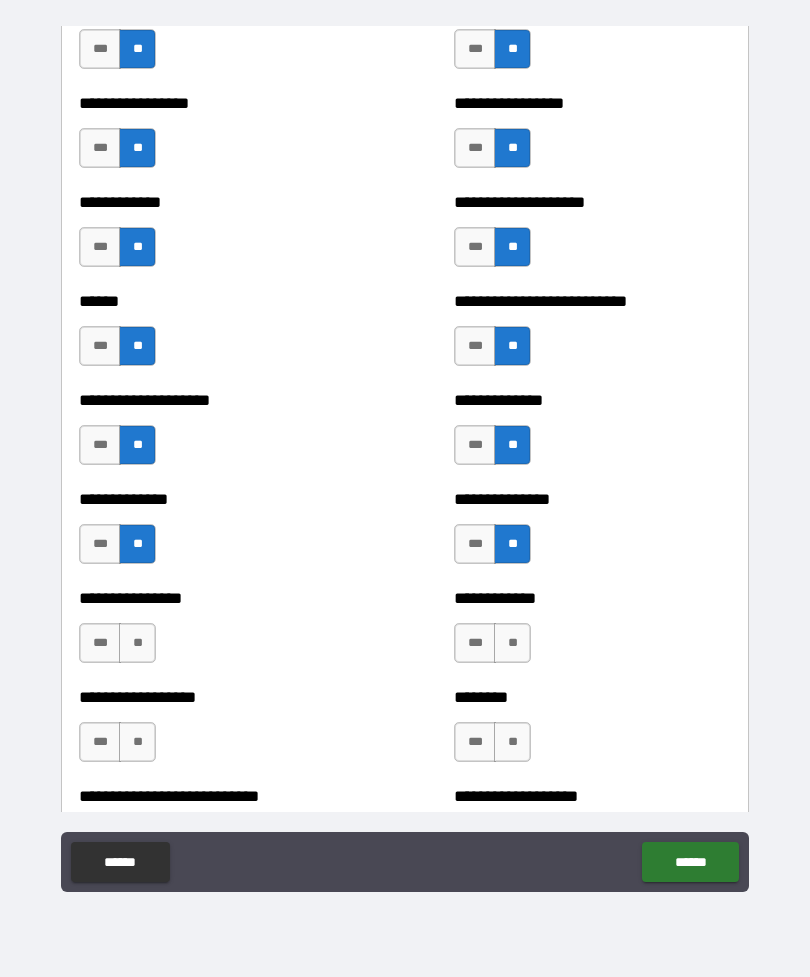 click on "**" at bounding box center [137, 643] 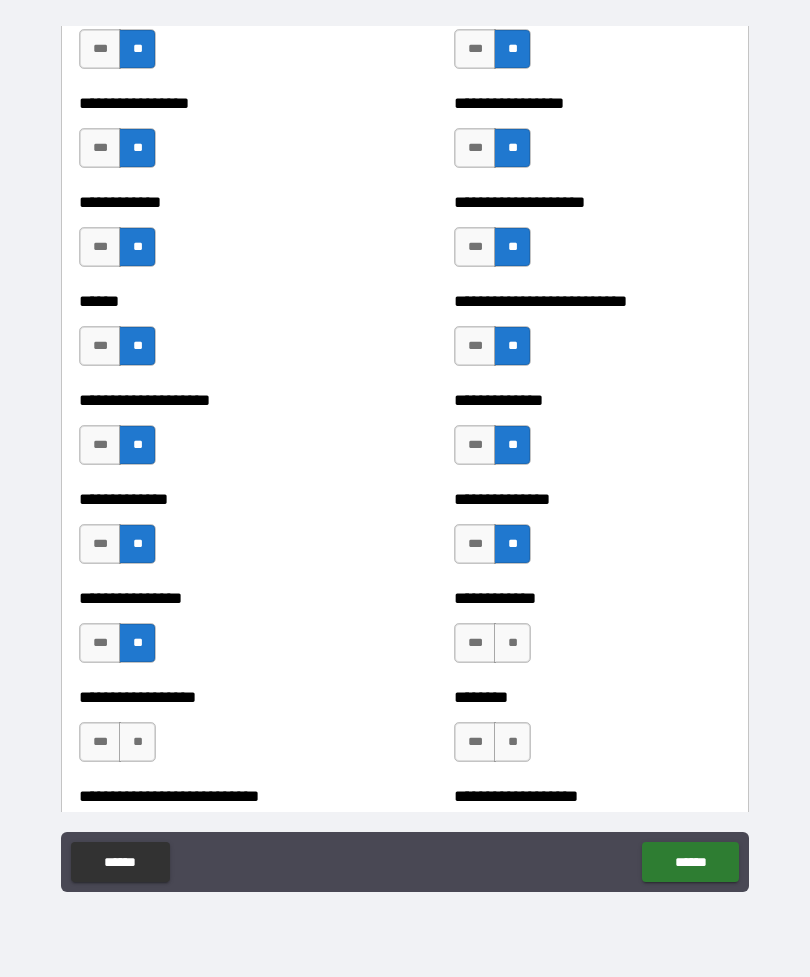 click on "**" at bounding box center (512, 643) 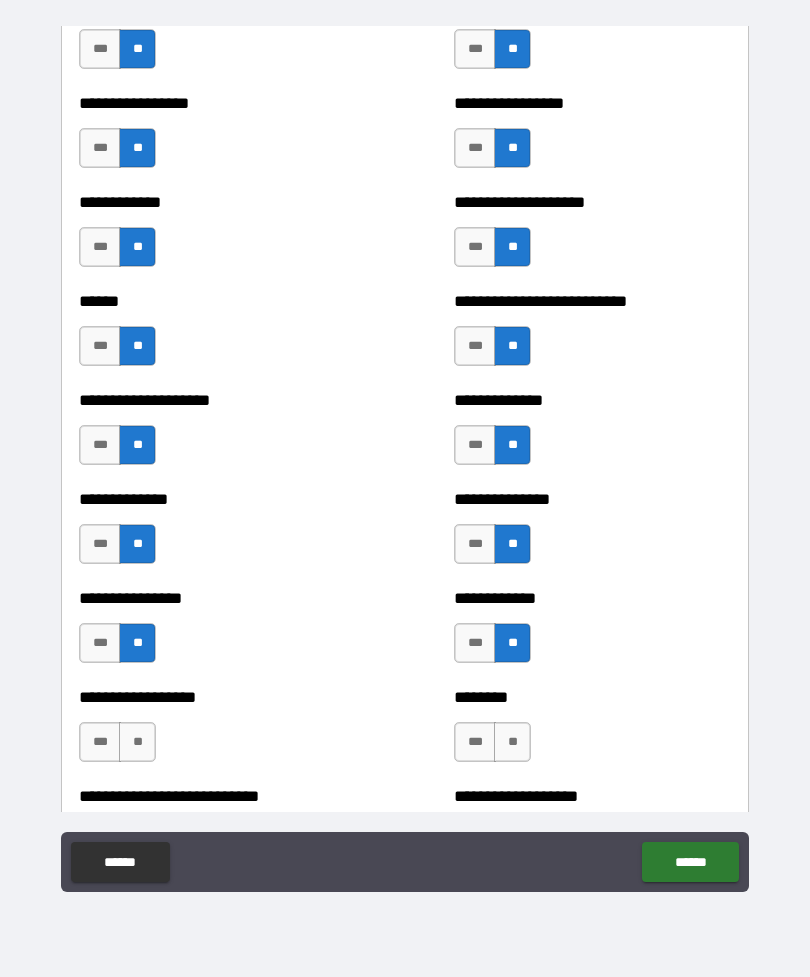 click on "**" at bounding box center [512, 742] 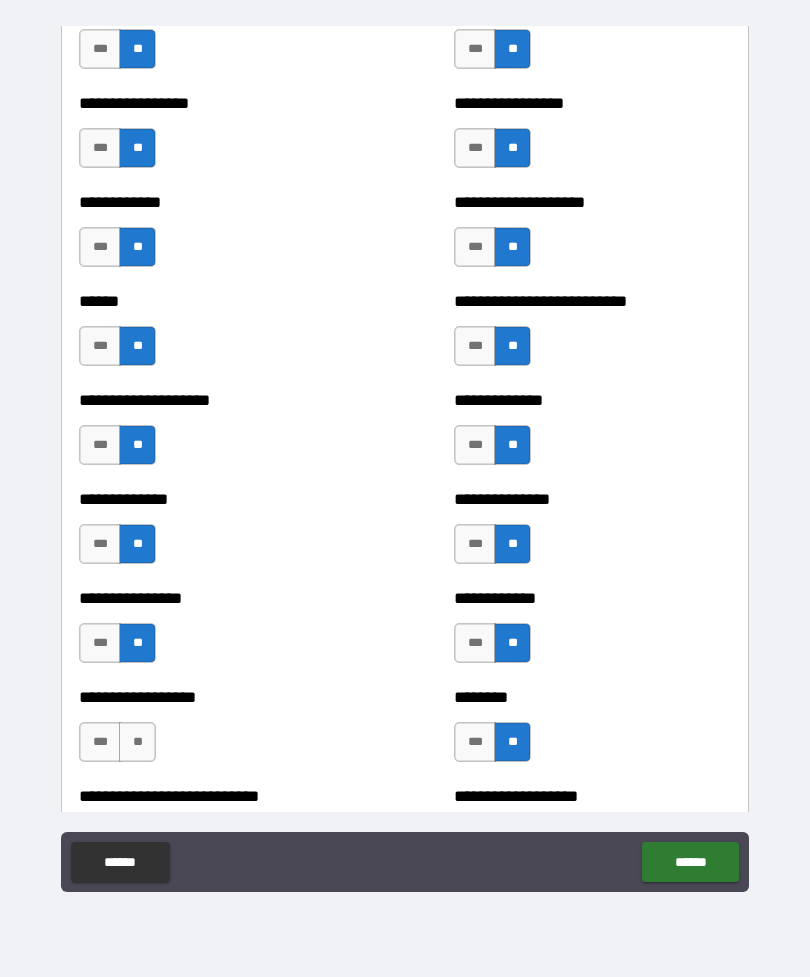 click on "**" at bounding box center (137, 742) 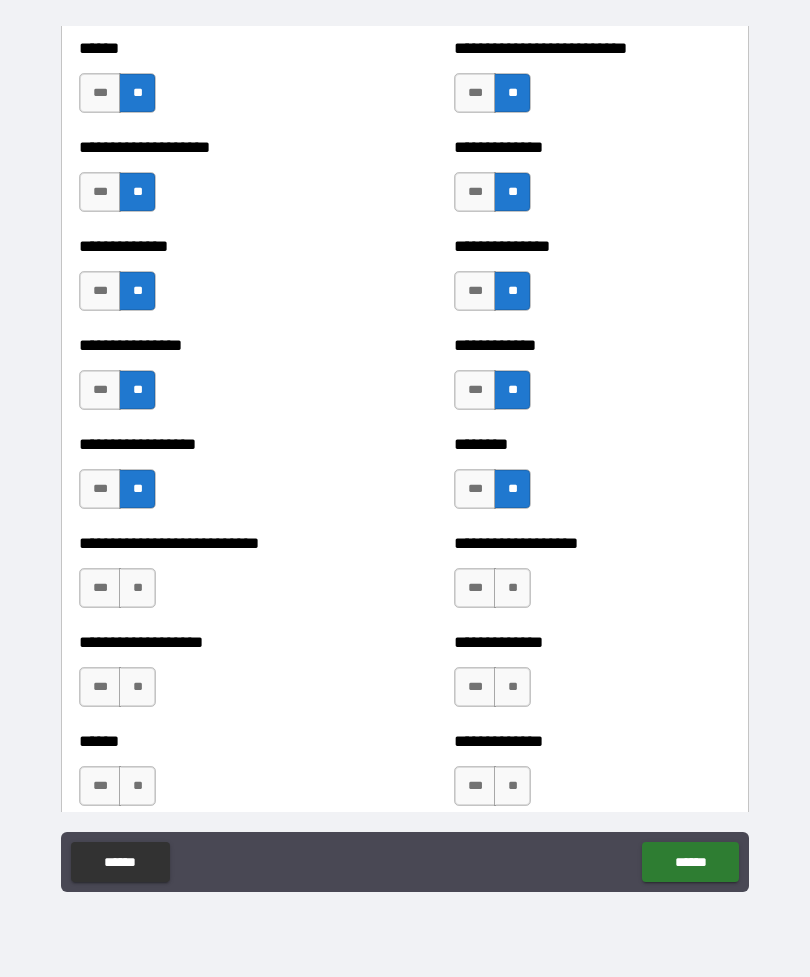 scroll, scrollTop: 6674, scrollLeft: 0, axis: vertical 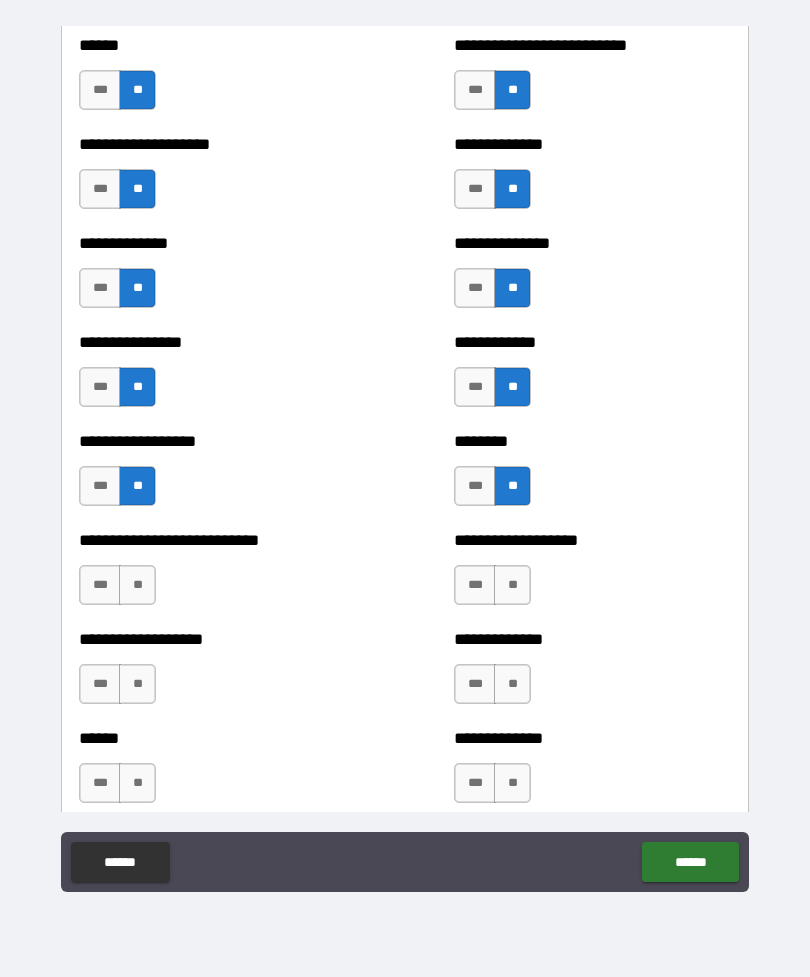 click on "**" at bounding box center [137, 585] 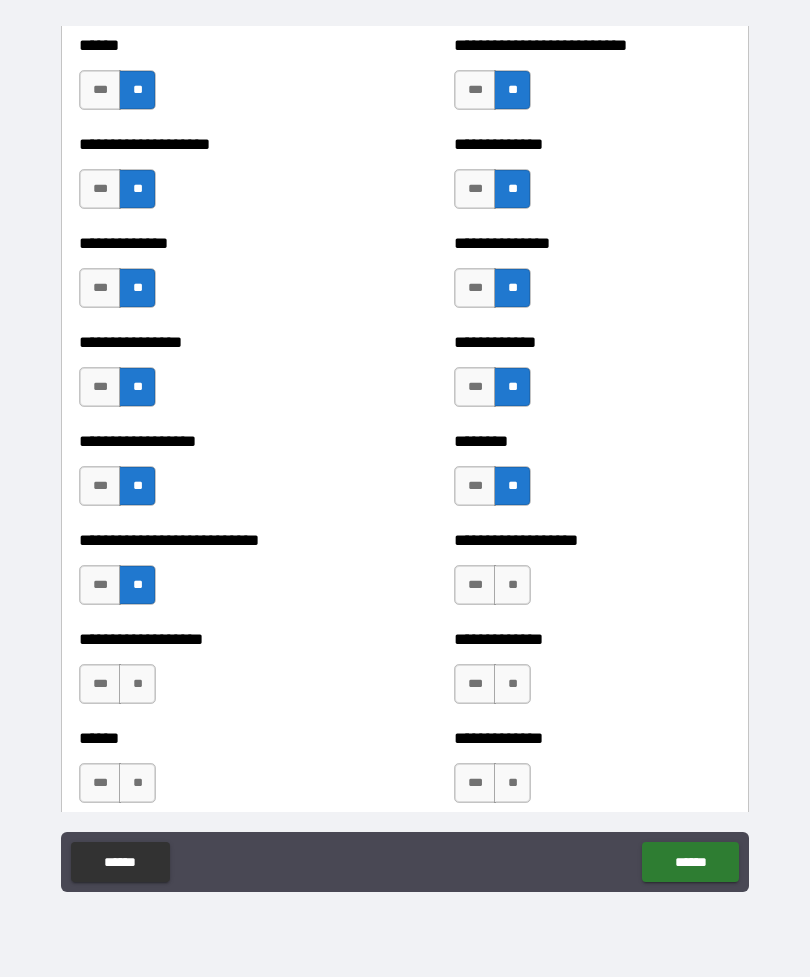 click on "**" at bounding box center (512, 585) 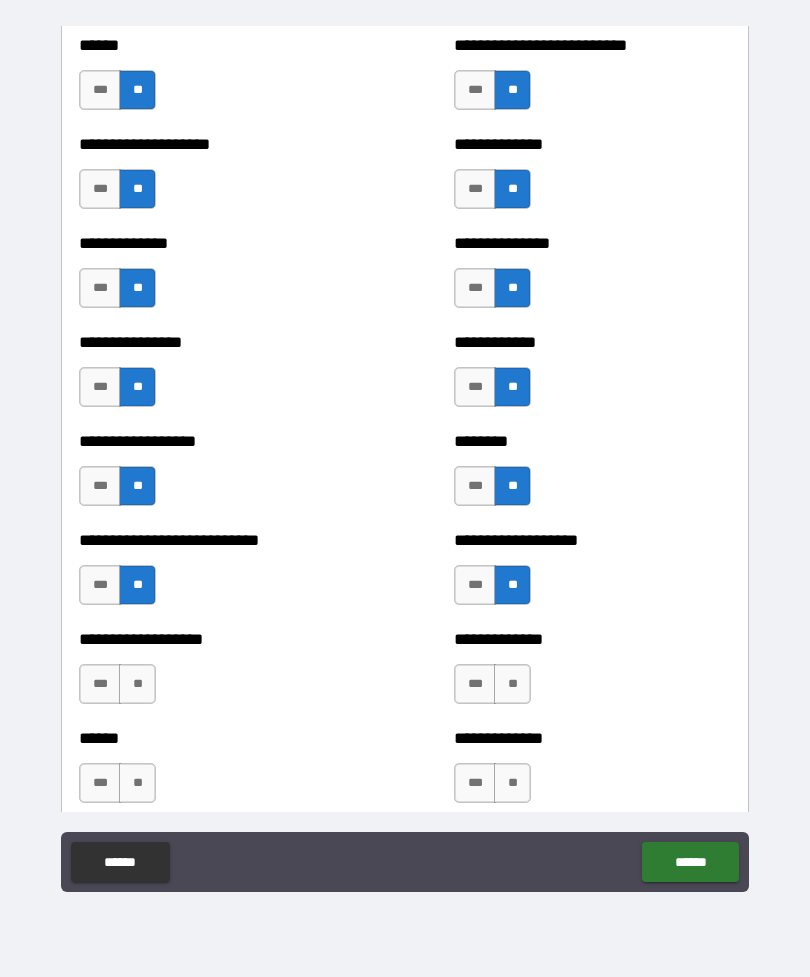 click on "**" at bounding box center (512, 684) 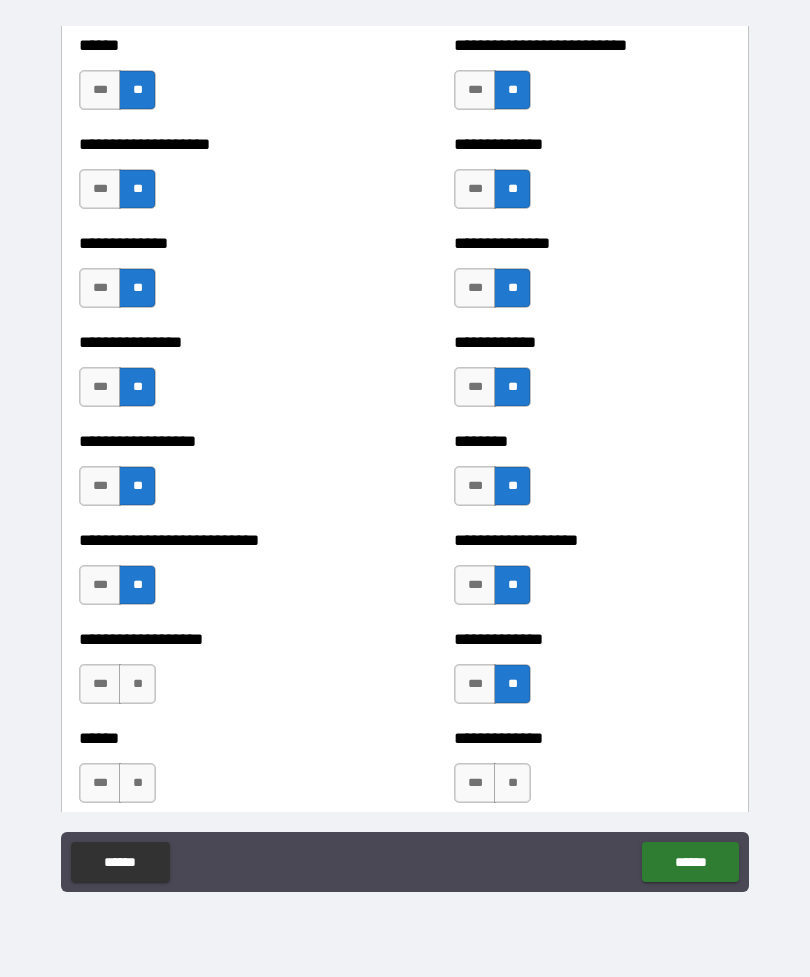 click on "**" at bounding box center [137, 684] 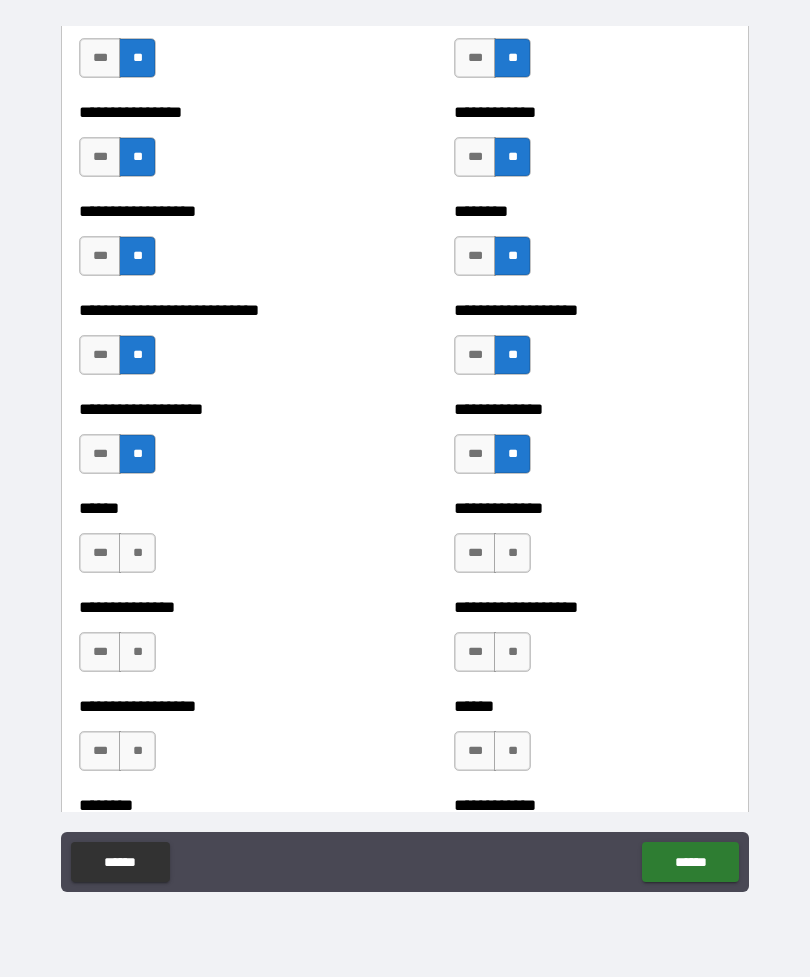 scroll, scrollTop: 6905, scrollLeft: 0, axis: vertical 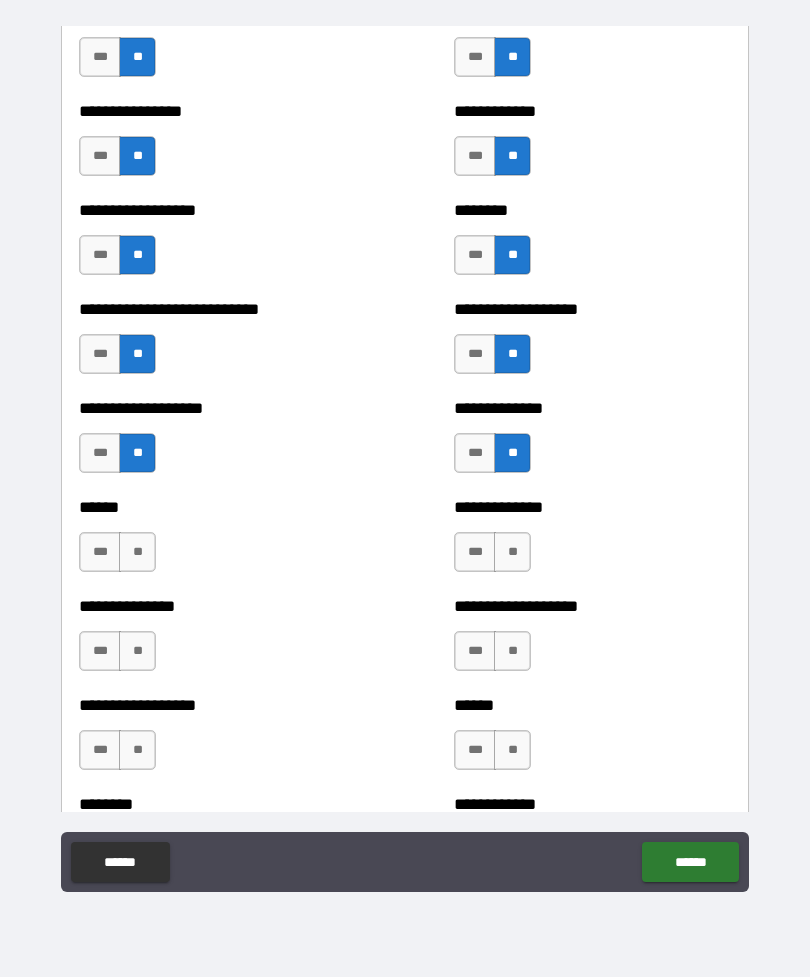 click on "**" at bounding box center [137, 552] 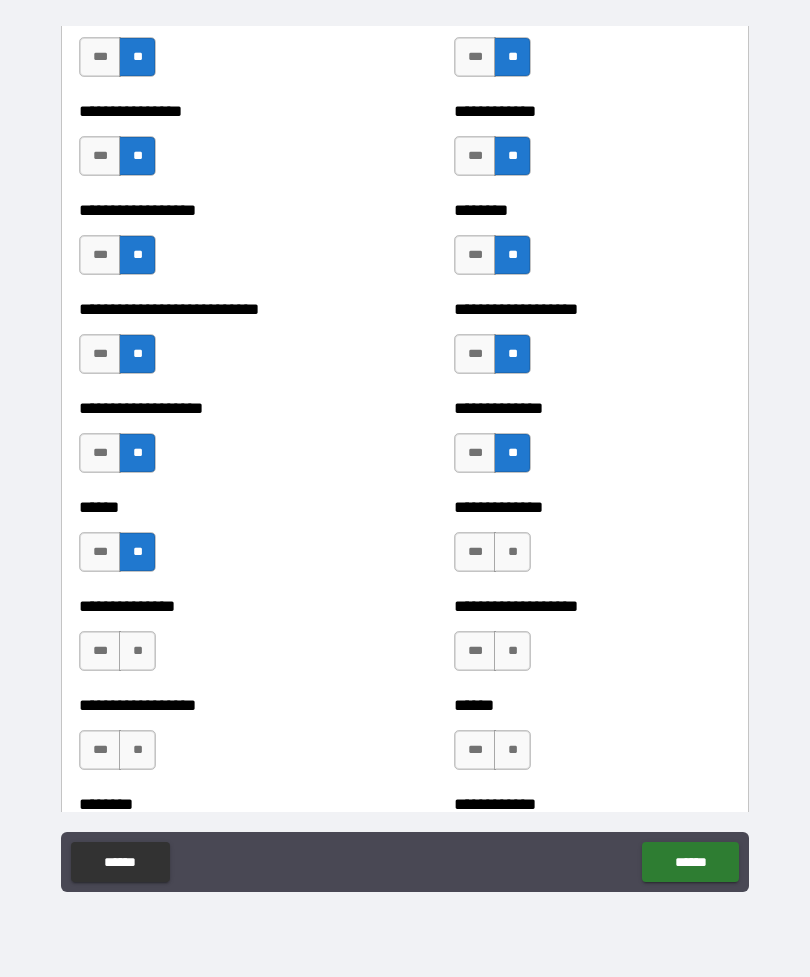 click on "**" at bounding box center [512, 552] 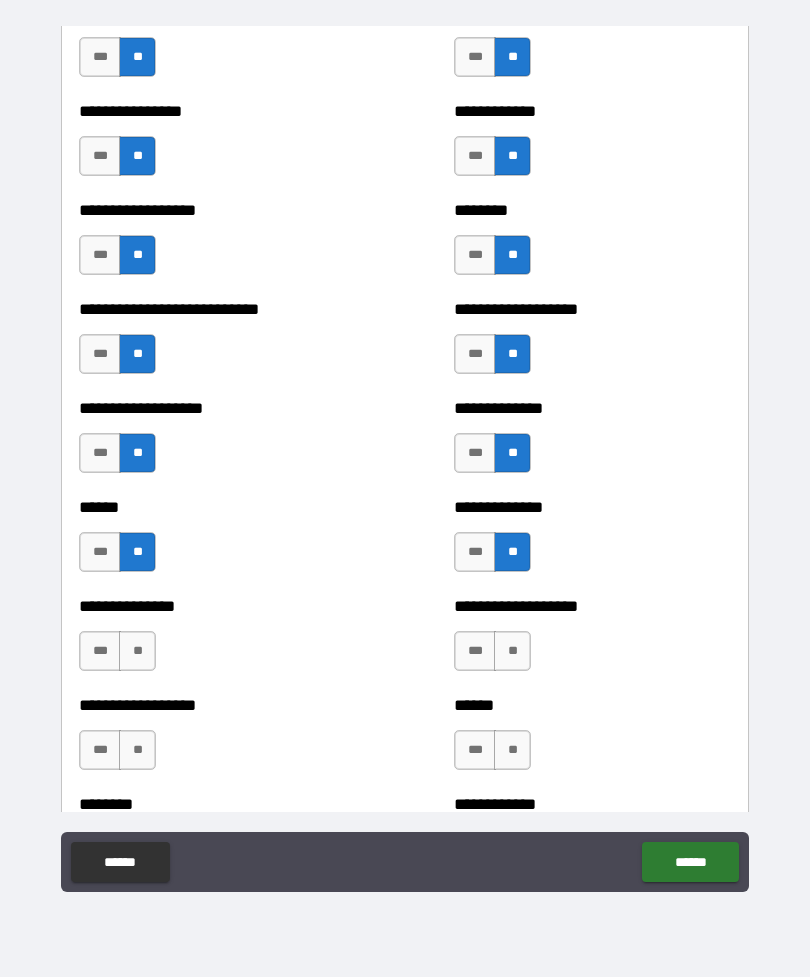 click on "**" at bounding box center (512, 651) 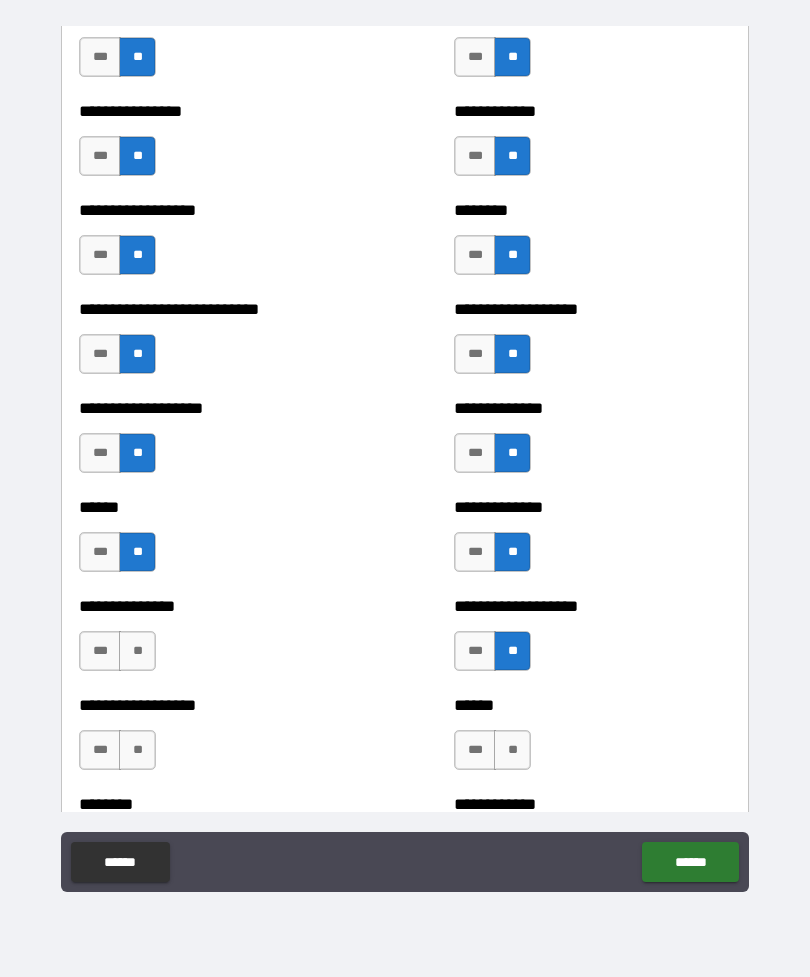 click on "**" at bounding box center [137, 651] 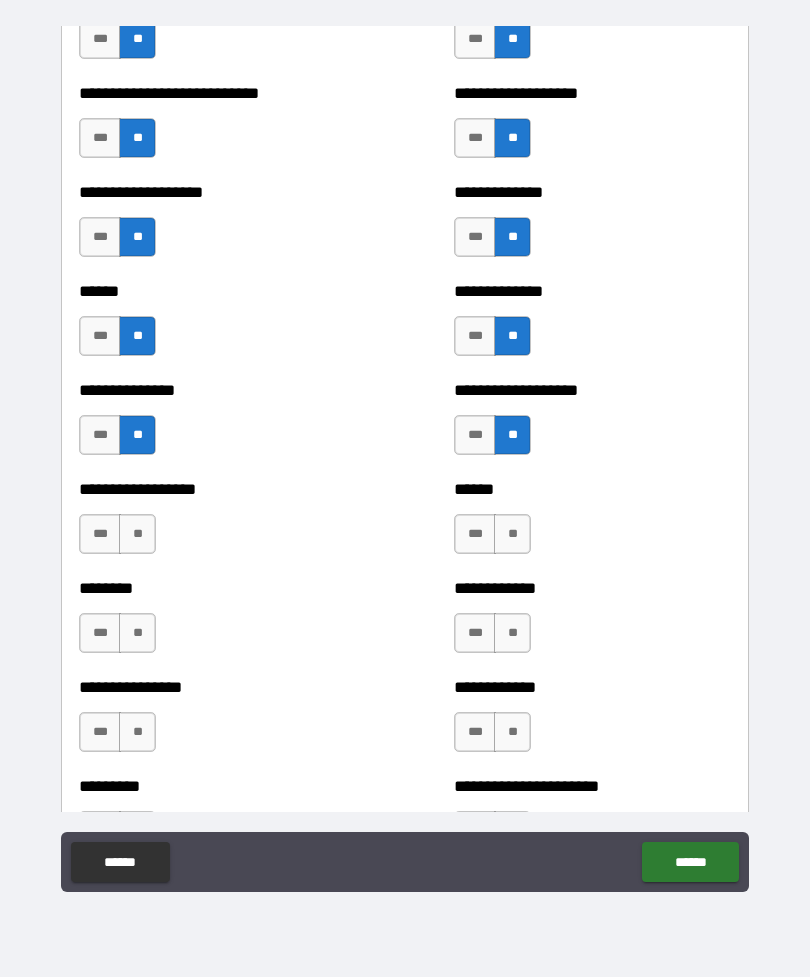 scroll, scrollTop: 7123, scrollLeft: 0, axis: vertical 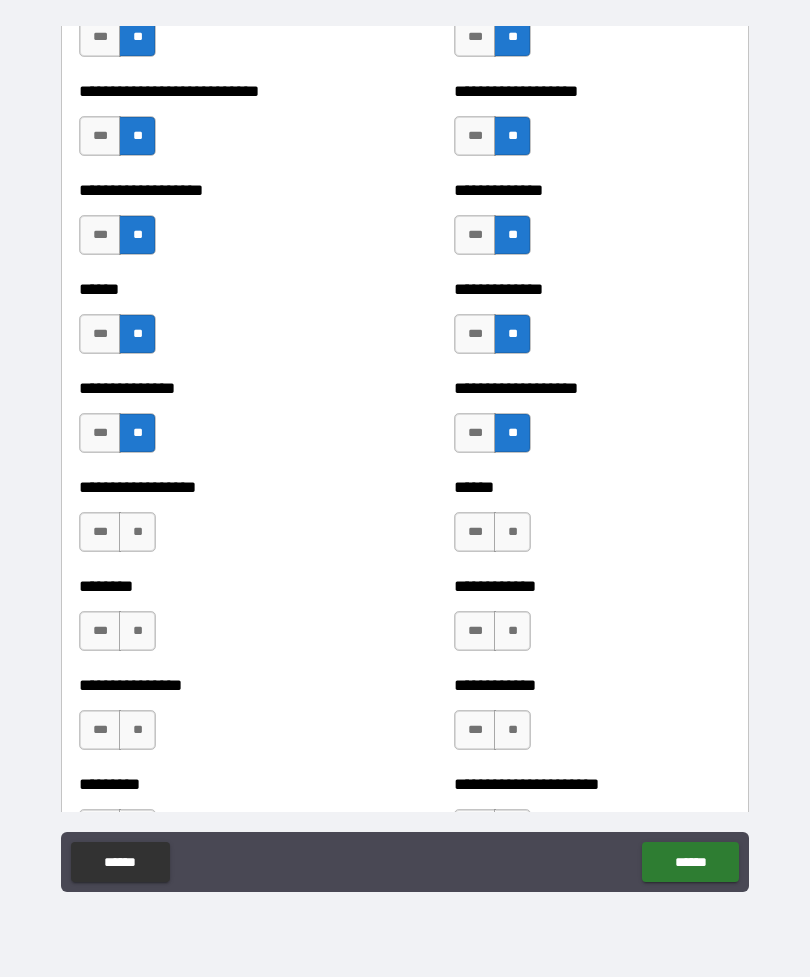 click on "**" at bounding box center (137, 532) 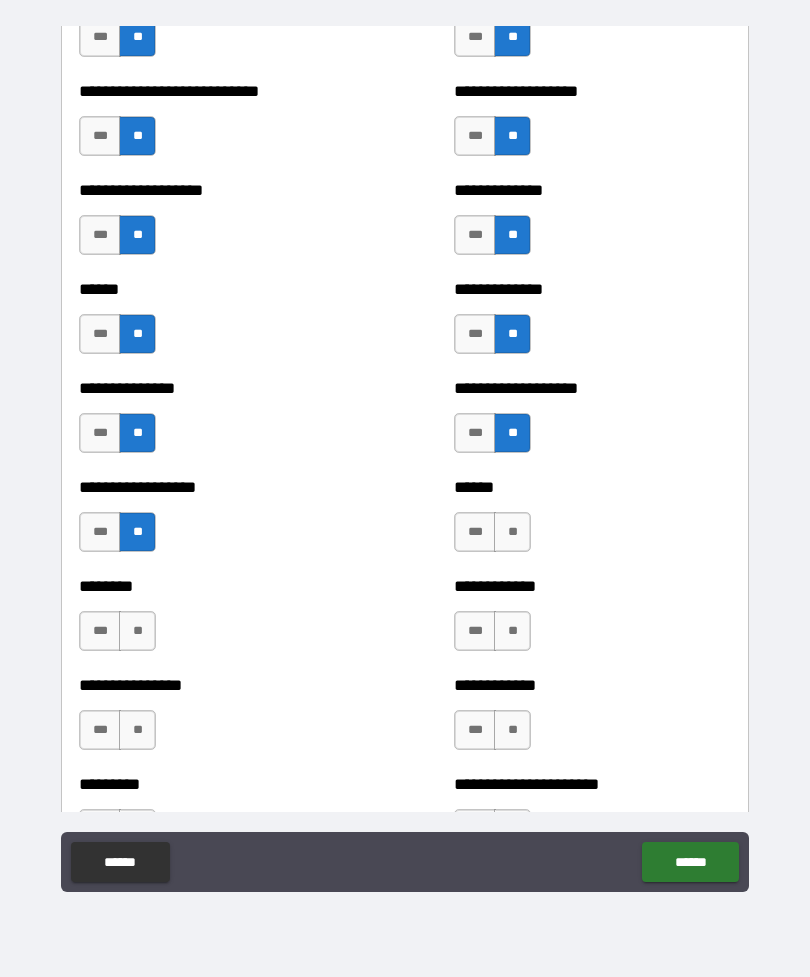 click on "**" at bounding box center [512, 532] 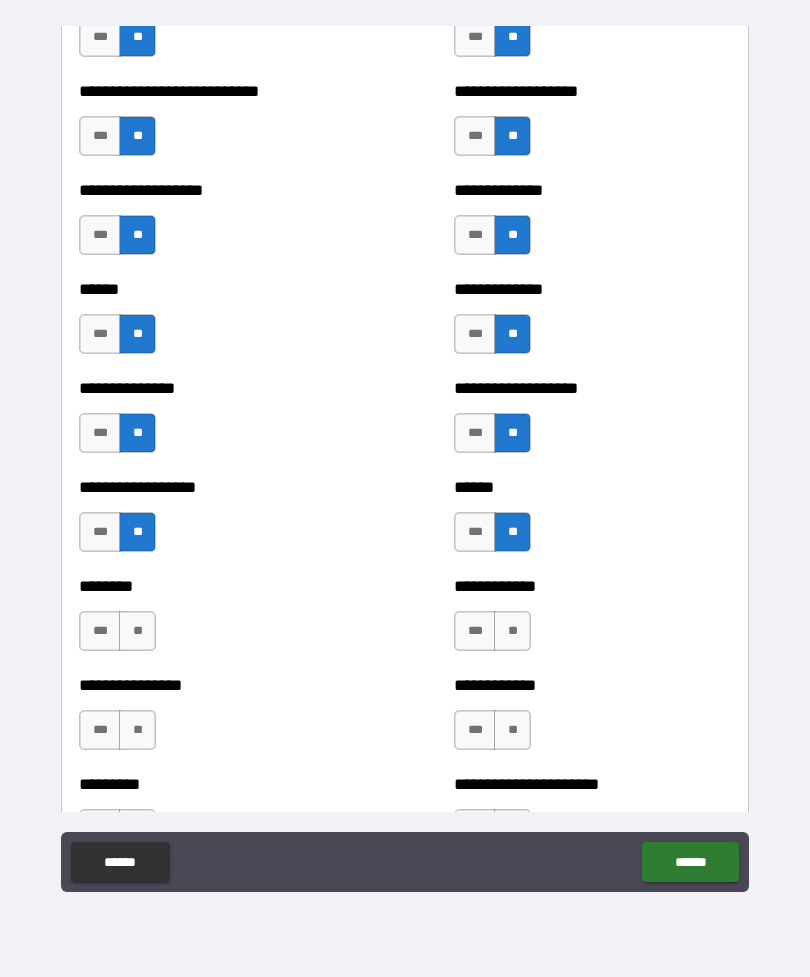 click on "**" at bounding box center [512, 631] 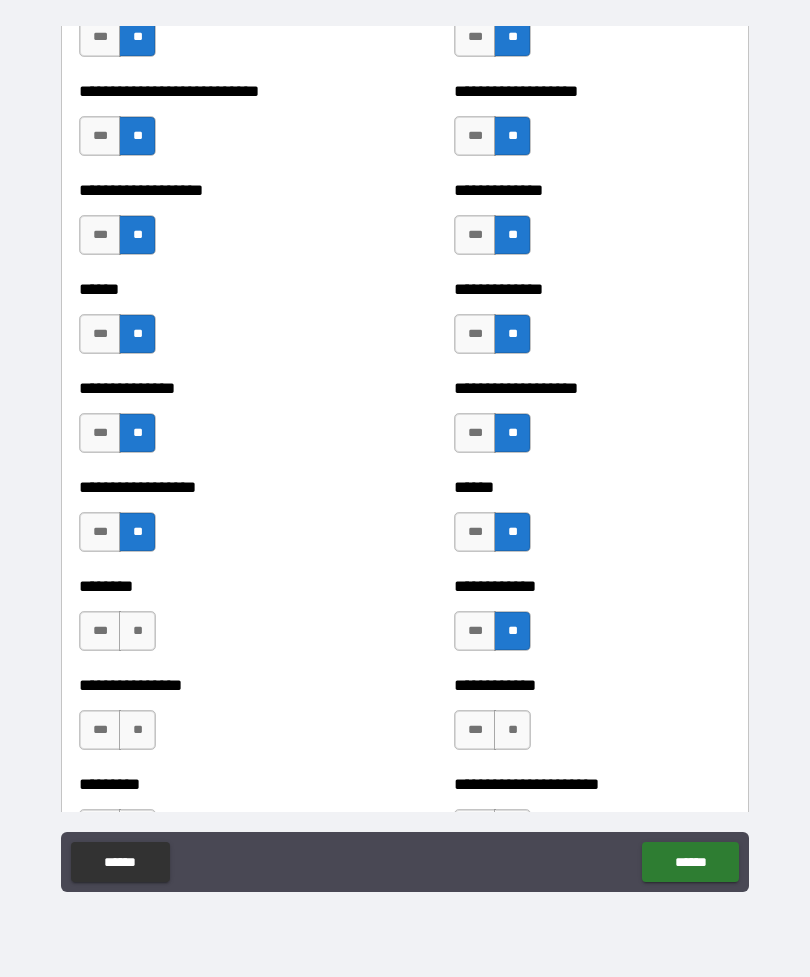 click on "**" at bounding box center [137, 631] 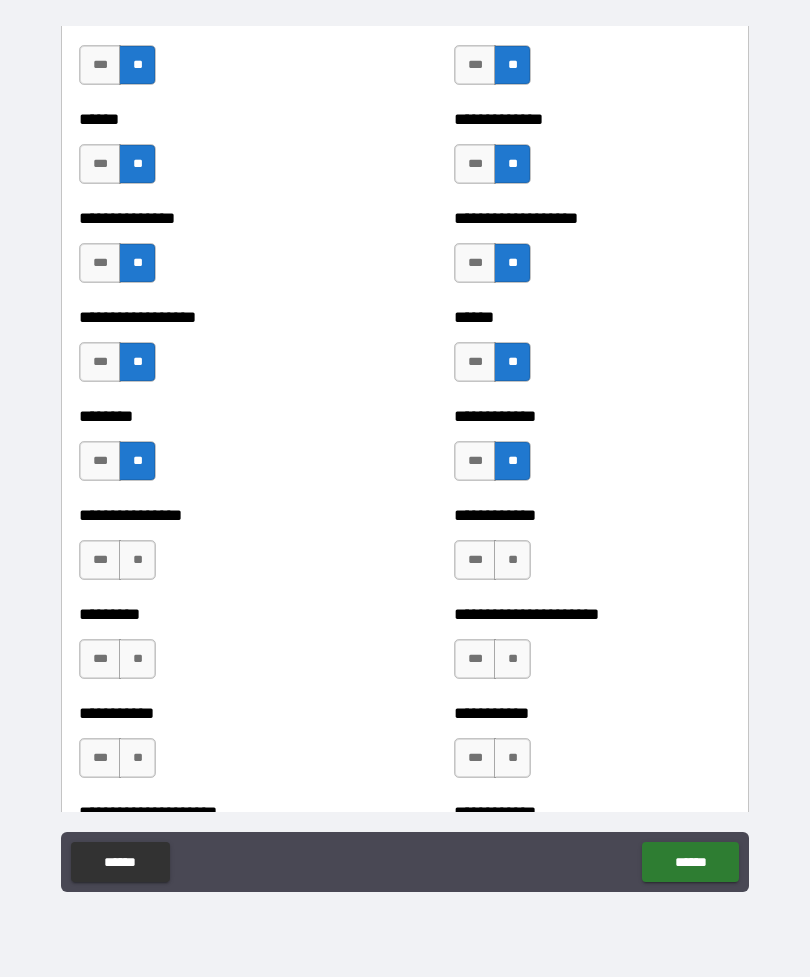 scroll, scrollTop: 7296, scrollLeft: 0, axis: vertical 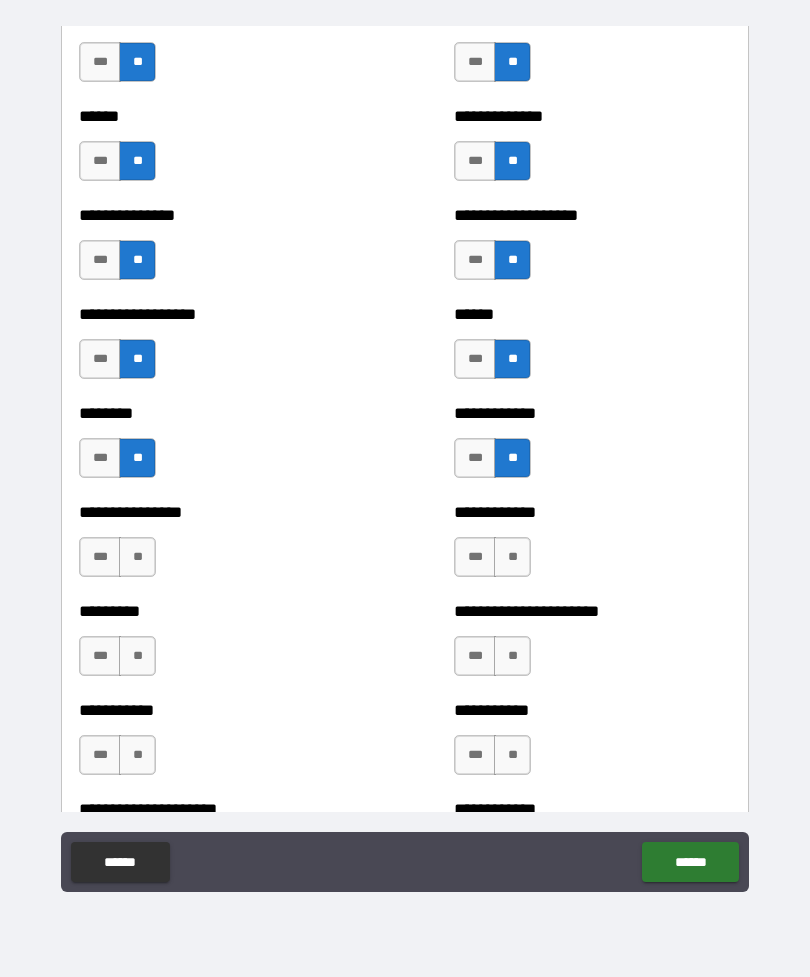 click on "**" at bounding box center [137, 557] 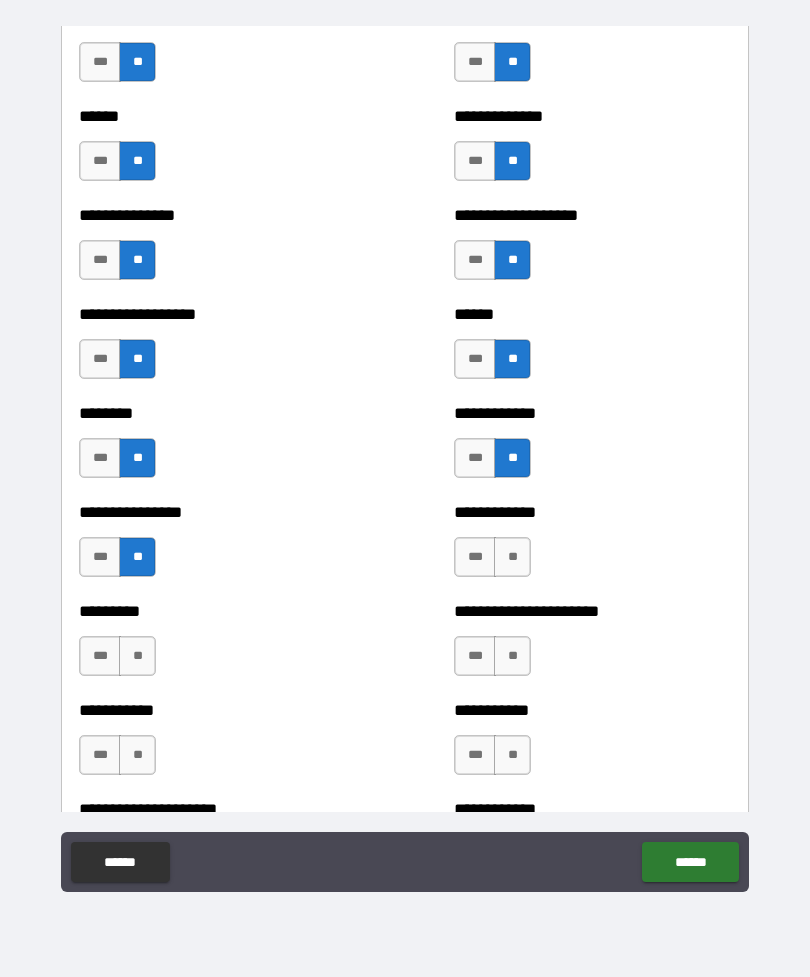 click on "**" at bounding box center [512, 557] 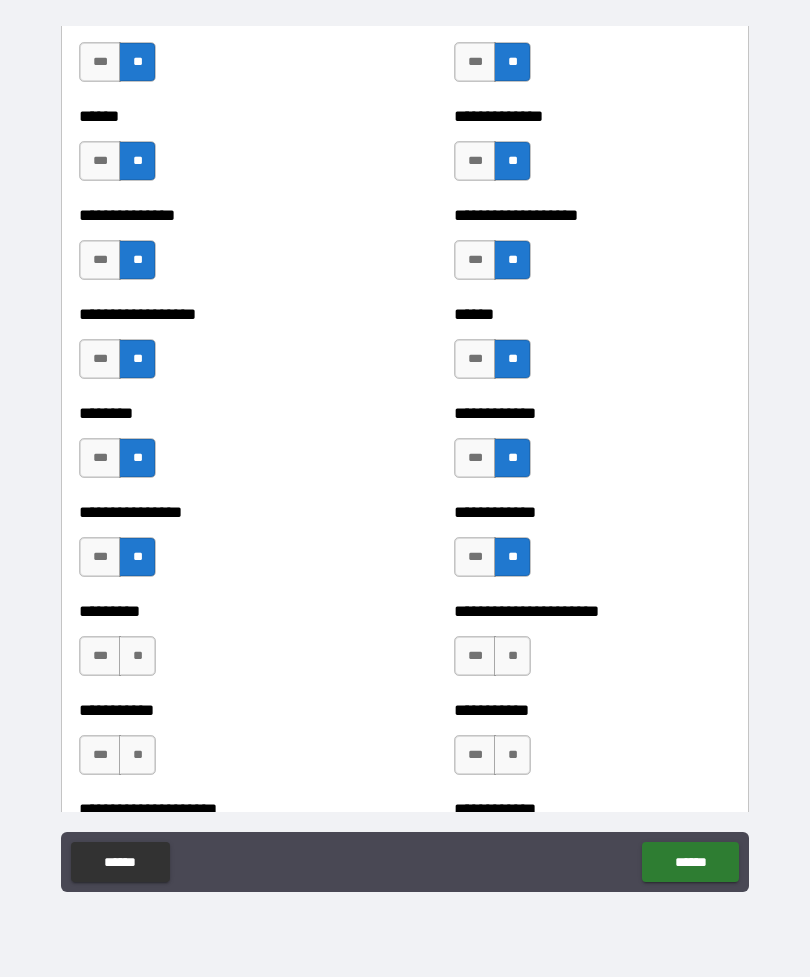 click on "**" at bounding box center [512, 656] 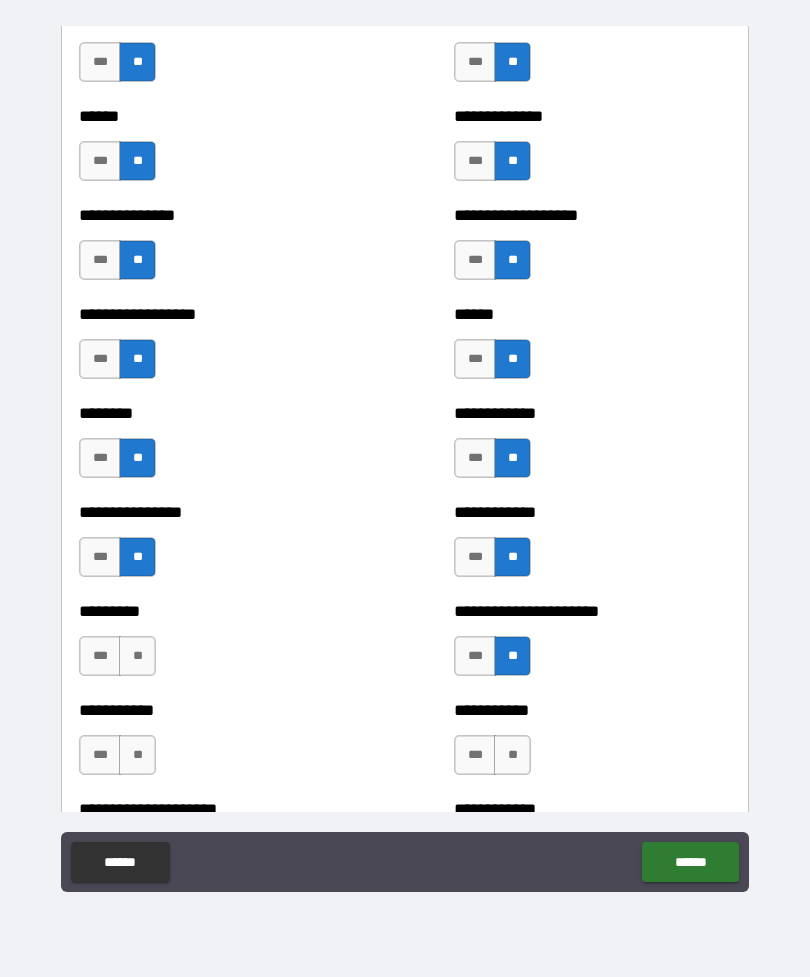 click on "**" at bounding box center (137, 656) 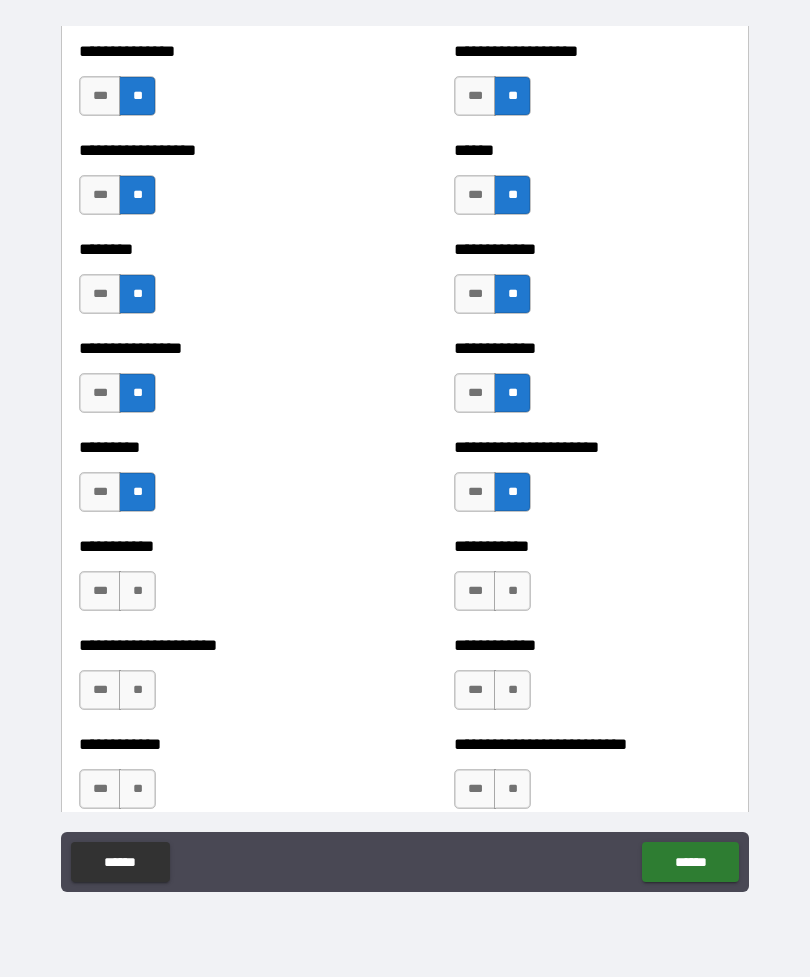 scroll, scrollTop: 7465, scrollLeft: 0, axis: vertical 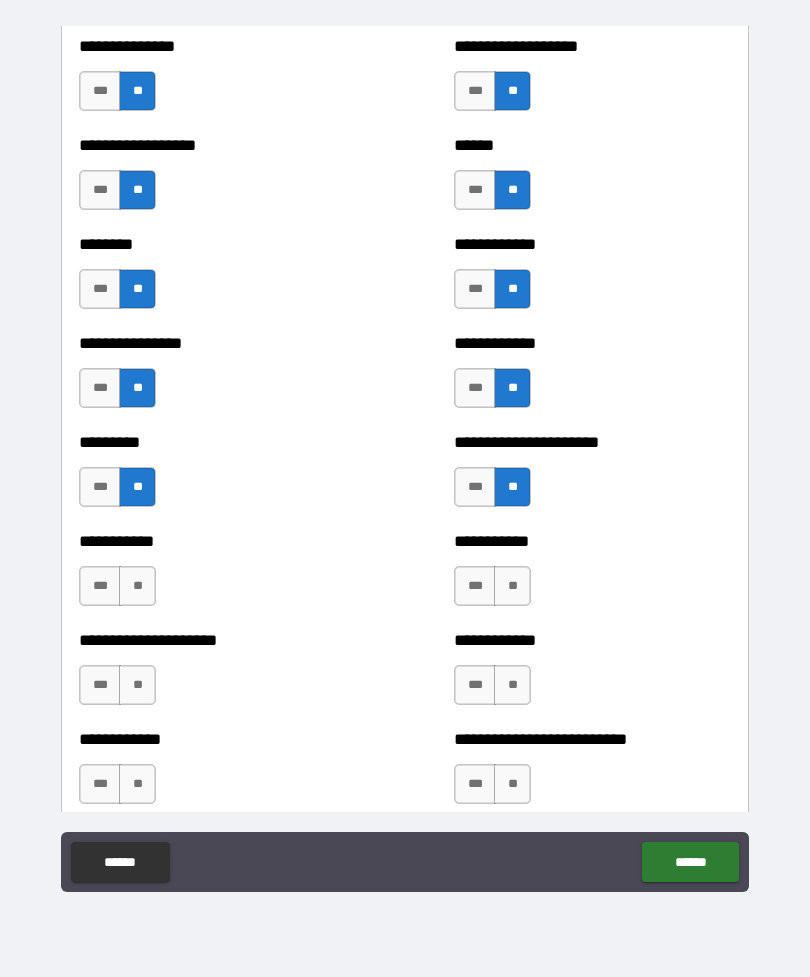 click on "**" at bounding box center [137, 586] 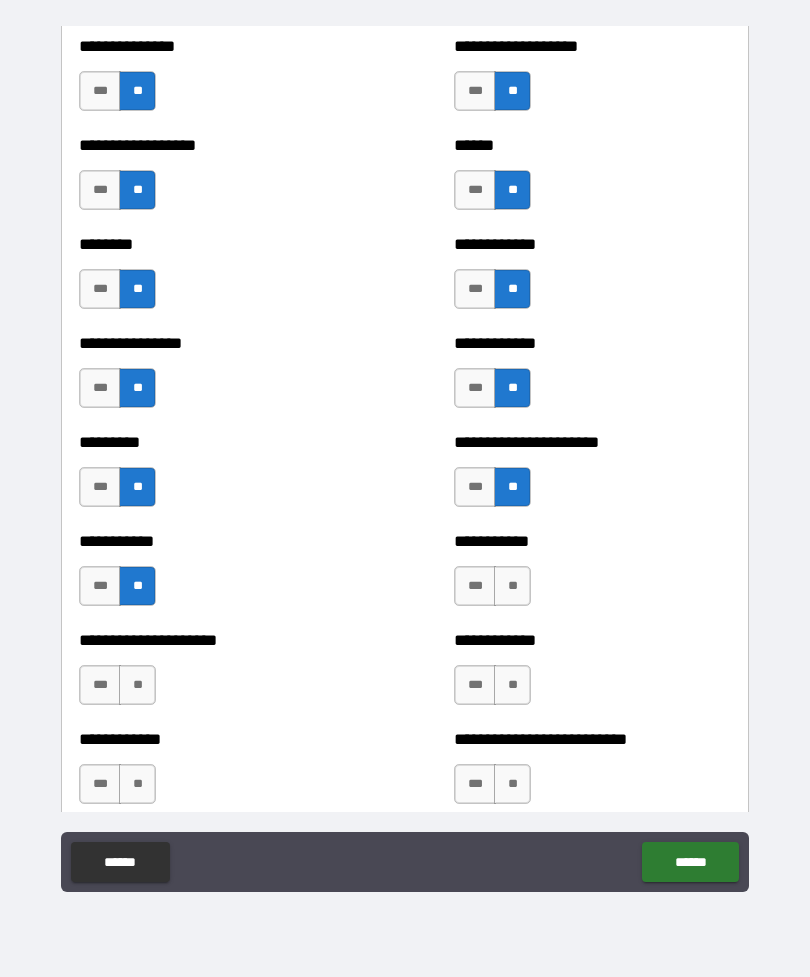 click on "**" at bounding box center [512, 586] 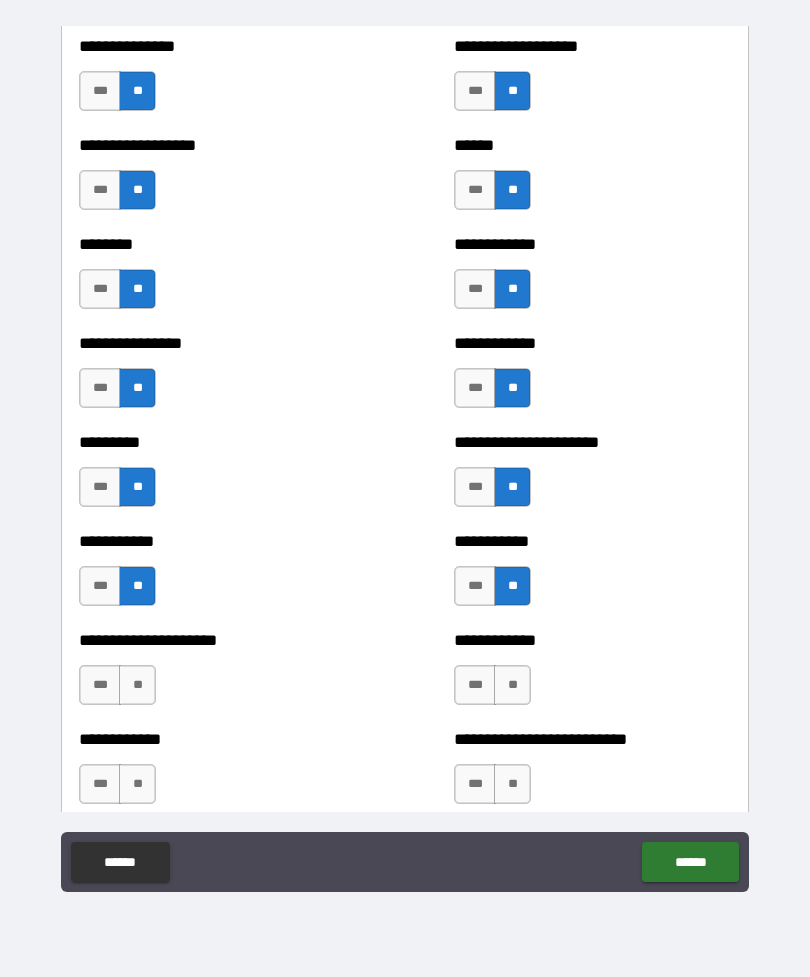 click on "**" at bounding box center (512, 685) 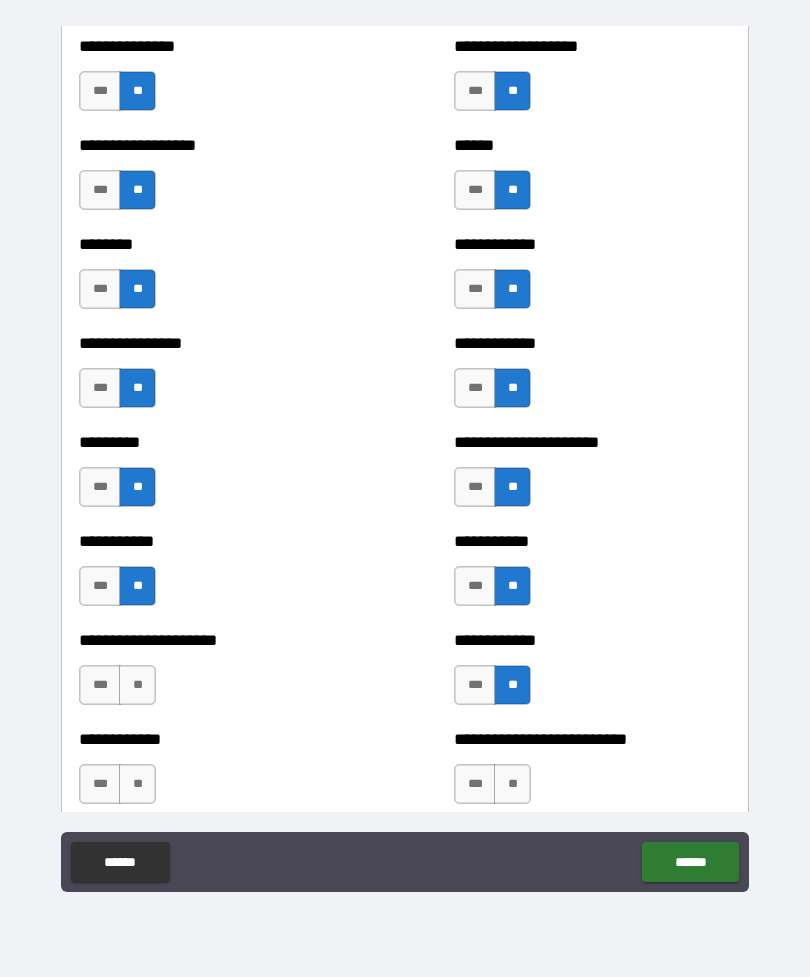 click on "**" at bounding box center (137, 685) 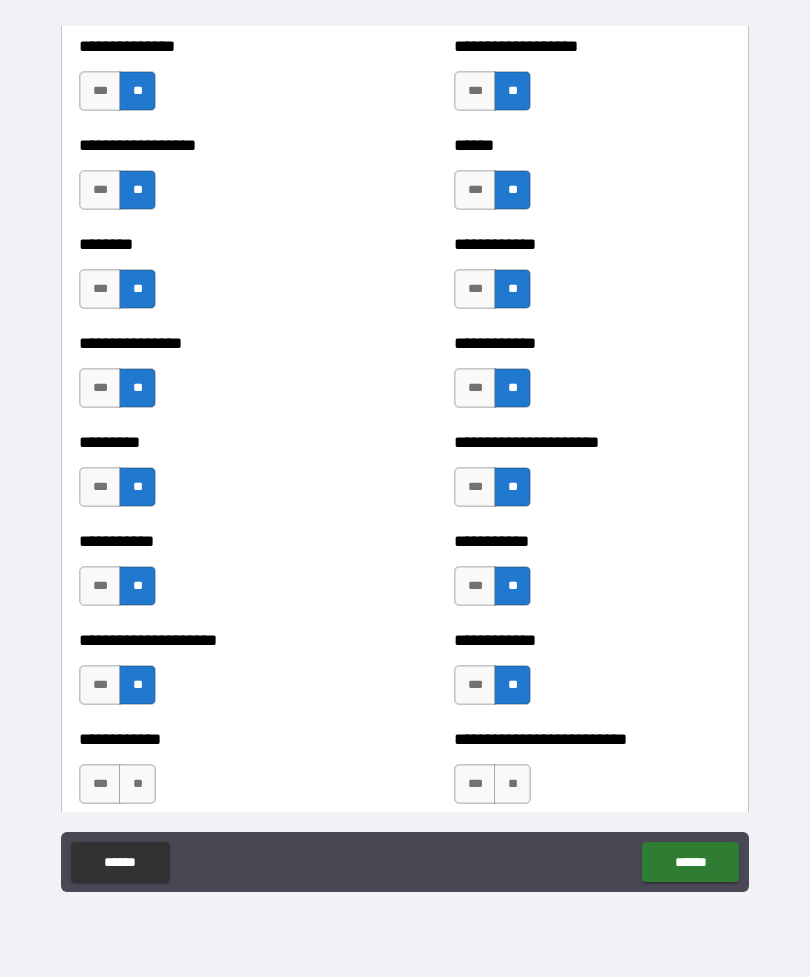 click on "**" at bounding box center (137, 784) 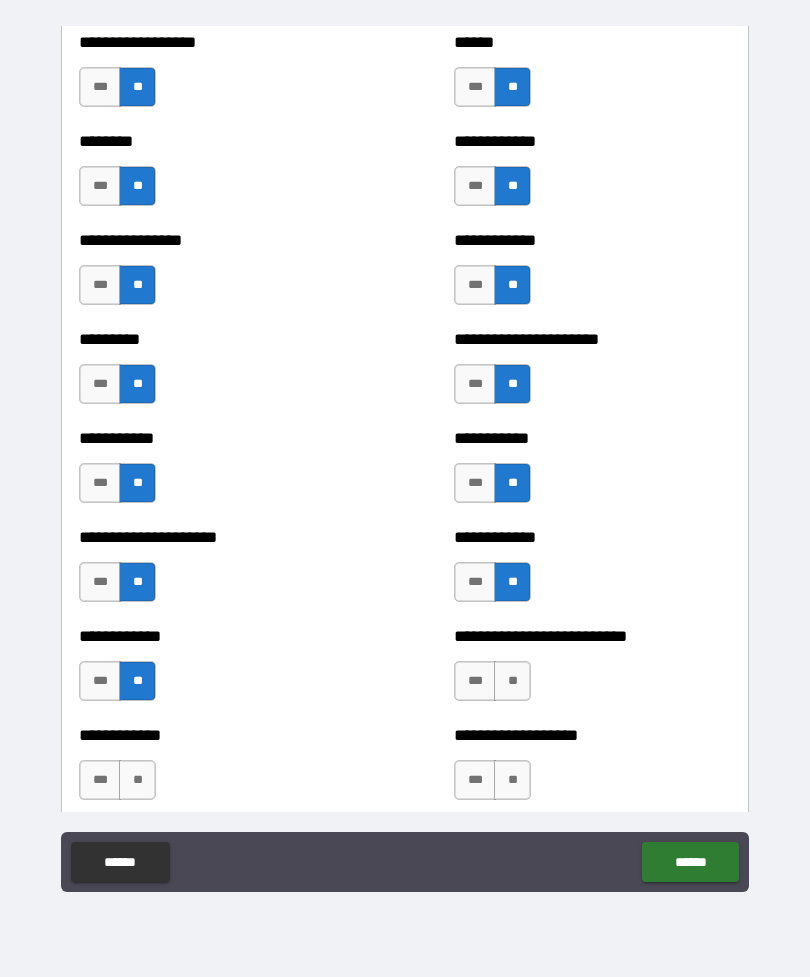 scroll, scrollTop: 7588, scrollLeft: 0, axis: vertical 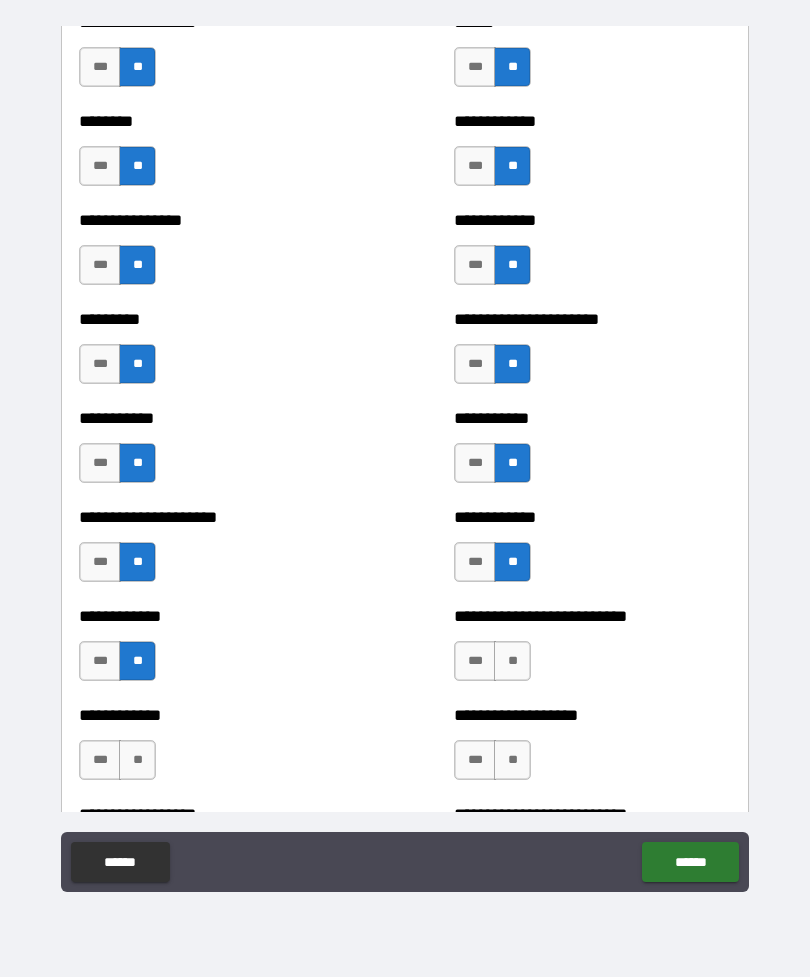 click on "**" at bounding box center [512, 661] 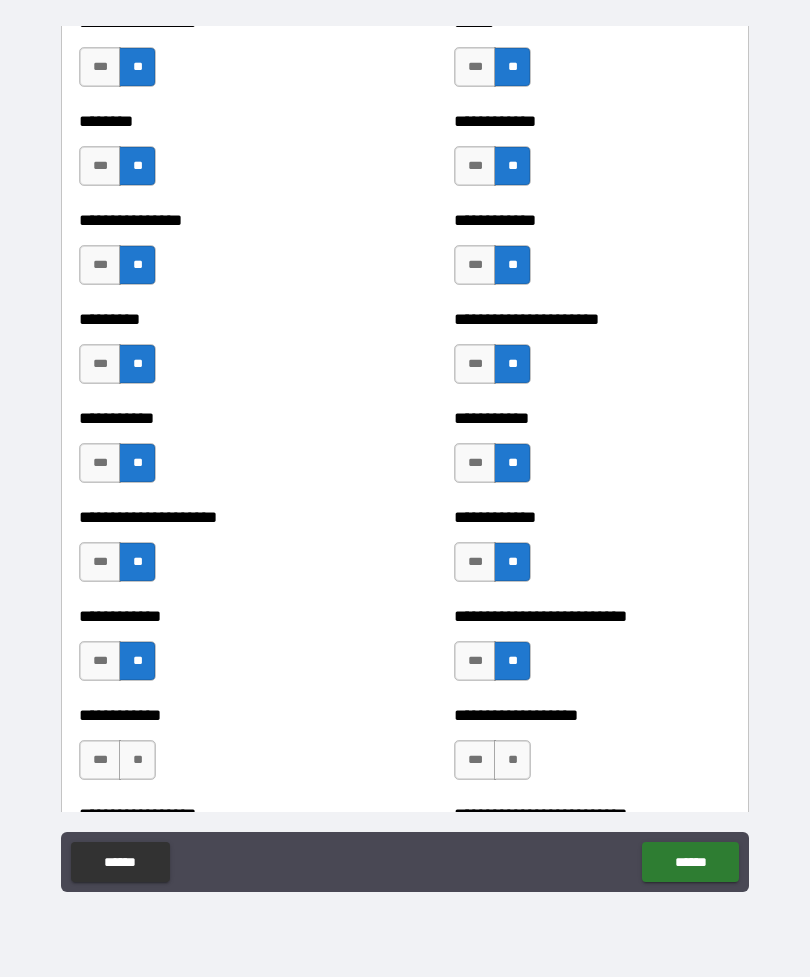 click on "**" at bounding box center [512, 760] 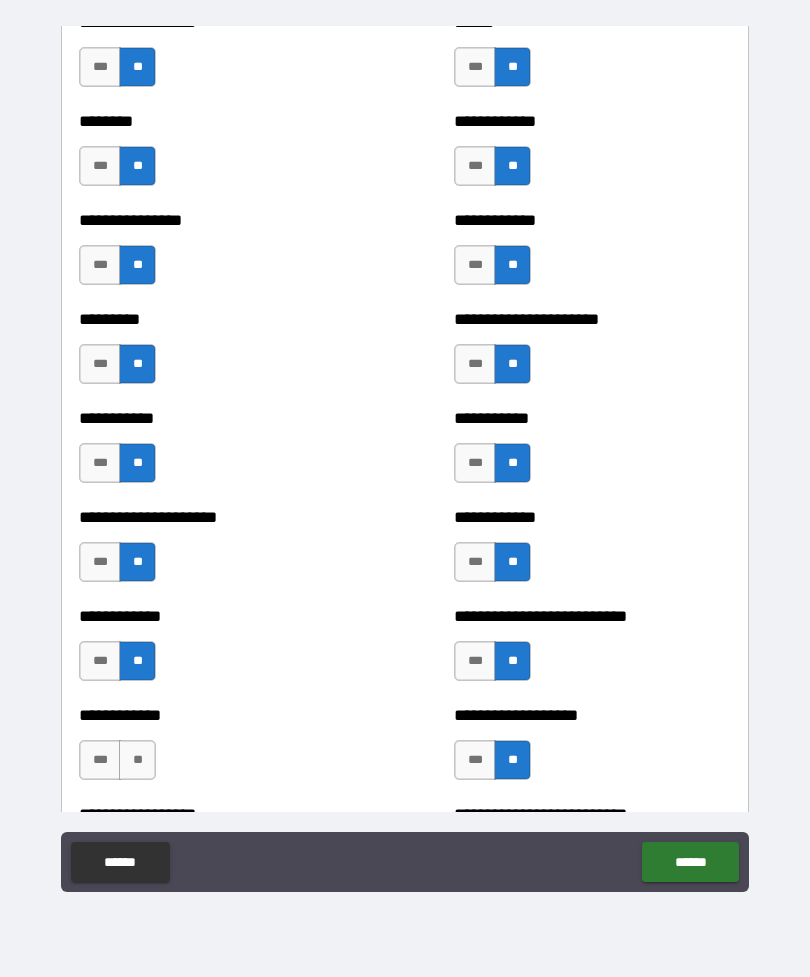 click on "**********" at bounding box center [217, 750] 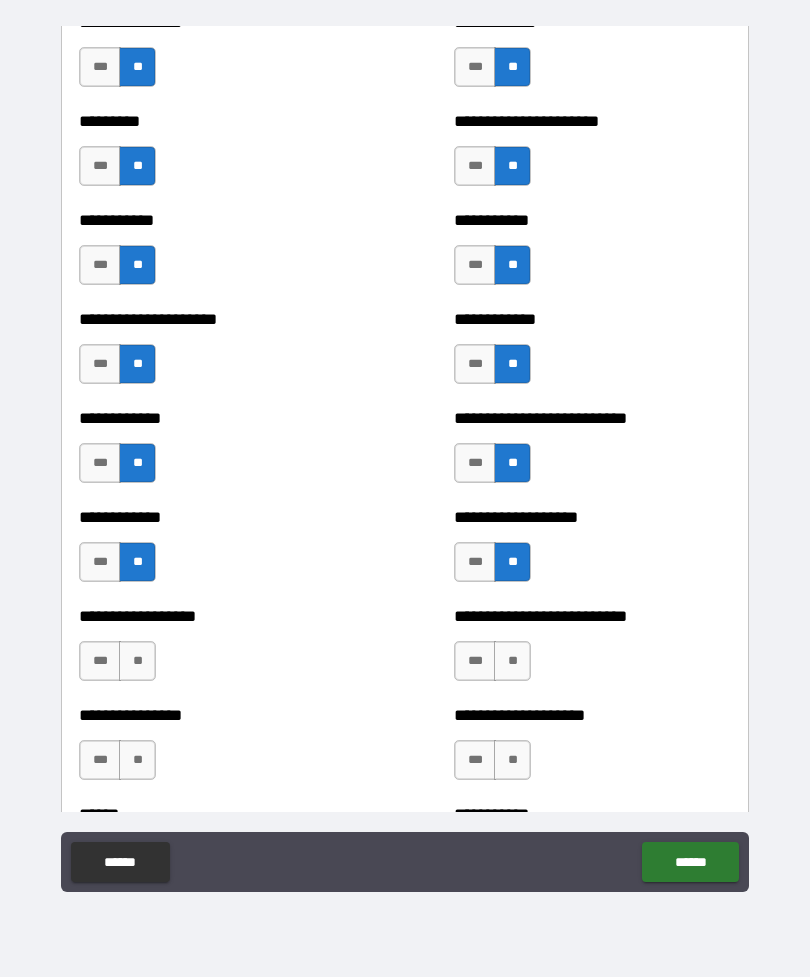 scroll, scrollTop: 7787, scrollLeft: 0, axis: vertical 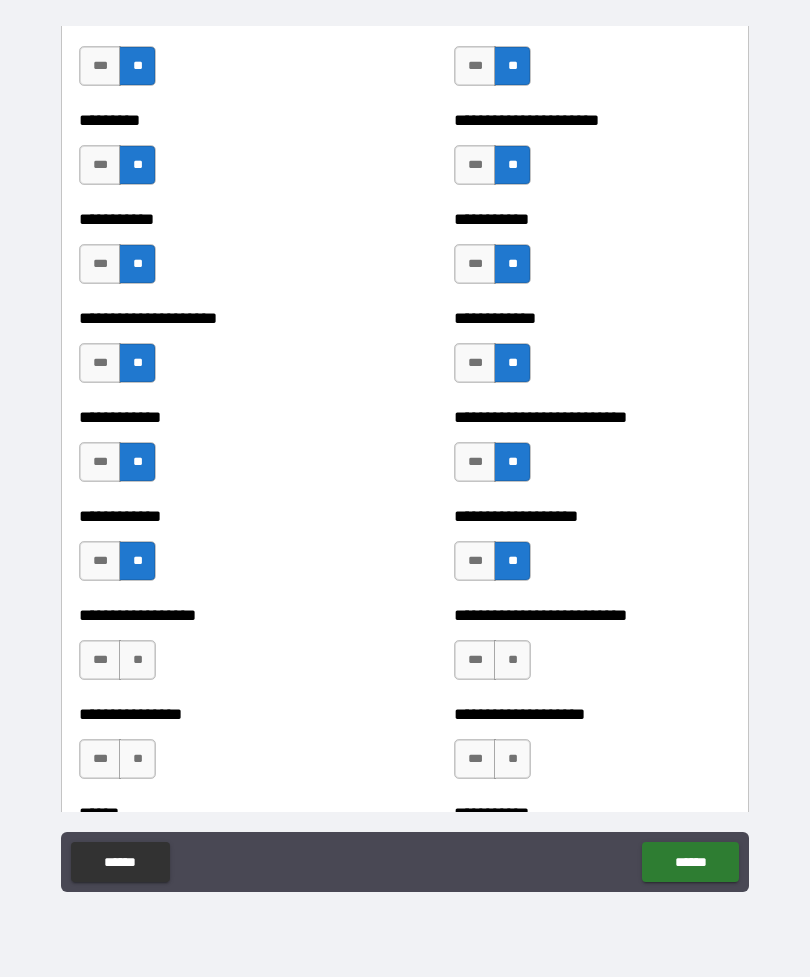 click on "**" at bounding box center (137, 660) 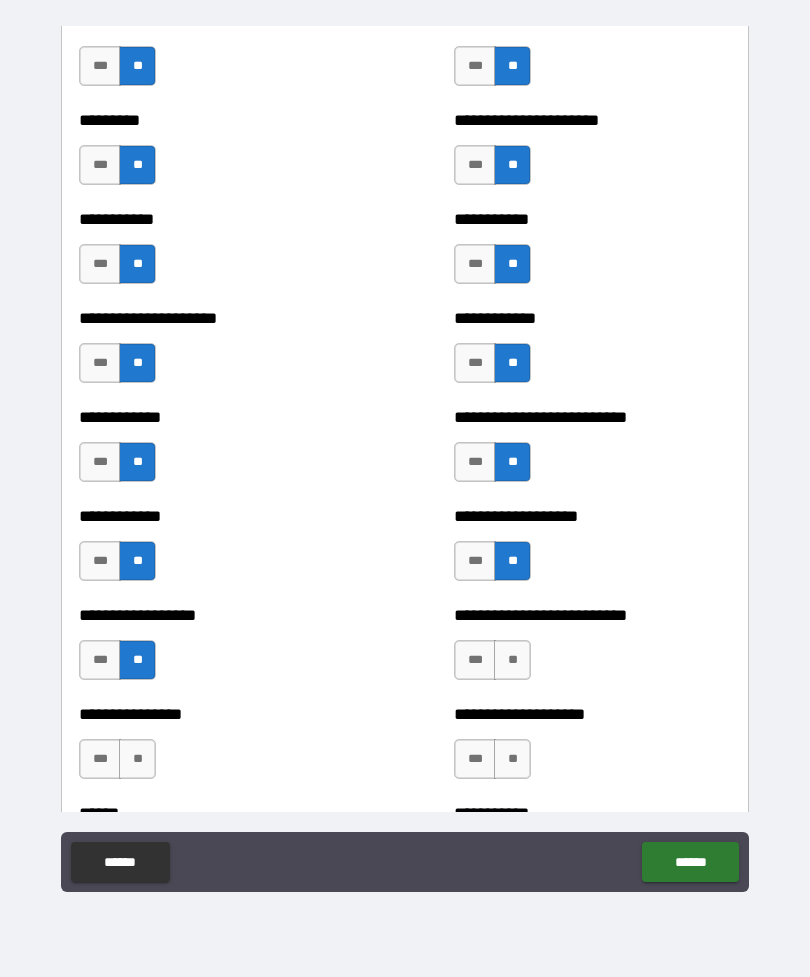 click on "**" at bounding box center (137, 759) 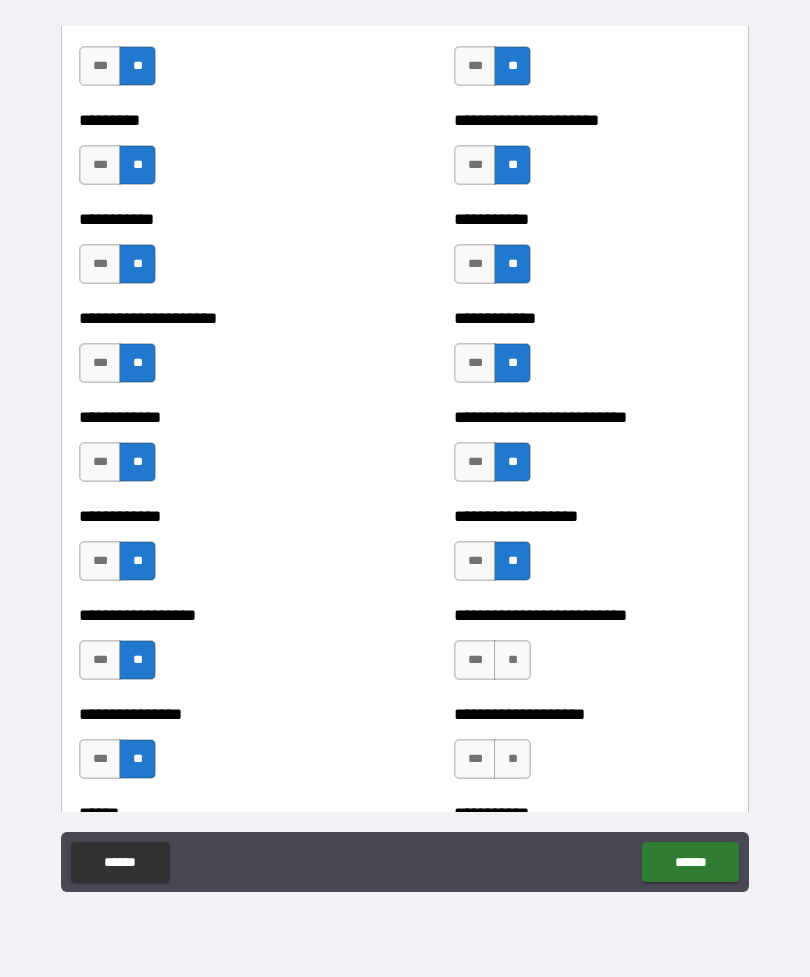 click on "**" at bounding box center (512, 660) 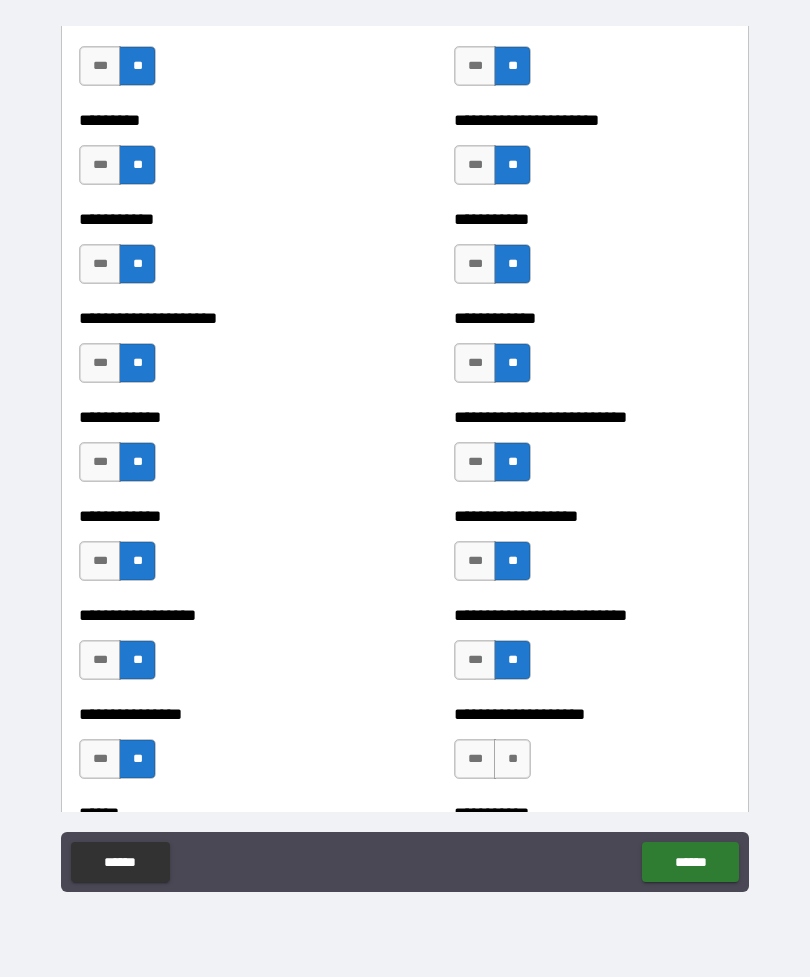 click on "**" at bounding box center [512, 759] 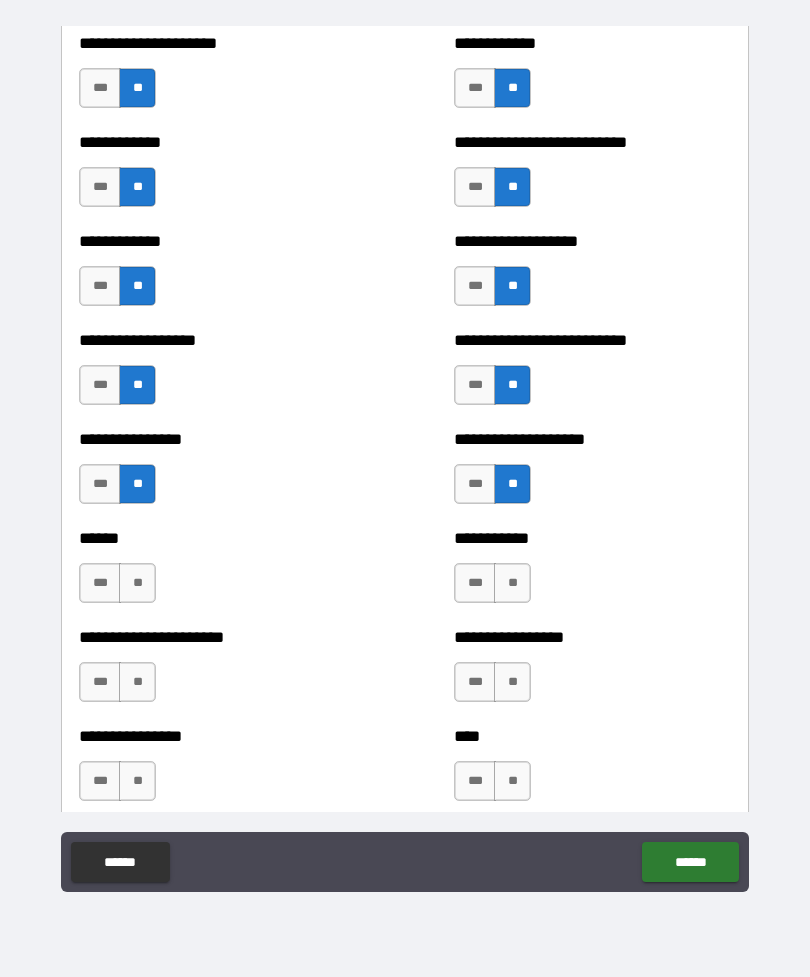 scroll, scrollTop: 8066, scrollLeft: 0, axis: vertical 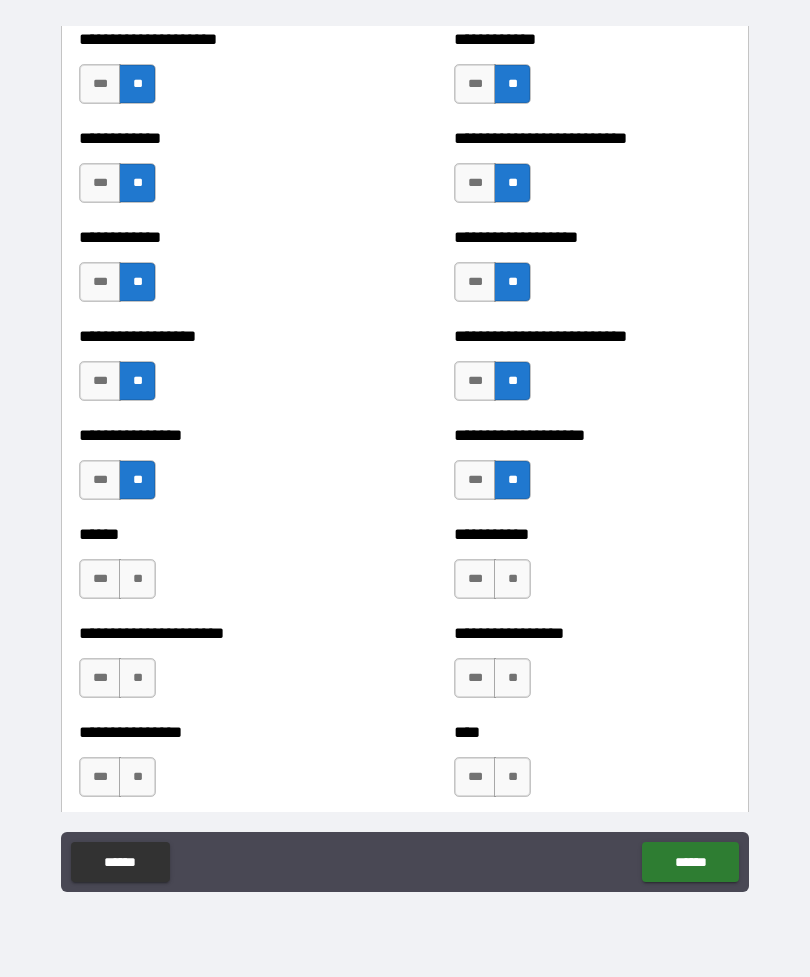 click on "**" at bounding box center [137, 579] 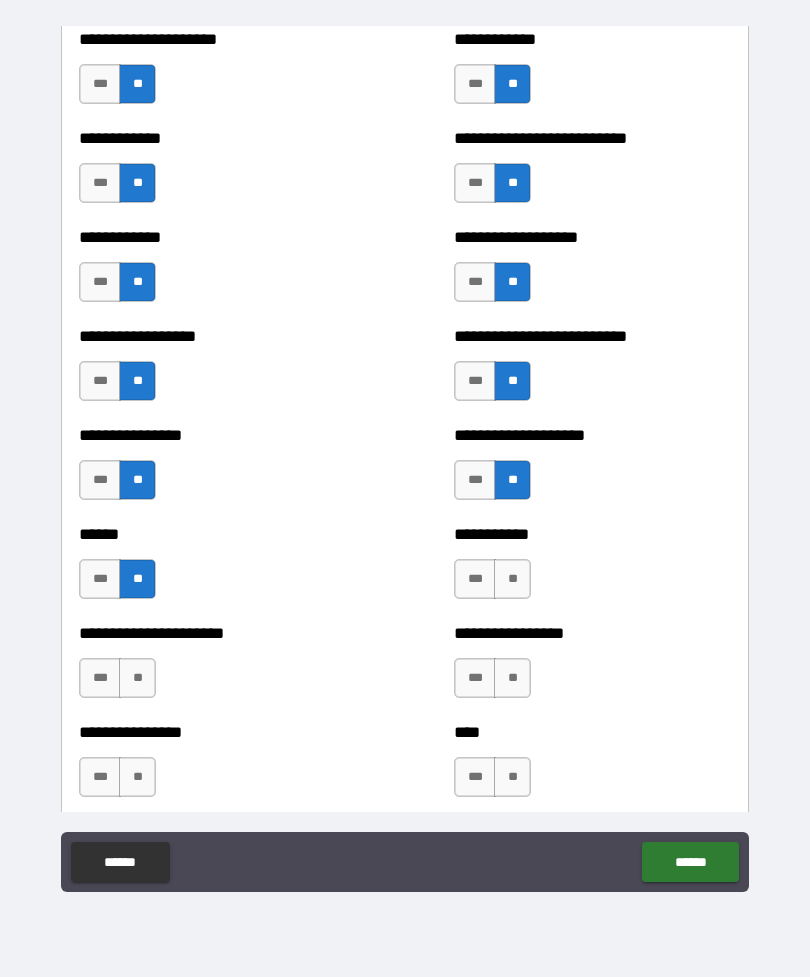 click on "**" at bounding box center [512, 579] 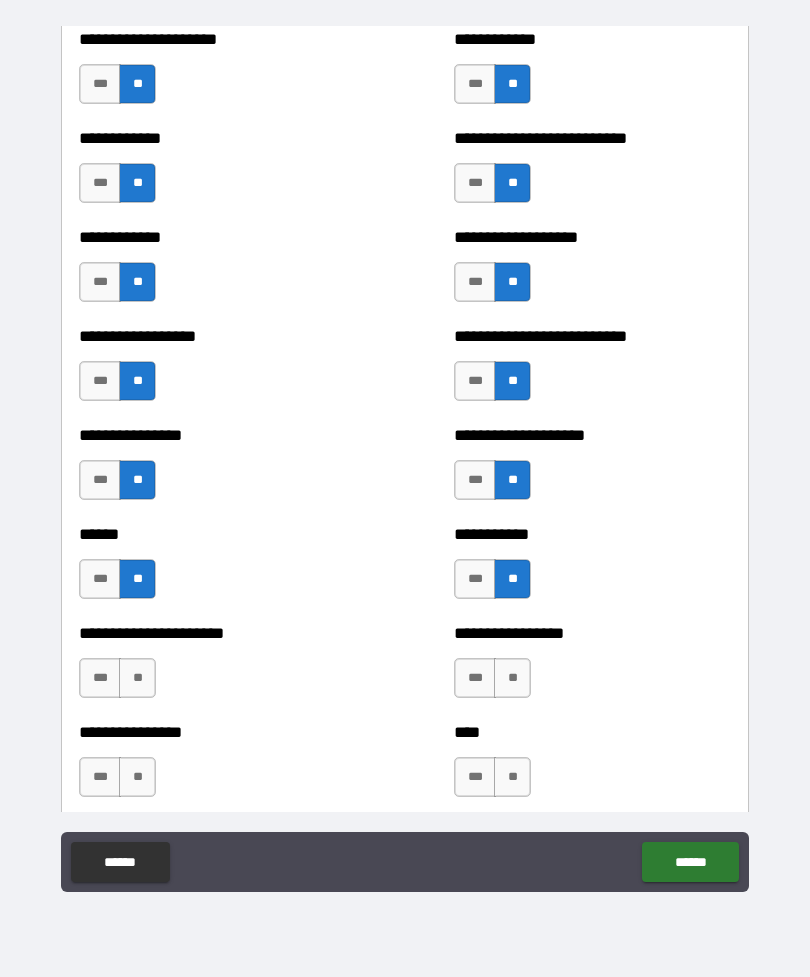 click on "**" at bounding box center (512, 678) 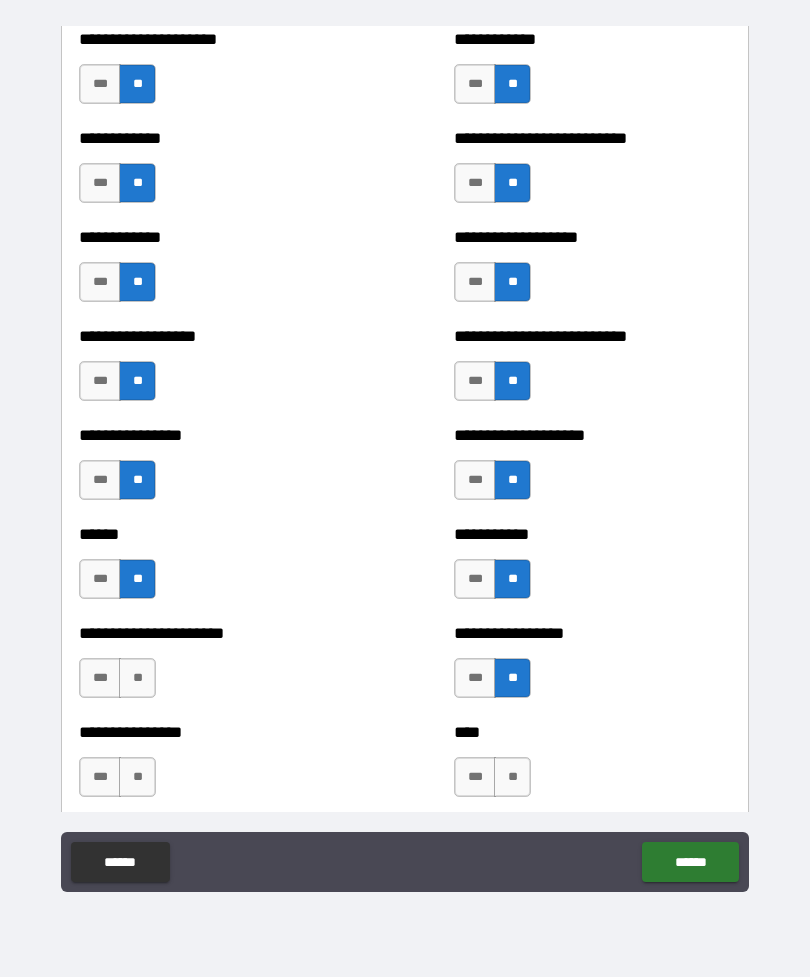 click on "*** **" at bounding box center [117, 678] 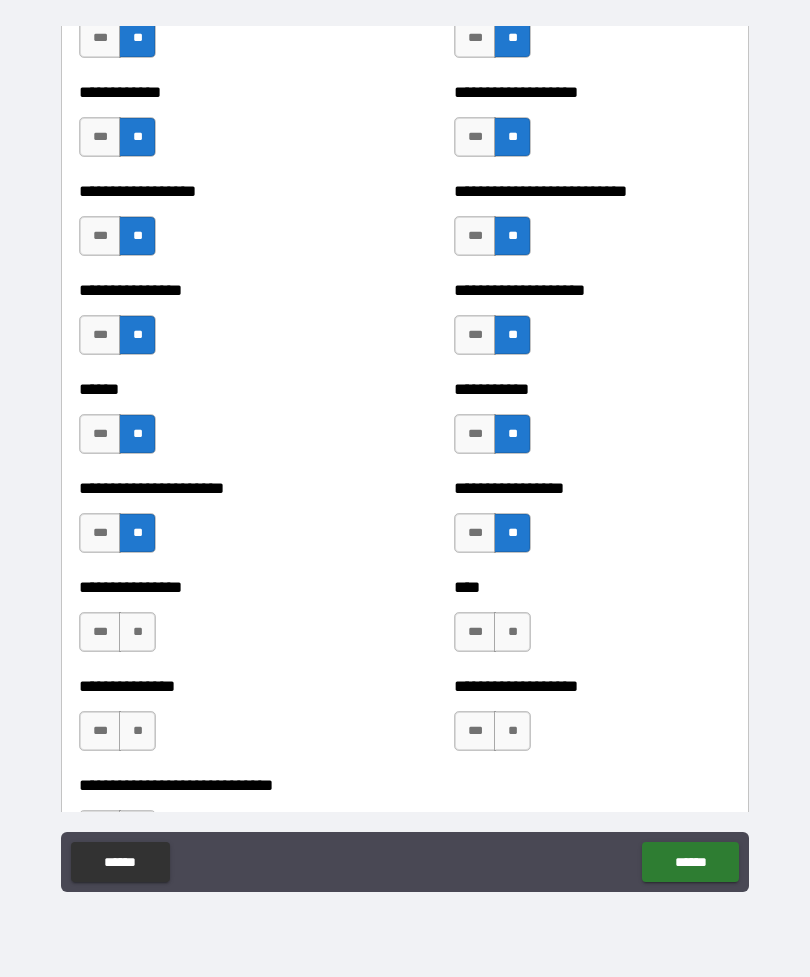 scroll, scrollTop: 8239, scrollLeft: 0, axis: vertical 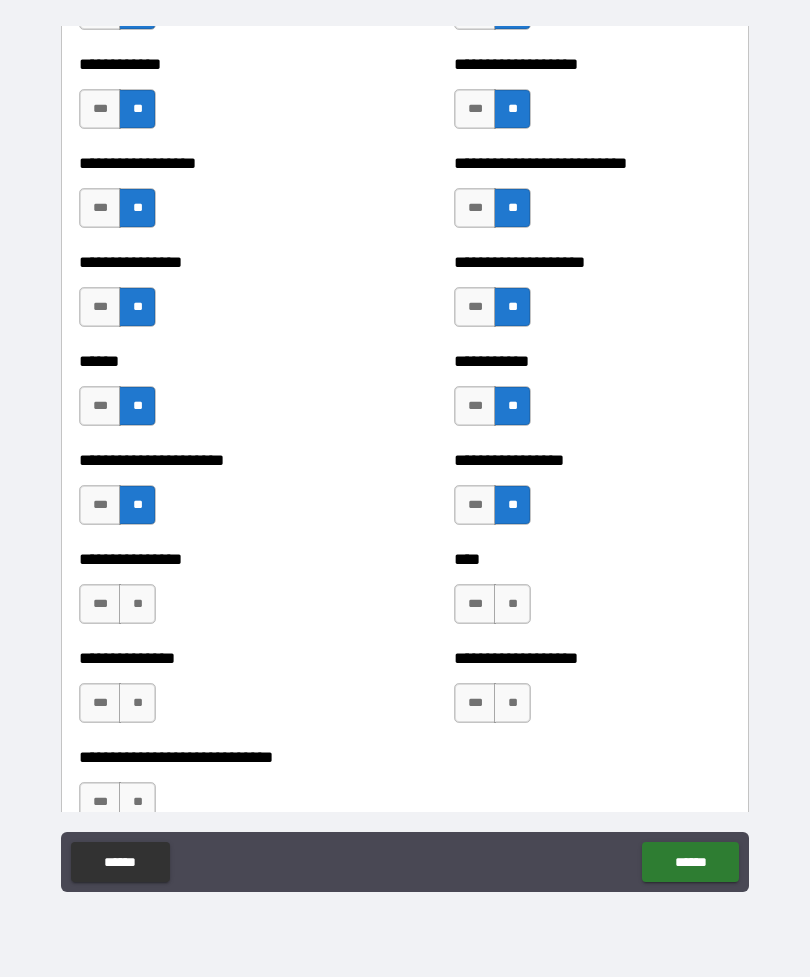 click on "**" at bounding box center (137, 604) 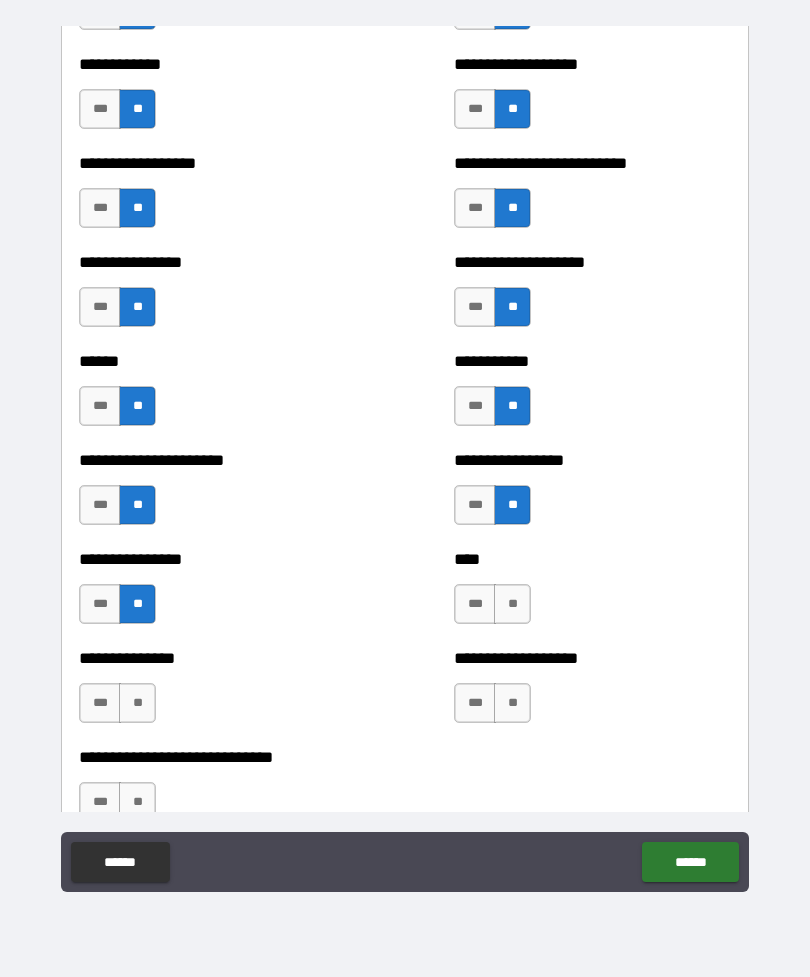 click on "**" at bounding box center (512, 604) 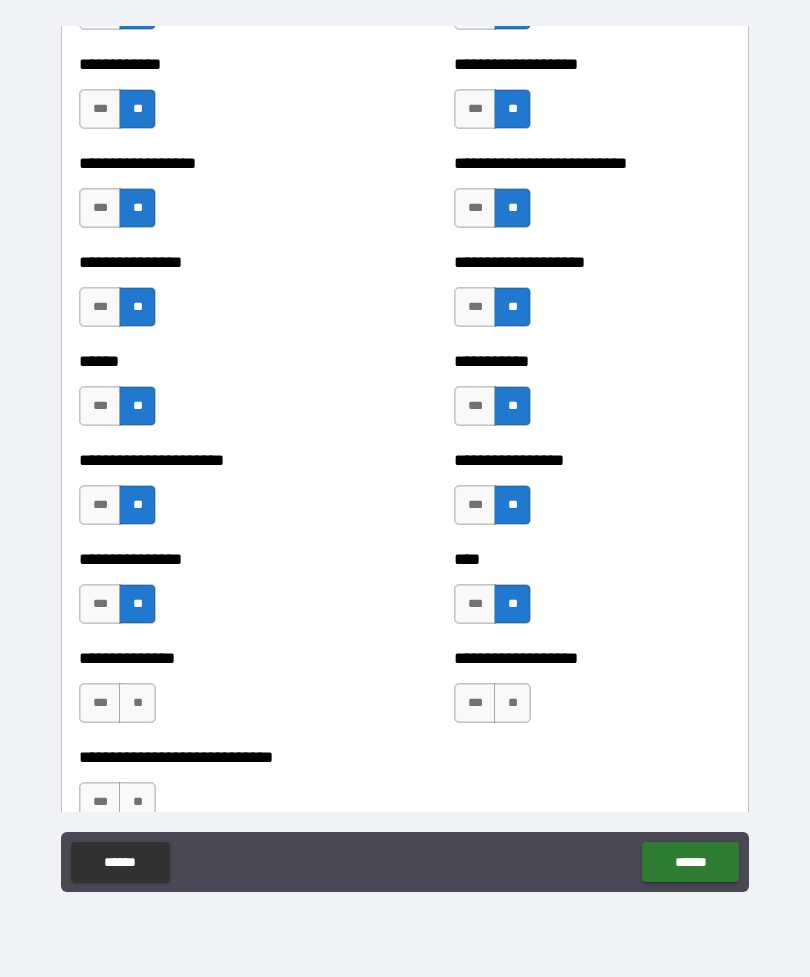 click on "**" at bounding box center [512, 703] 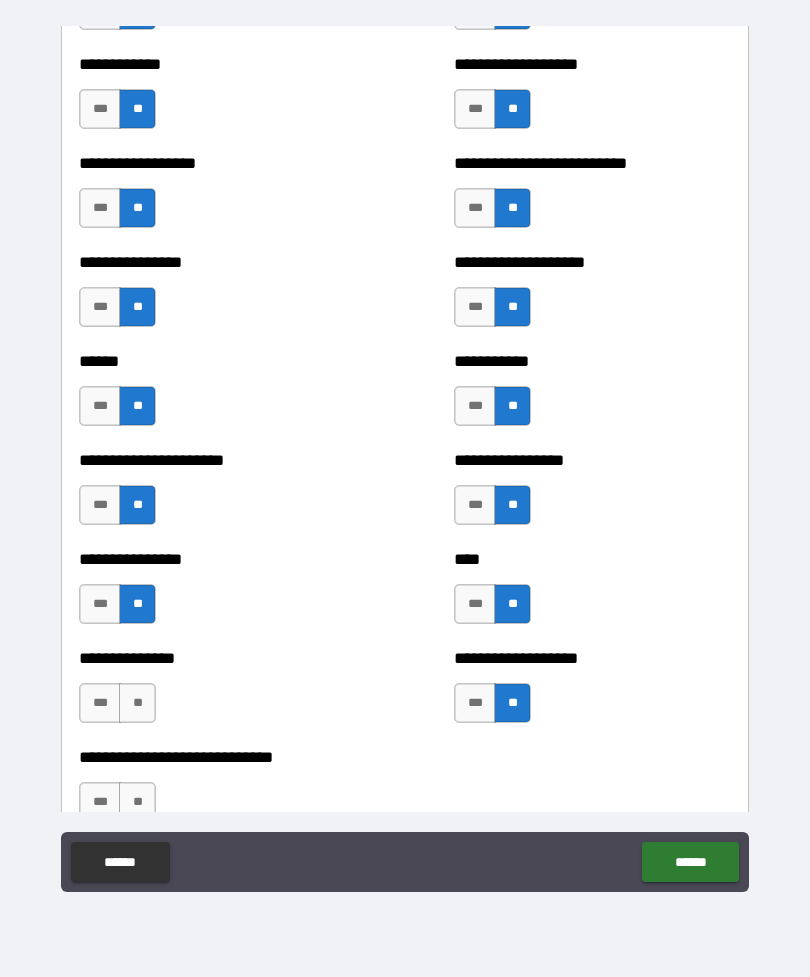 click on "**" at bounding box center (137, 703) 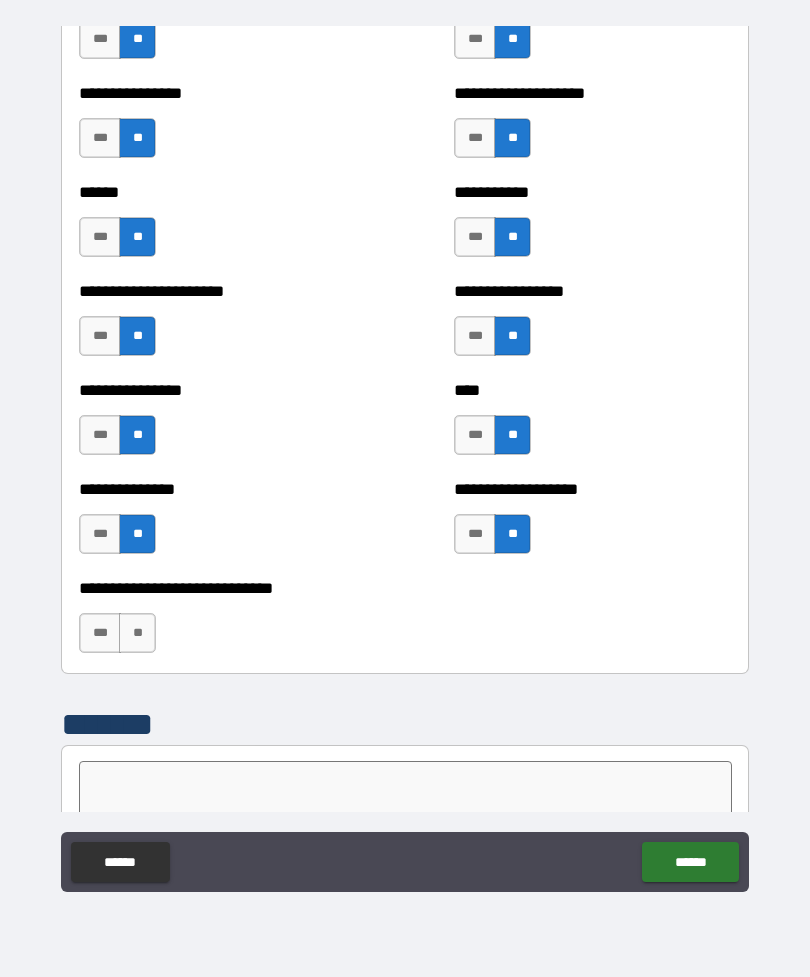 scroll, scrollTop: 8409, scrollLeft: 0, axis: vertical 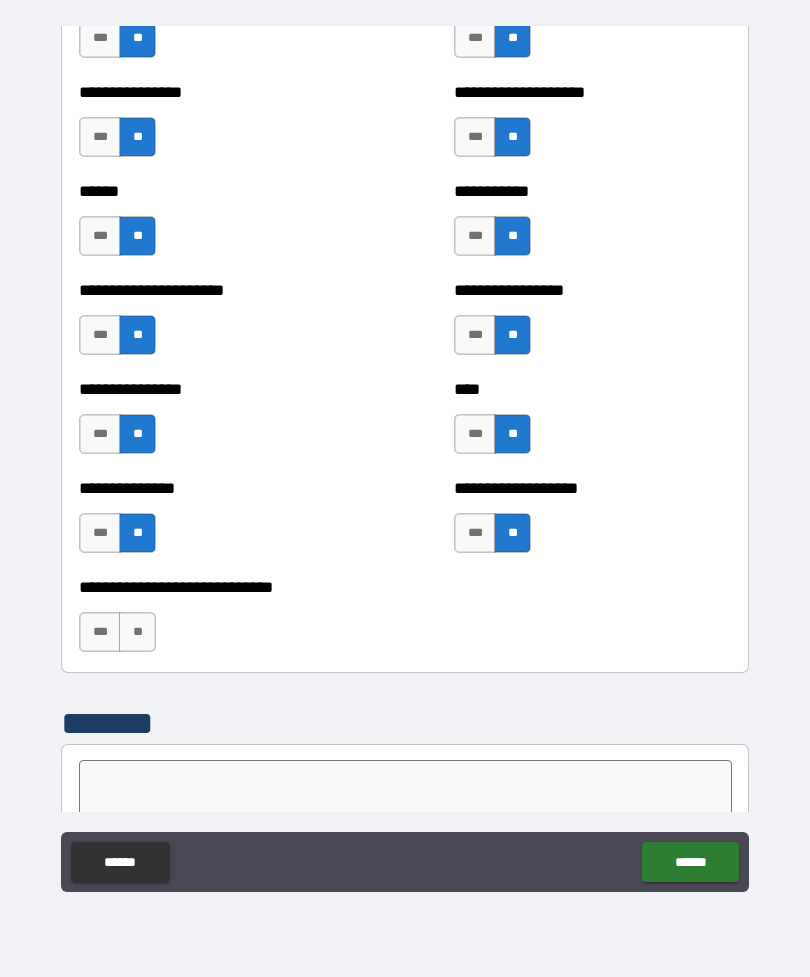 click on "**" at bounding box center [137, 632] 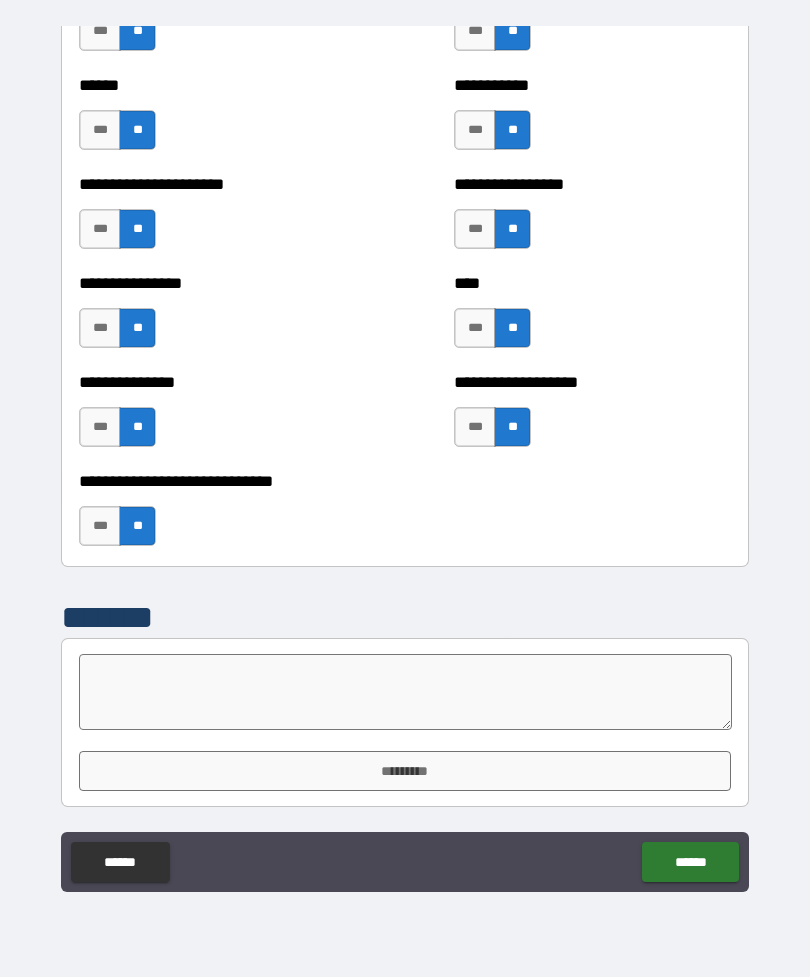 scroll, scrollTop: 8515, scrollLeft: 0, axis: vertical 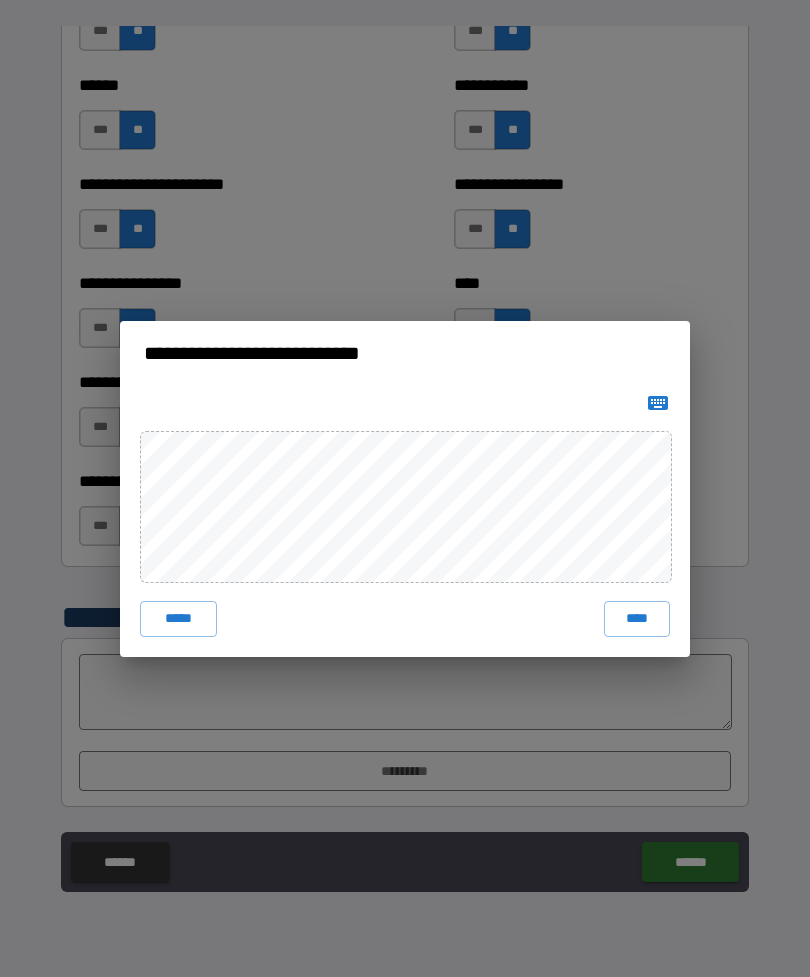 click on "****" at bounding box center (637, 619) 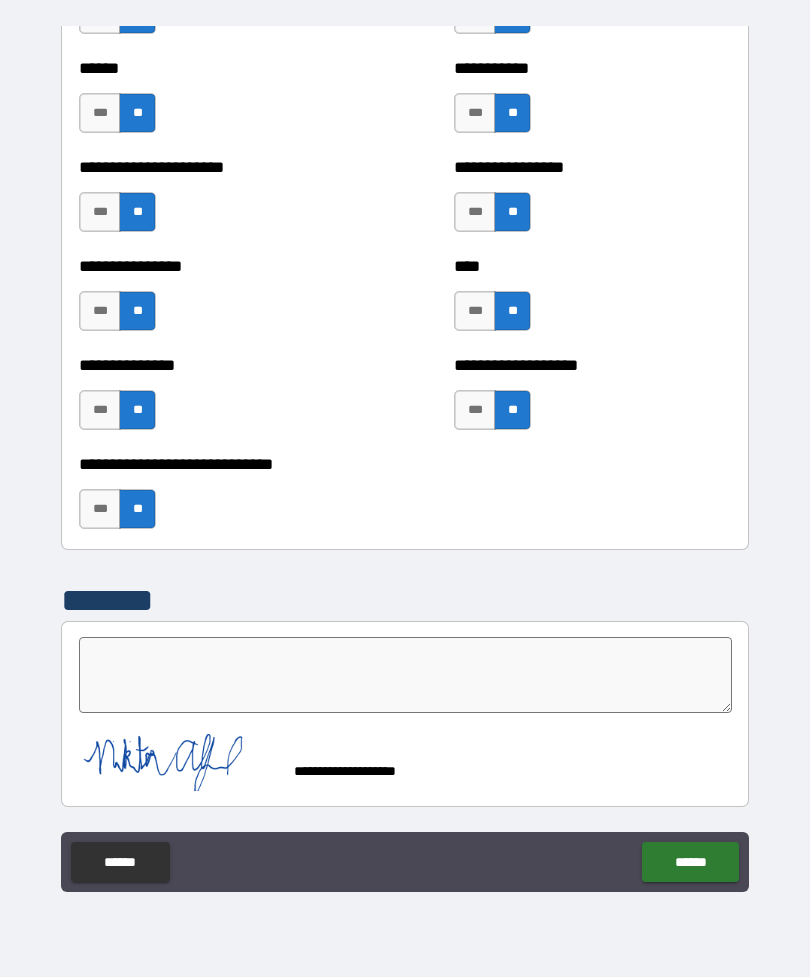 scroll, scrollTop: 8532, scrollLeft: 0, axis: vertical 